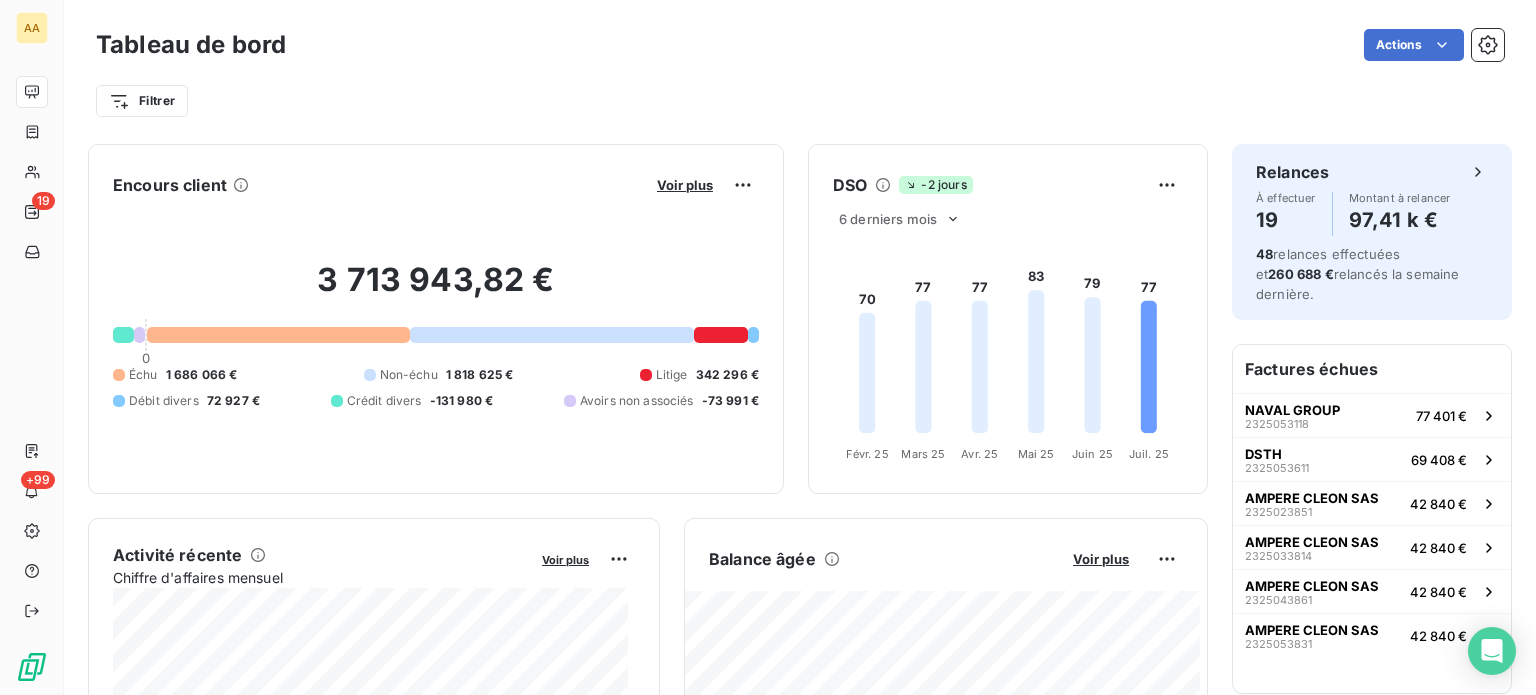scroll, scrollTop: 0, scrollLeft: 0, axis: both 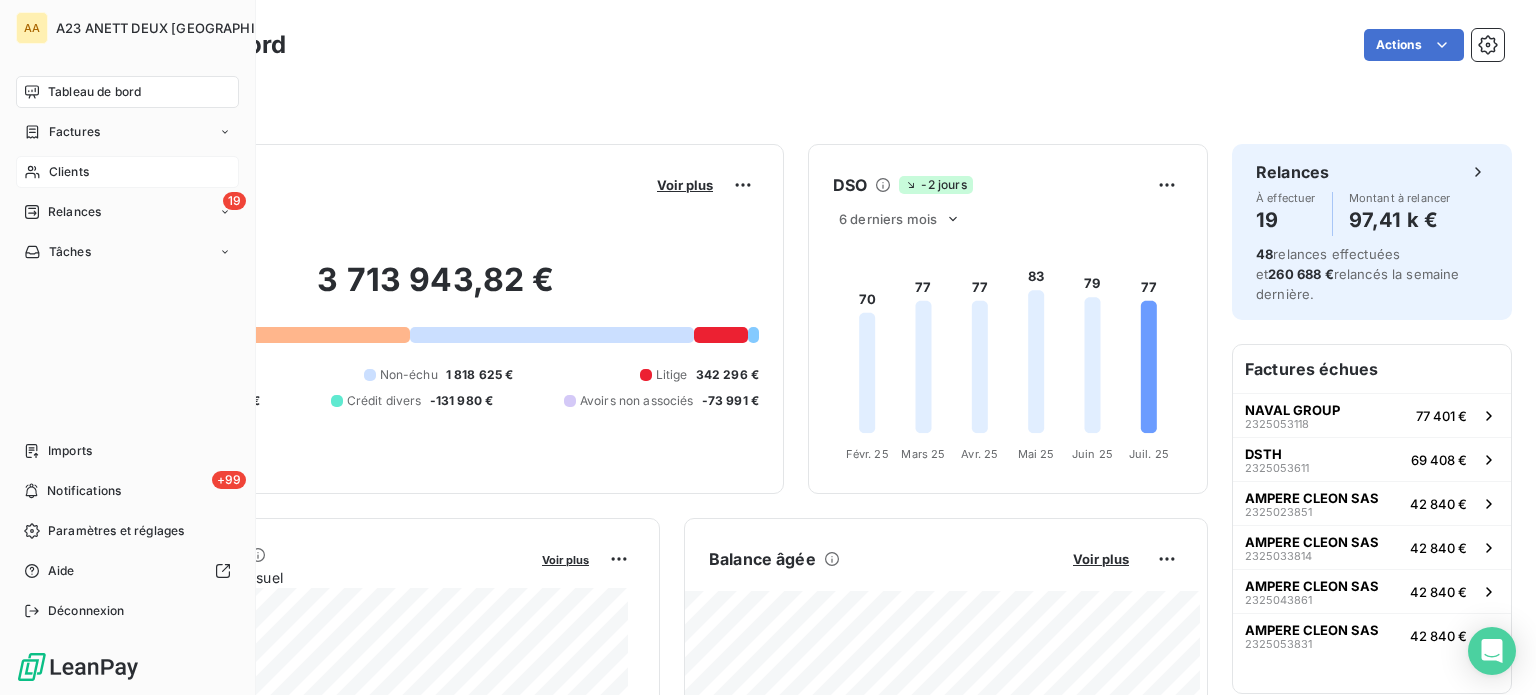 click on "Clients" at bounding box center (69, 172) 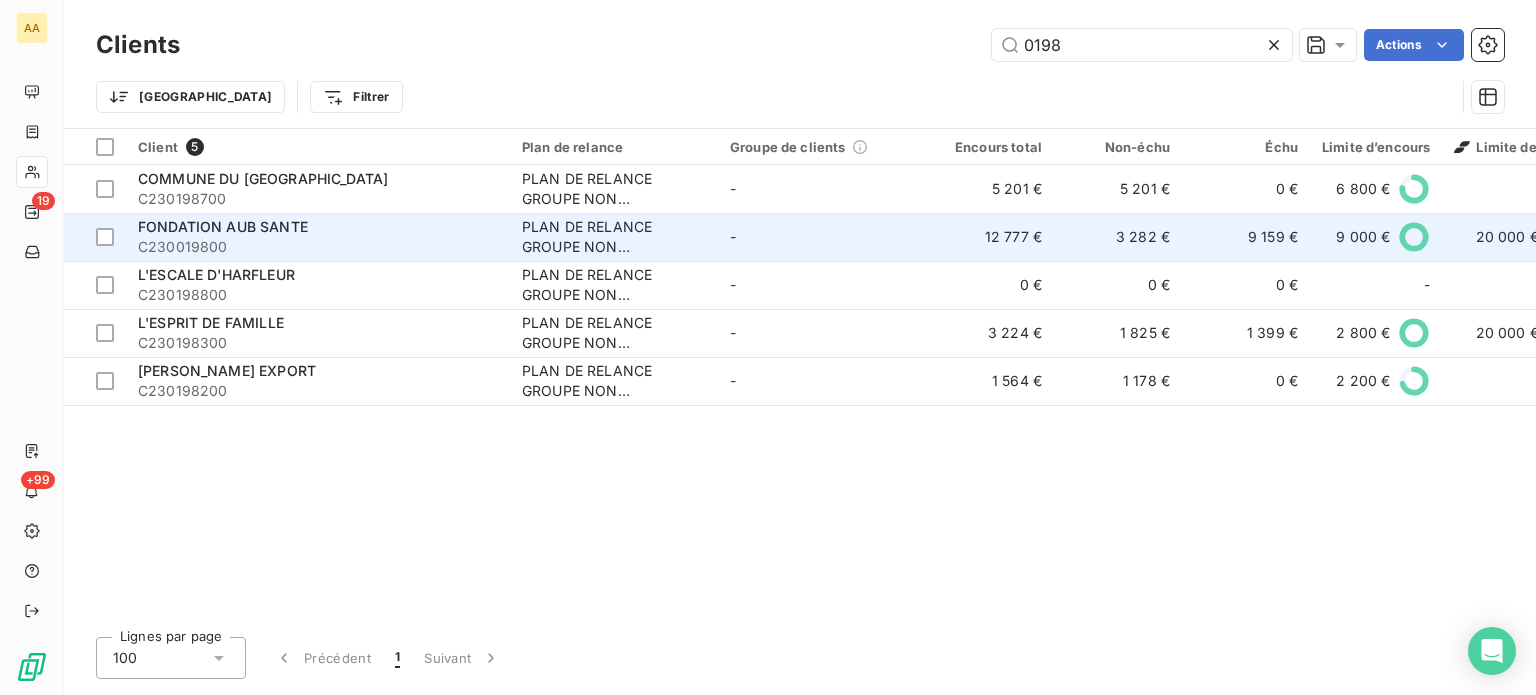 type on "0198" 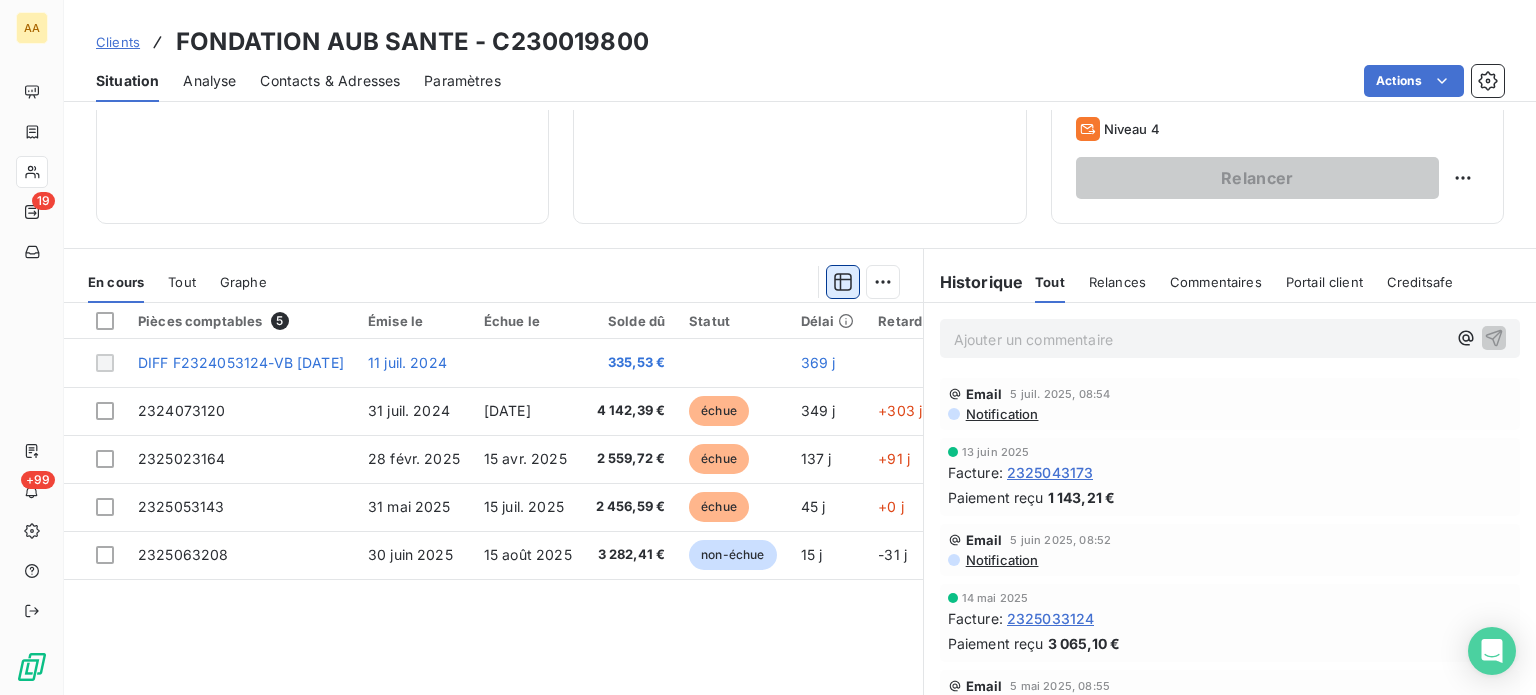 scroll, scrollTop: 300, scrollLeft: 0, axis: vertical 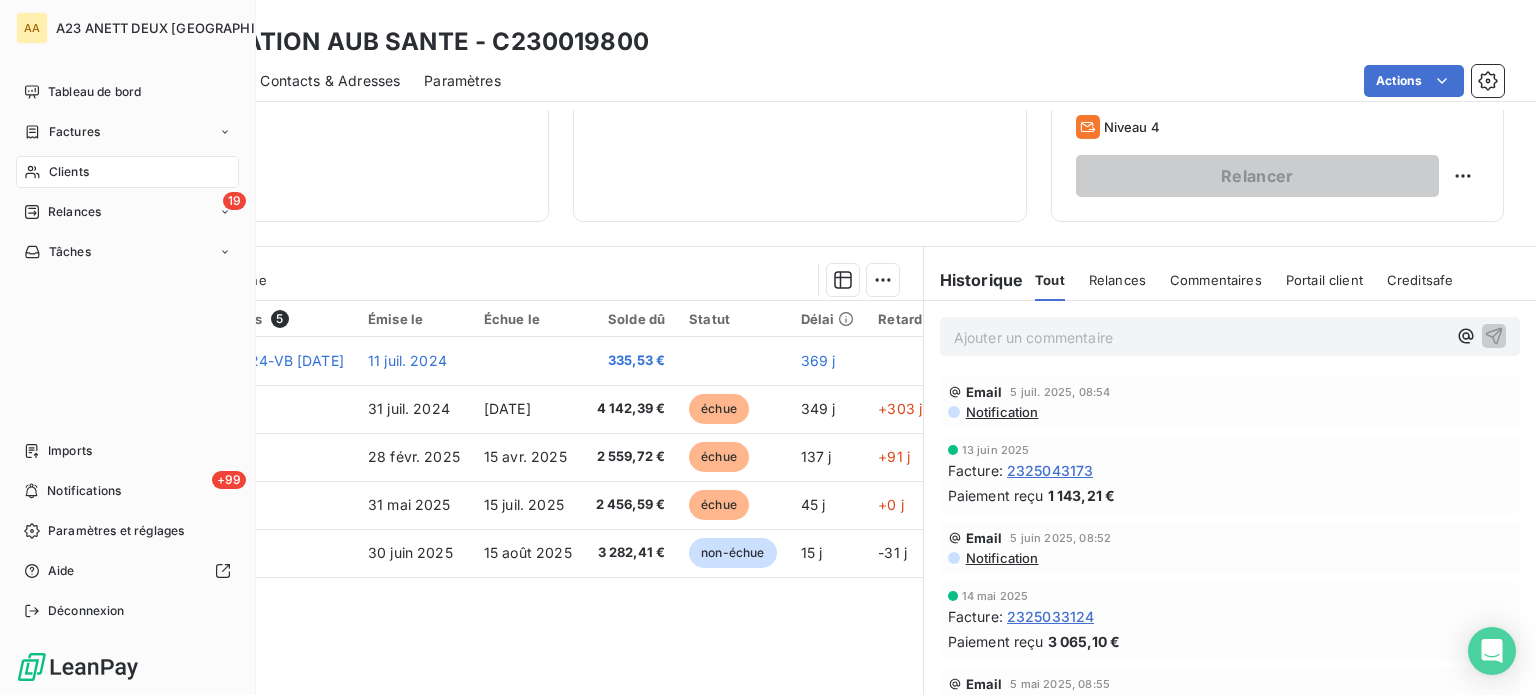 click on "Clients" at bounding box center [69, 172] 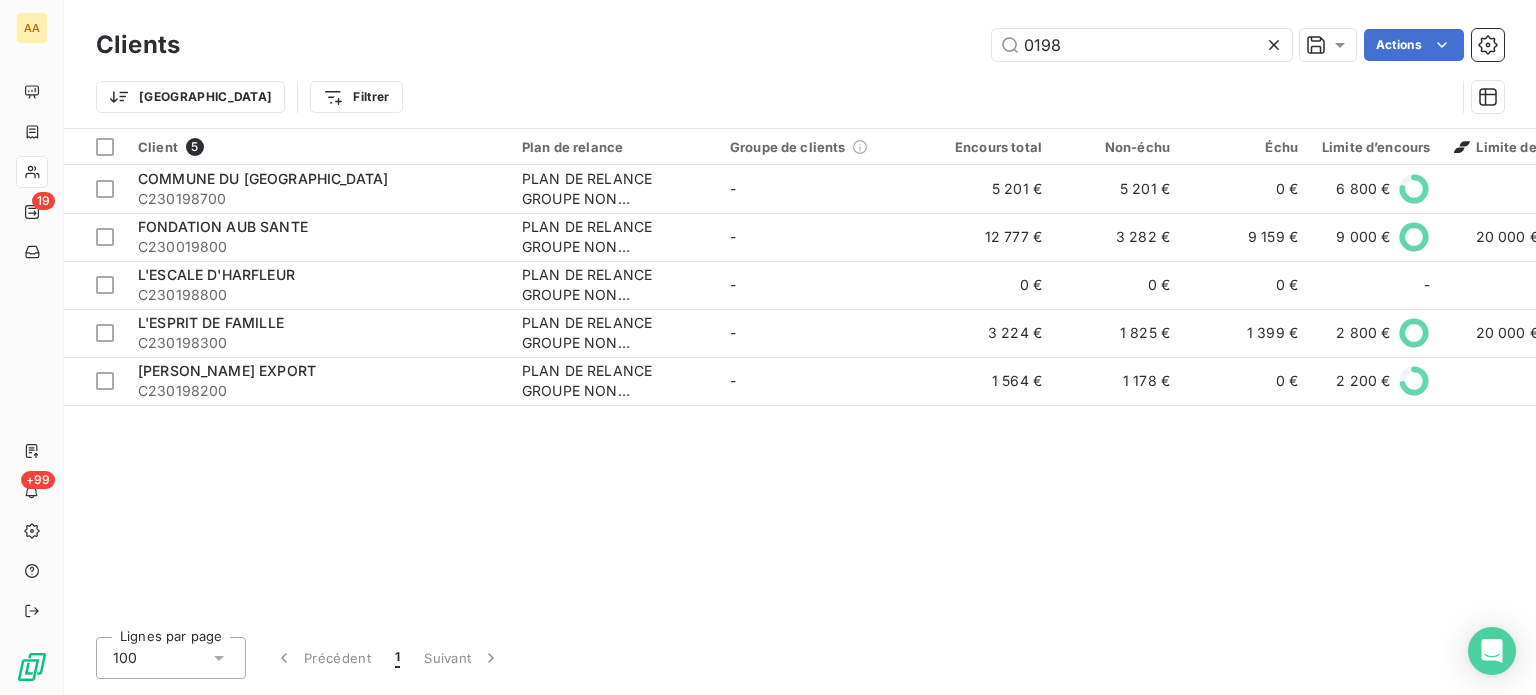 drag, startPoint x: 1068, startPoint y: 33, endPoint x: 964, endPoint y: 31, distance: 104.019226 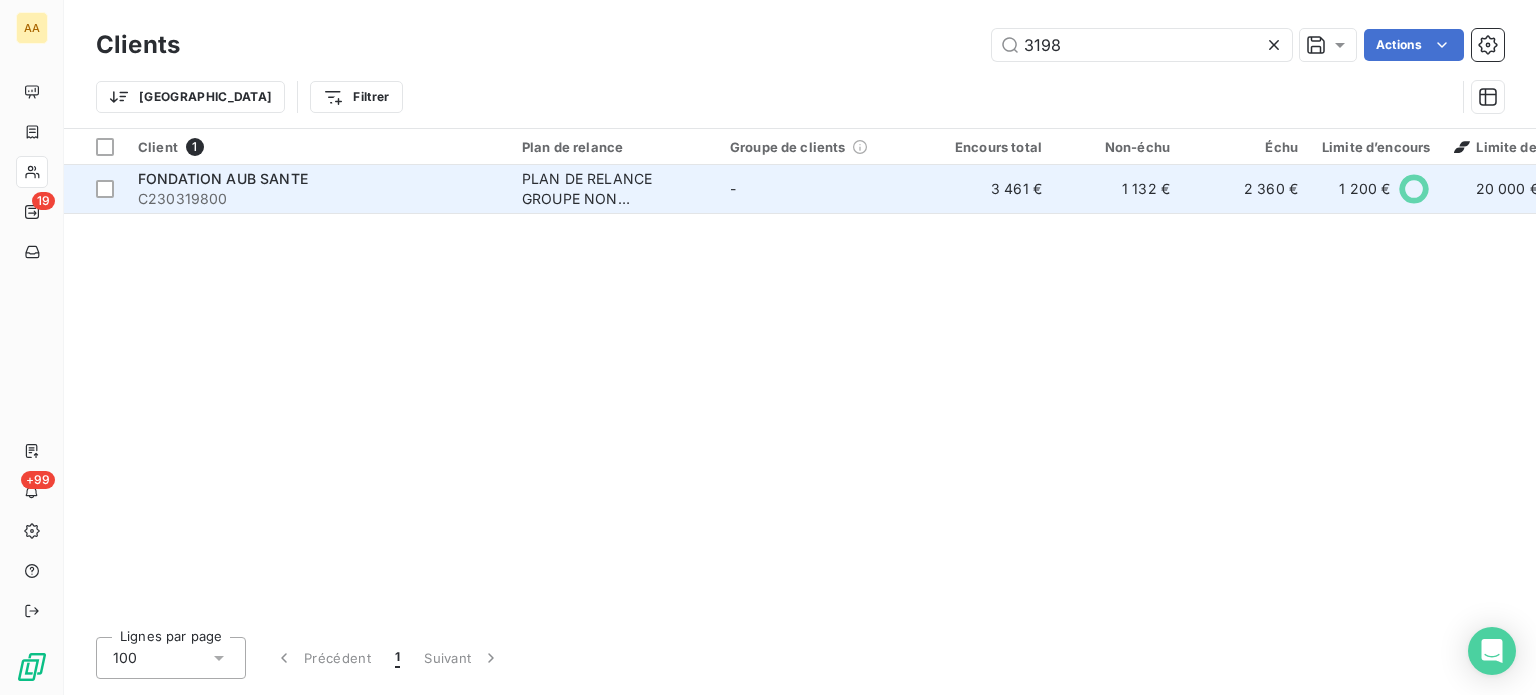type on "3198" 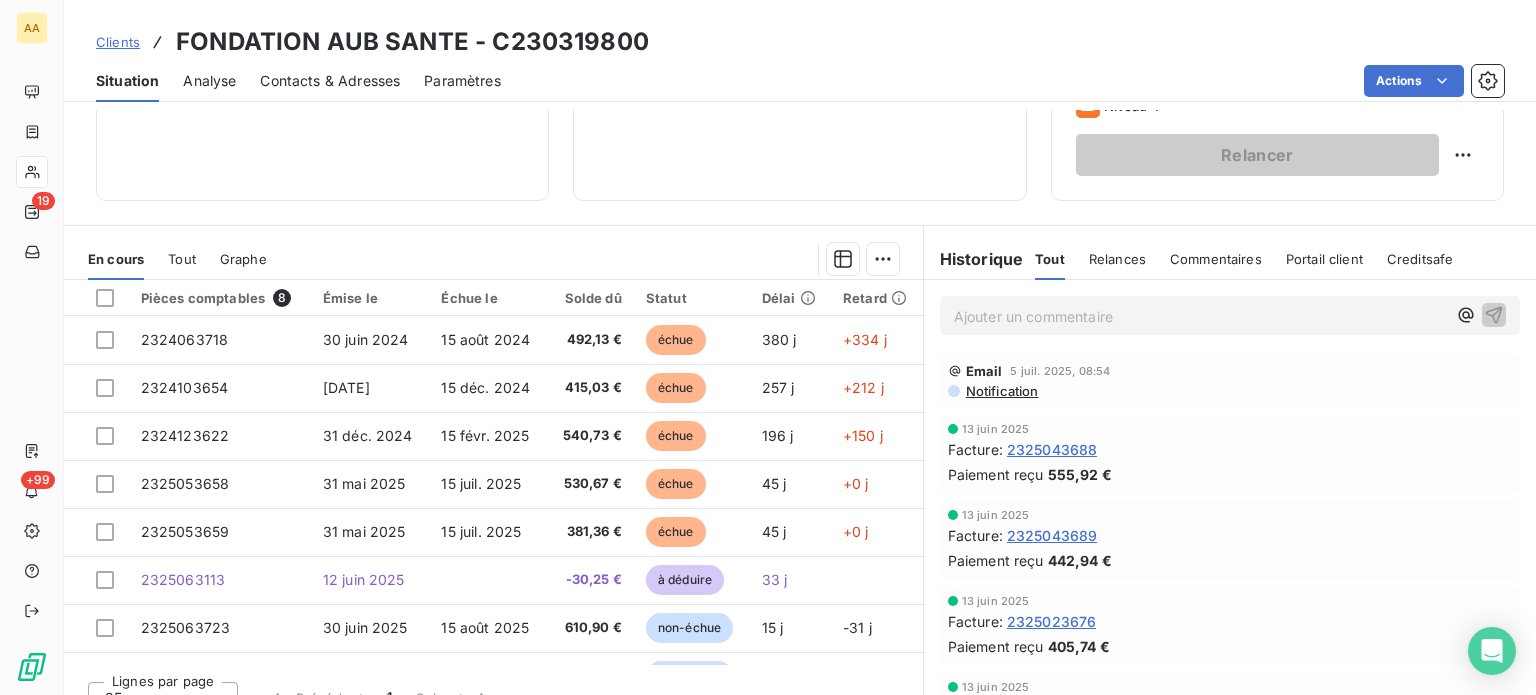 scroll, scrollTop: 350, scrollLeft: 0, axis: vertical 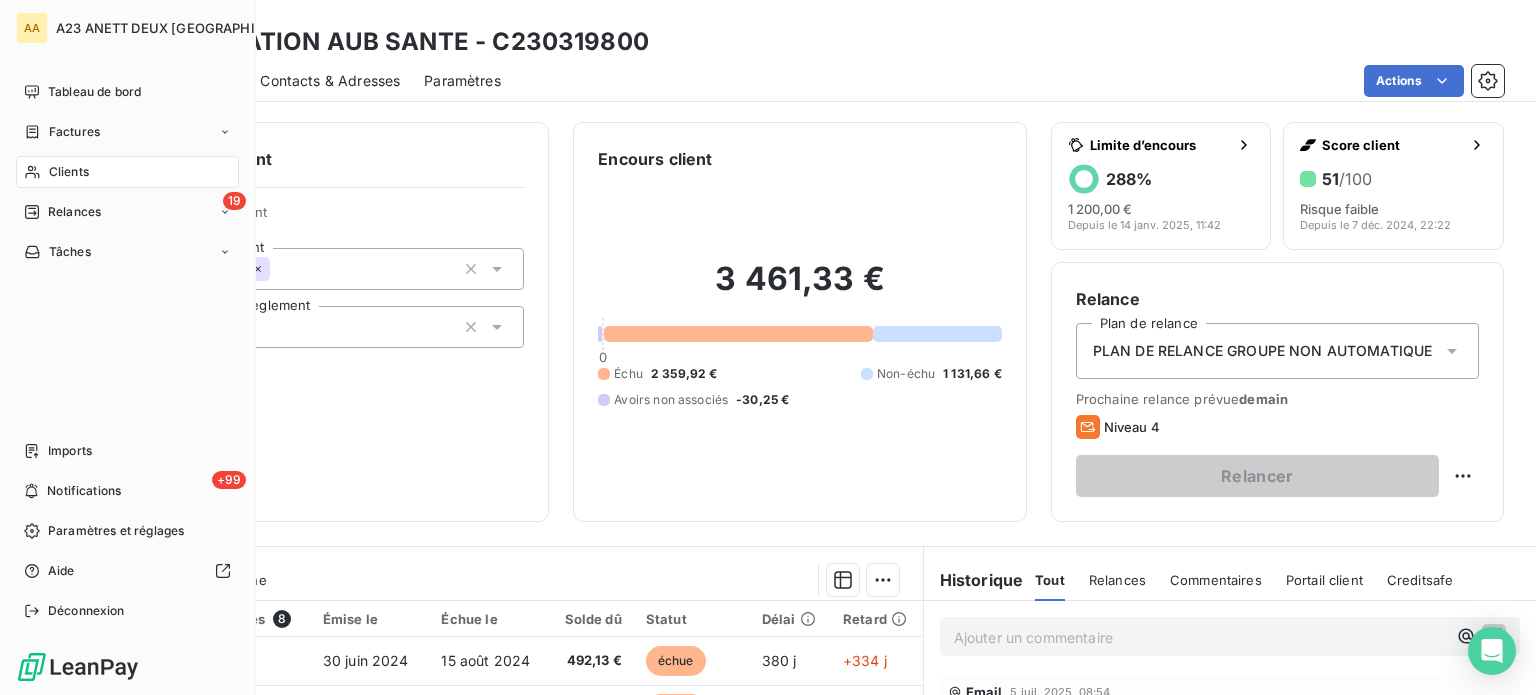 click on "Clients" at bounding box center (69, 172) 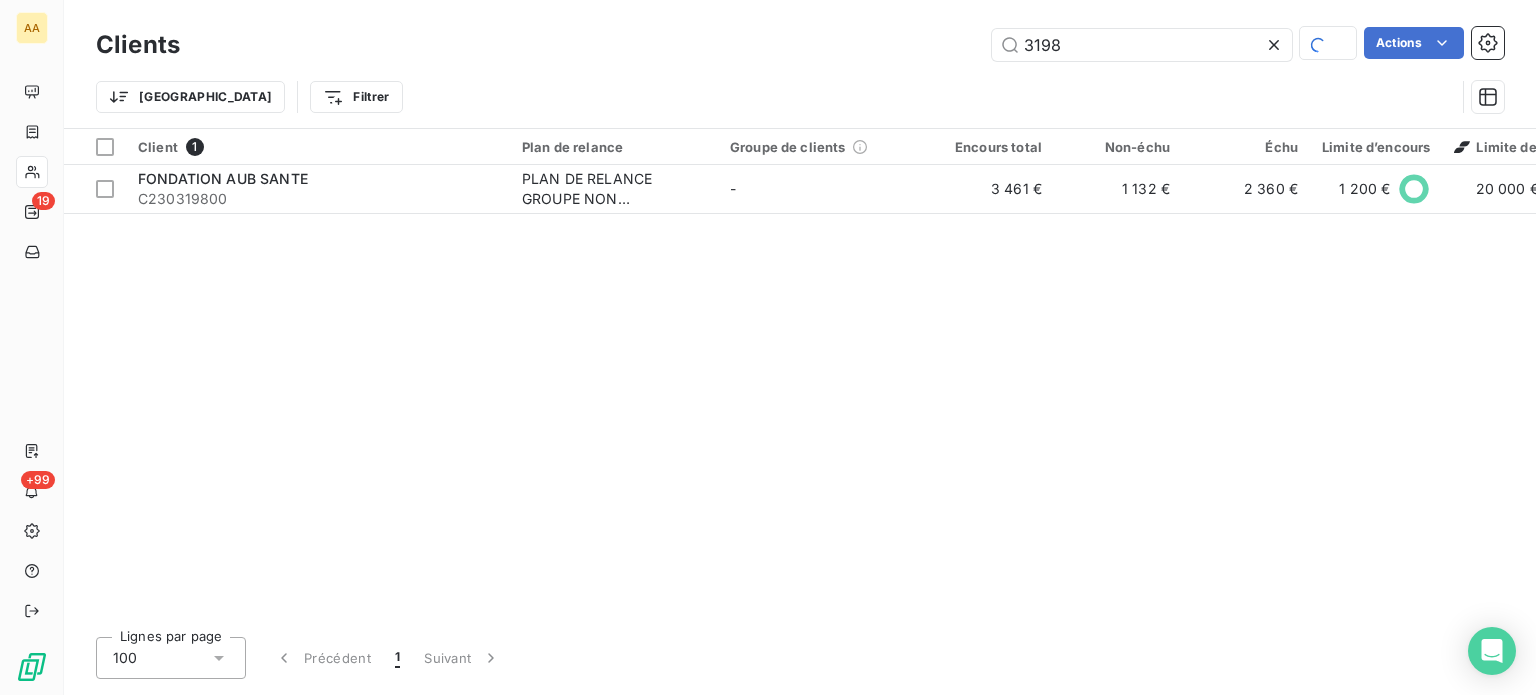 drag, startPoint x: 1094, startPoint y: 43, endPoint x: 889, endPoint y: 48, distance: 205.06097 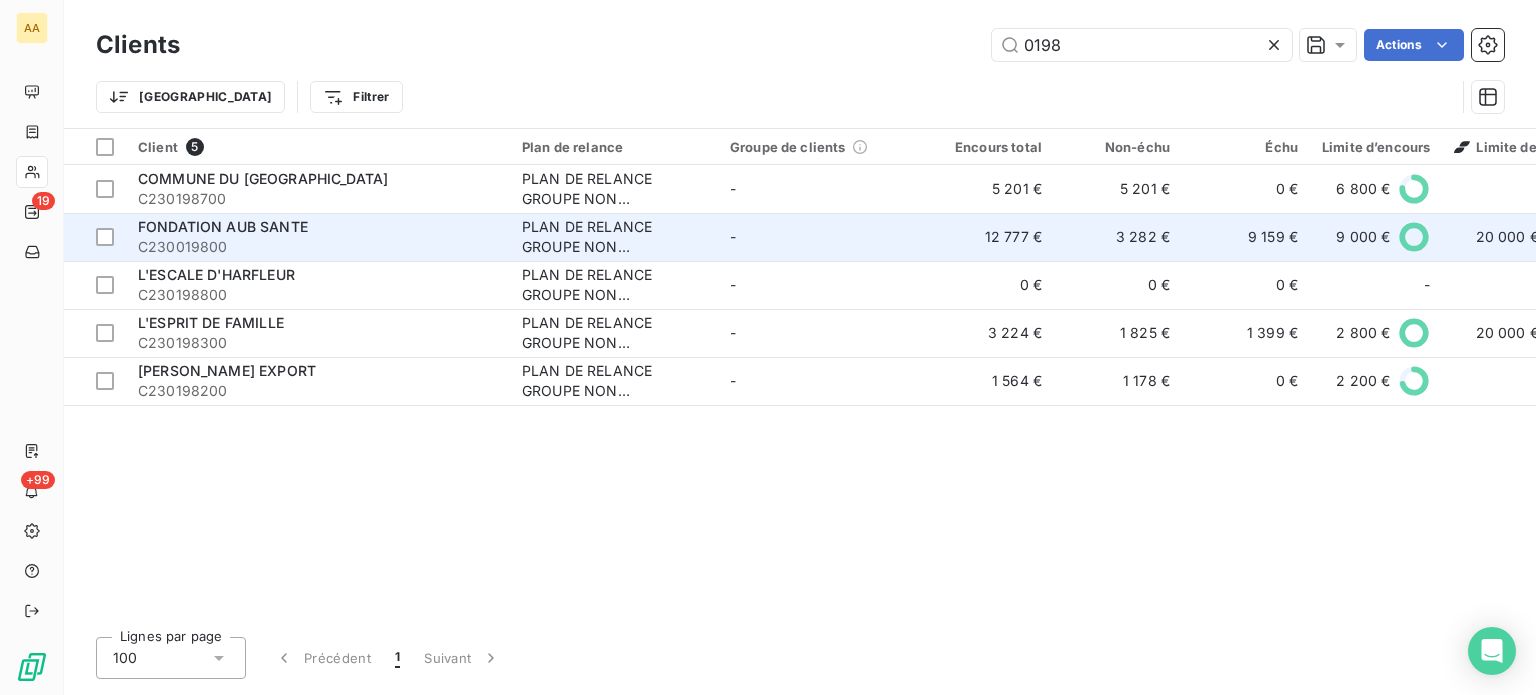 type on "0198" 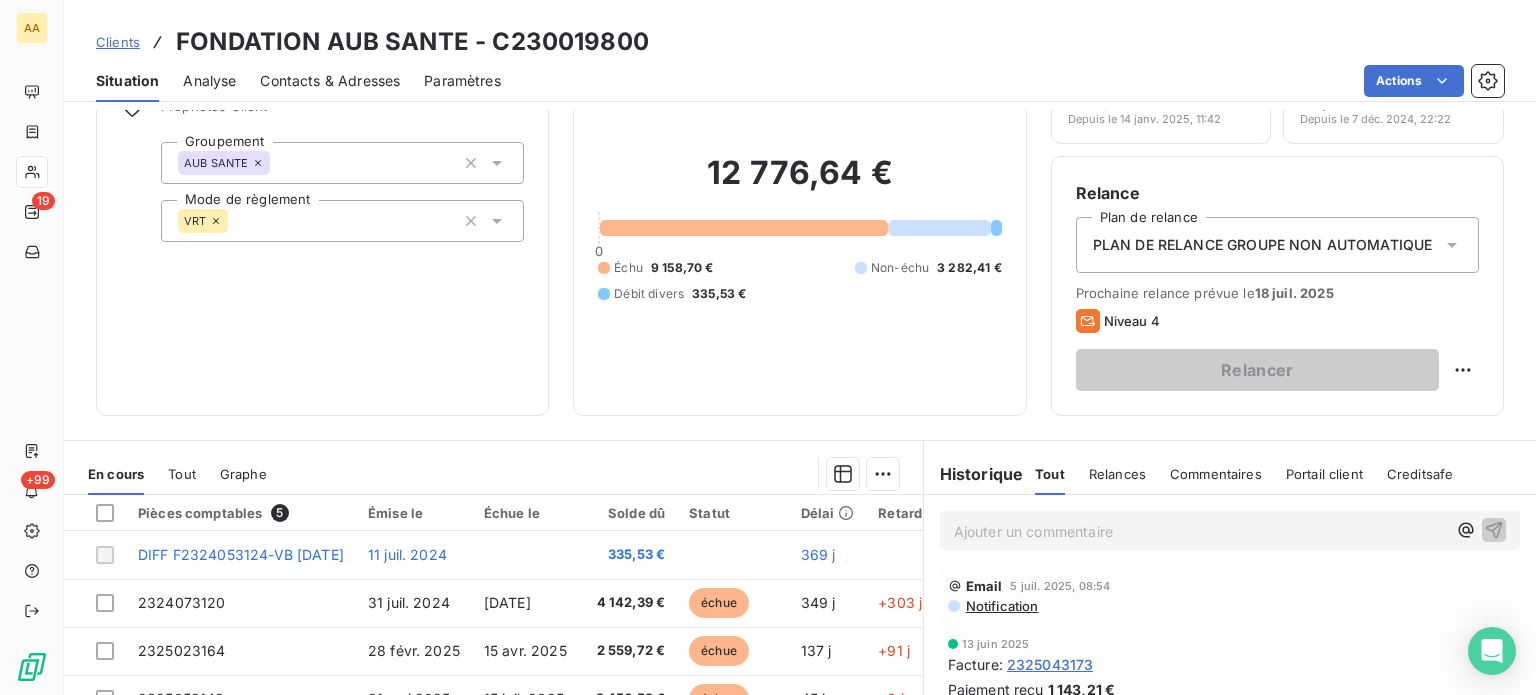 scroll, scrollTop: 300, scrollLeft: 0, axis: vertical 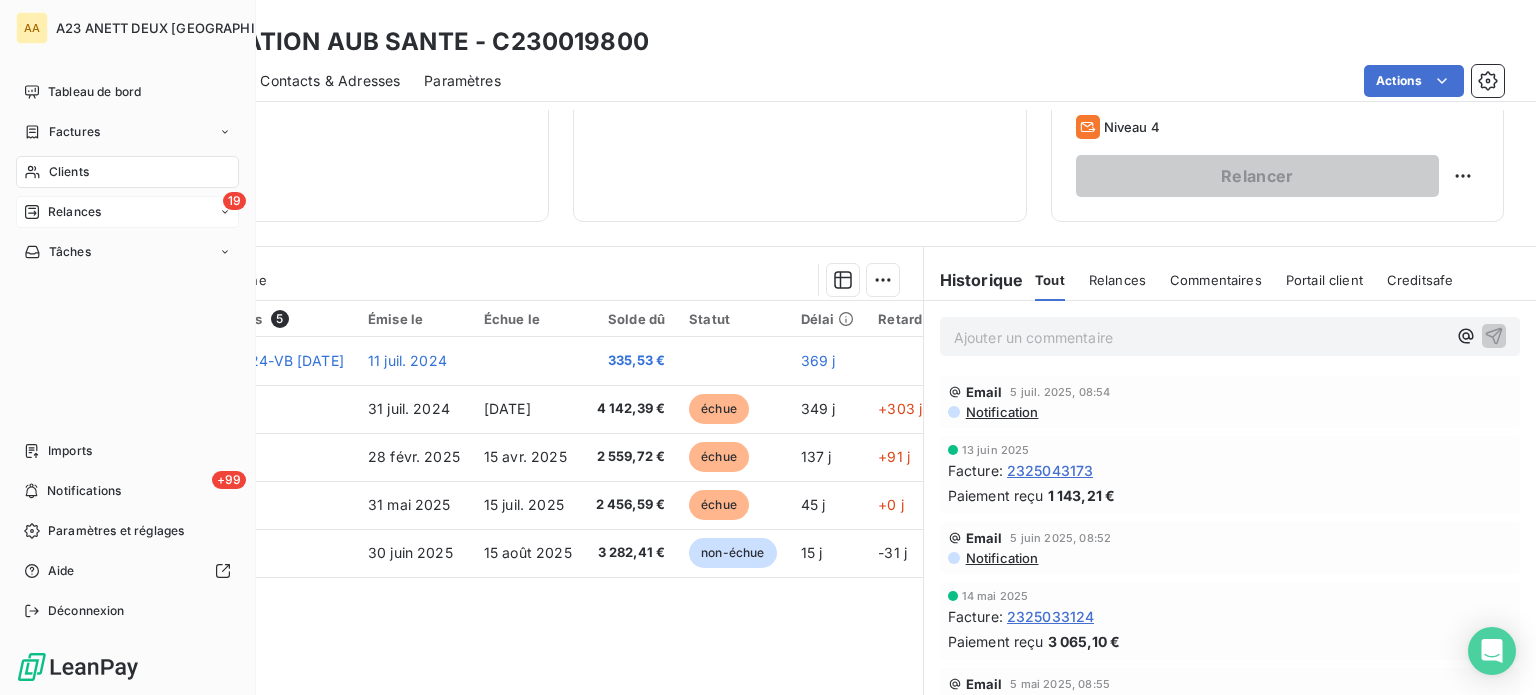 click on "19 Relances" at bounding box center [127, 212] 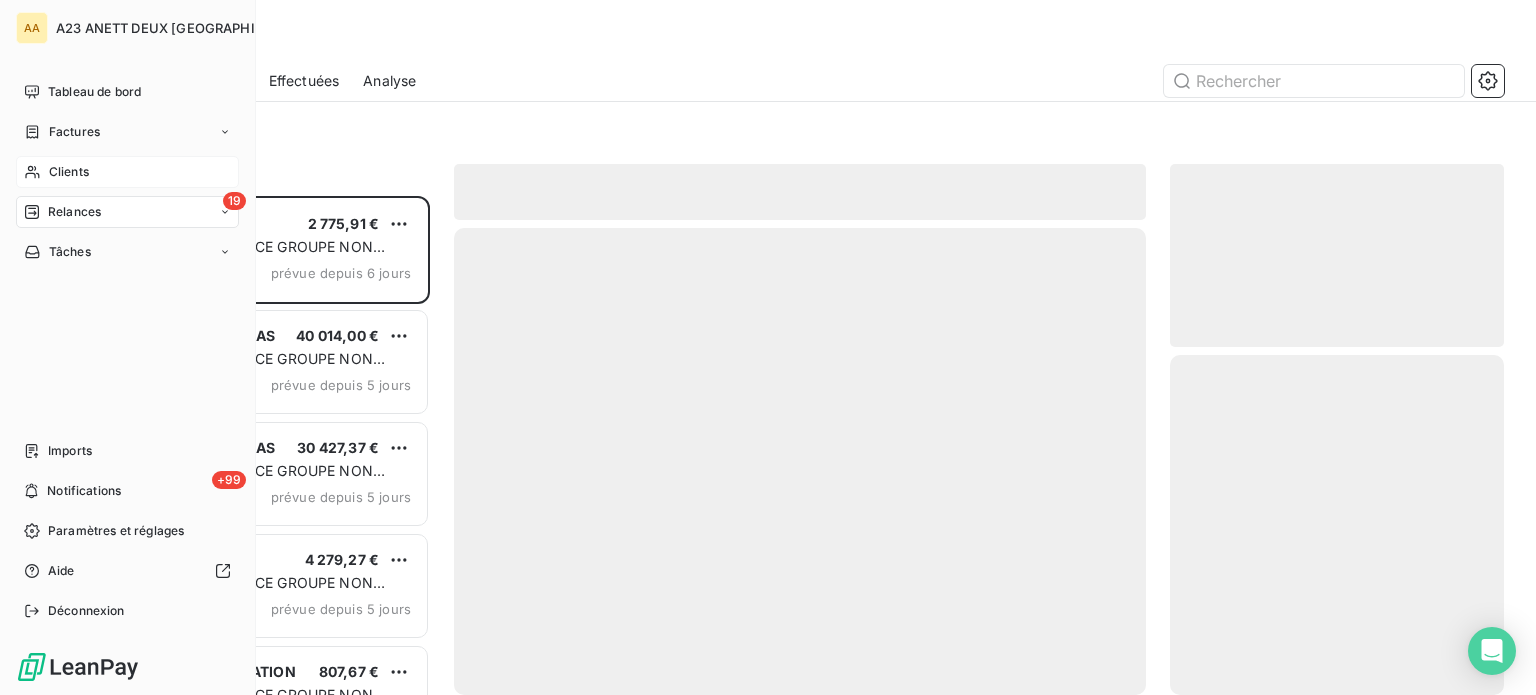 scroll, scrollTop: 16, scrollLeft: 16, axis: both 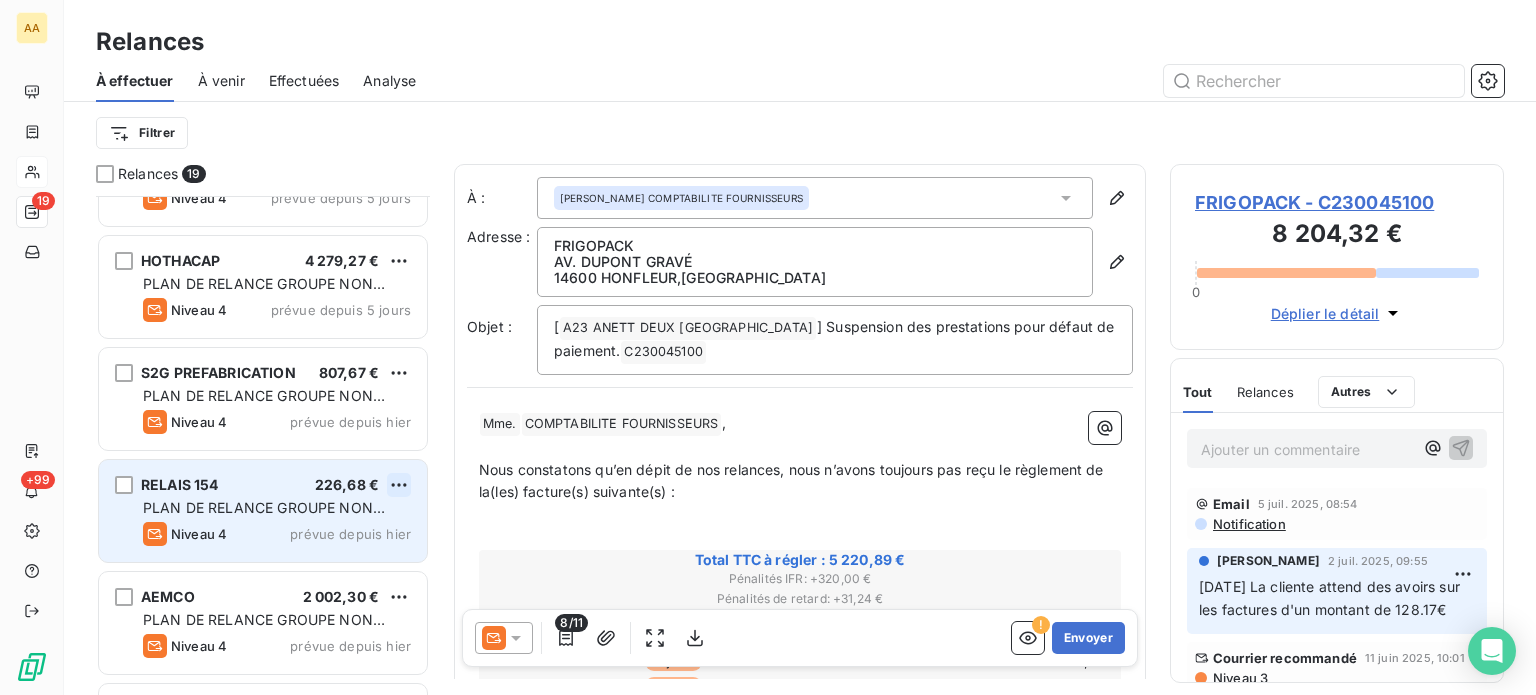 click on "AA 19 +99 Relances À effectuer À venir Effectuées Analyse Filtrer Relances 19 APTAR STELMI SAS 40 014,00 € PLAN DE RELANCE GROUPE NON AUTOMATIQUE Niveau 4 prévue depuis 5 jours APTAR STELMI SAS 30 427,37 € PLAN DE RELANCE GROUPE NON AUTOMATIQUE Niveau 4 prévue depuis 5 jours HOTHACAP 4 279,27 € PLAN DE RELANCE GROUPE NON AUTOMATIQUE Niveau 4 prévue depuis 5 jours S2G PREFABRICATION 807,67 € PLAN DE RELANCE GROUPE NON AUTOMATIQUE Niveau 4 prévue depuis hier RELAIS 154 226,68 € PLAN DE RELANCE GROUPE NON AUTOMATIQUE Niveau 4 prévue depuis hier AEMCO 2 002,30 € PLAN DE RELANCE GROUPE NON AUTOMATIQUE Niveau 4 prévue depuis hier AIR INDUSTRIE 290,62 € PLAN DE RELANCE GROUPE NON AUTOMATIQUE Niveau 3 prévue aujourd’hui SMEDAR - Quai Clon 49,78 € PLAN DE RELANCE GROUPE NON AUTOMATIQUE Niveau 4 prévue aujourd’hui SAS LES GITES DE [GEOGRAPHIC_DATA] 768,73 € PLAN DE RELANCE GROUPE NON AUTOMATIQUE Niveau 4 prévue aujourd’hui SMEDAR - Tri et affinage 4 272,98 €" at bounding box center [768, 347] 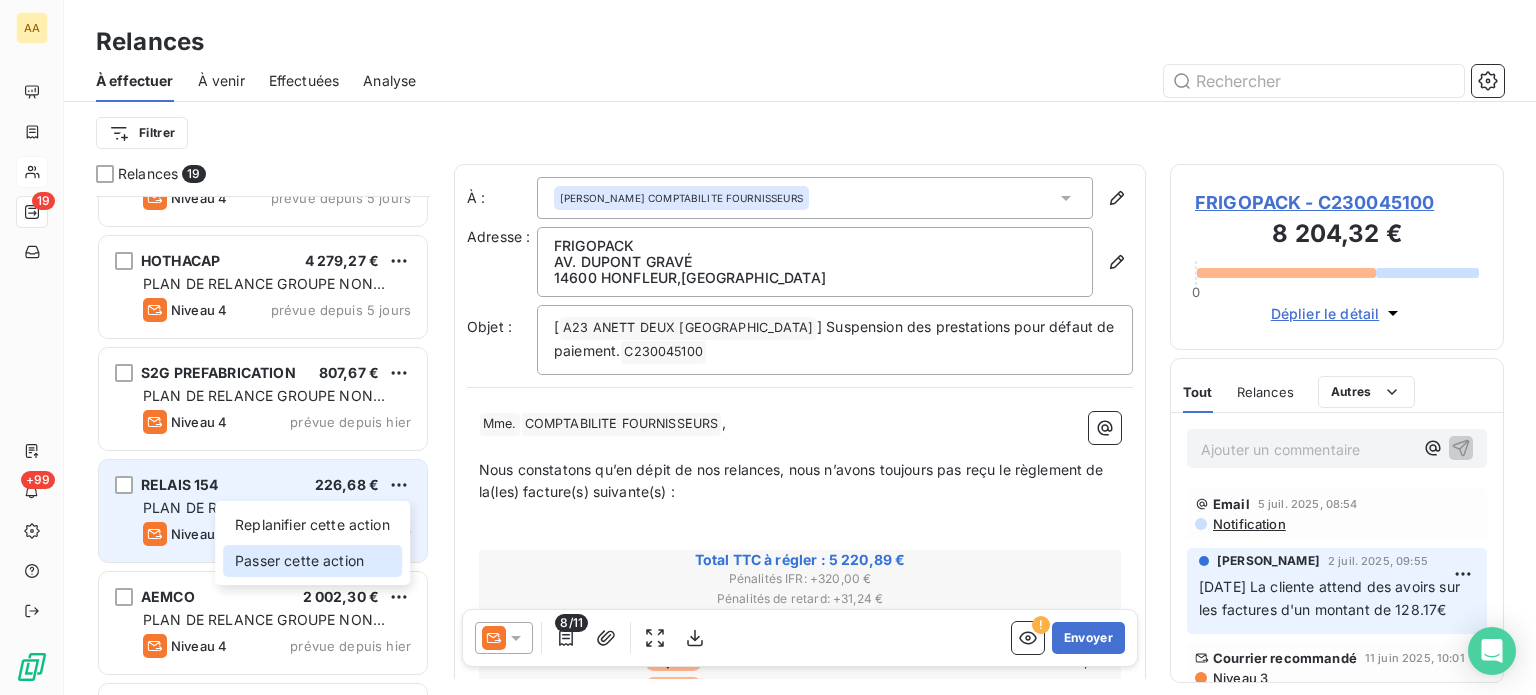 click on "Passer cette action" at bounding box center (312, 561) 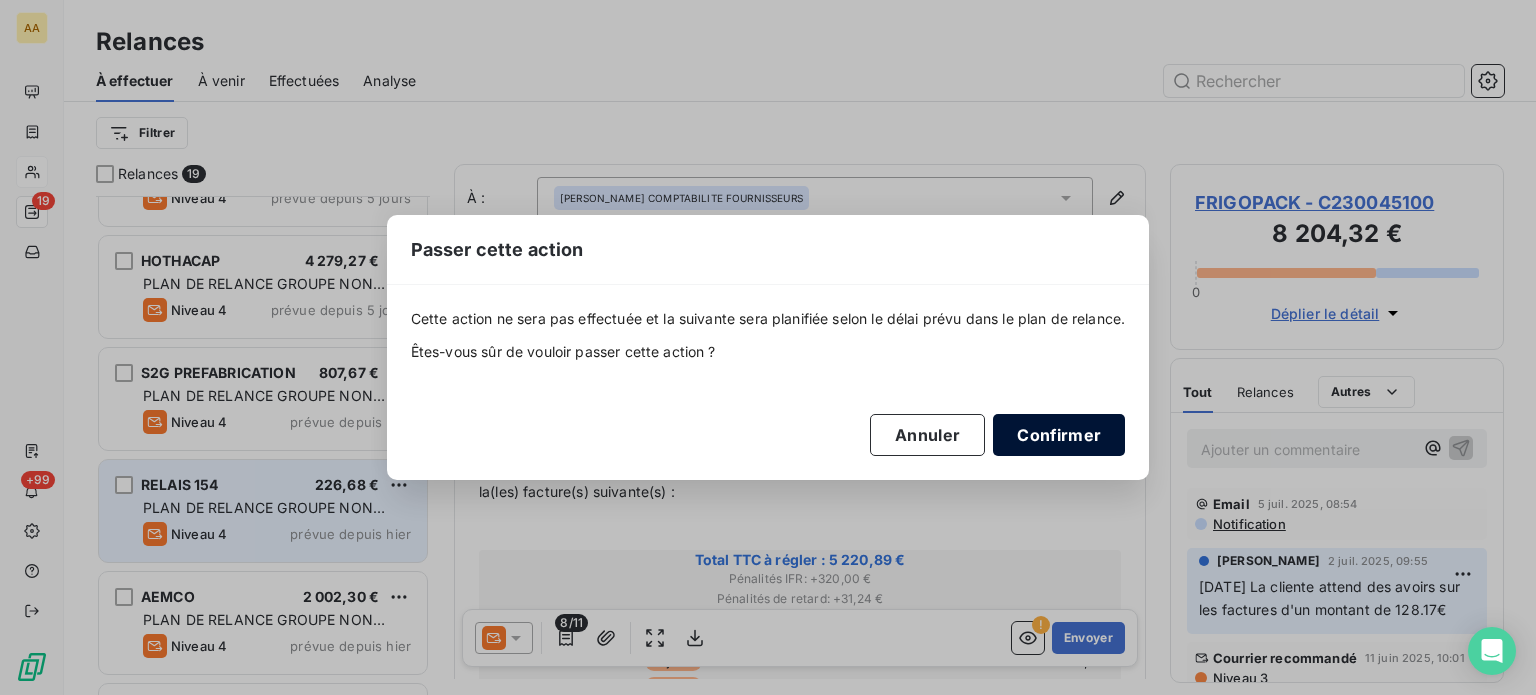 click on "Confirmer" at bounding box center [1059, 435] 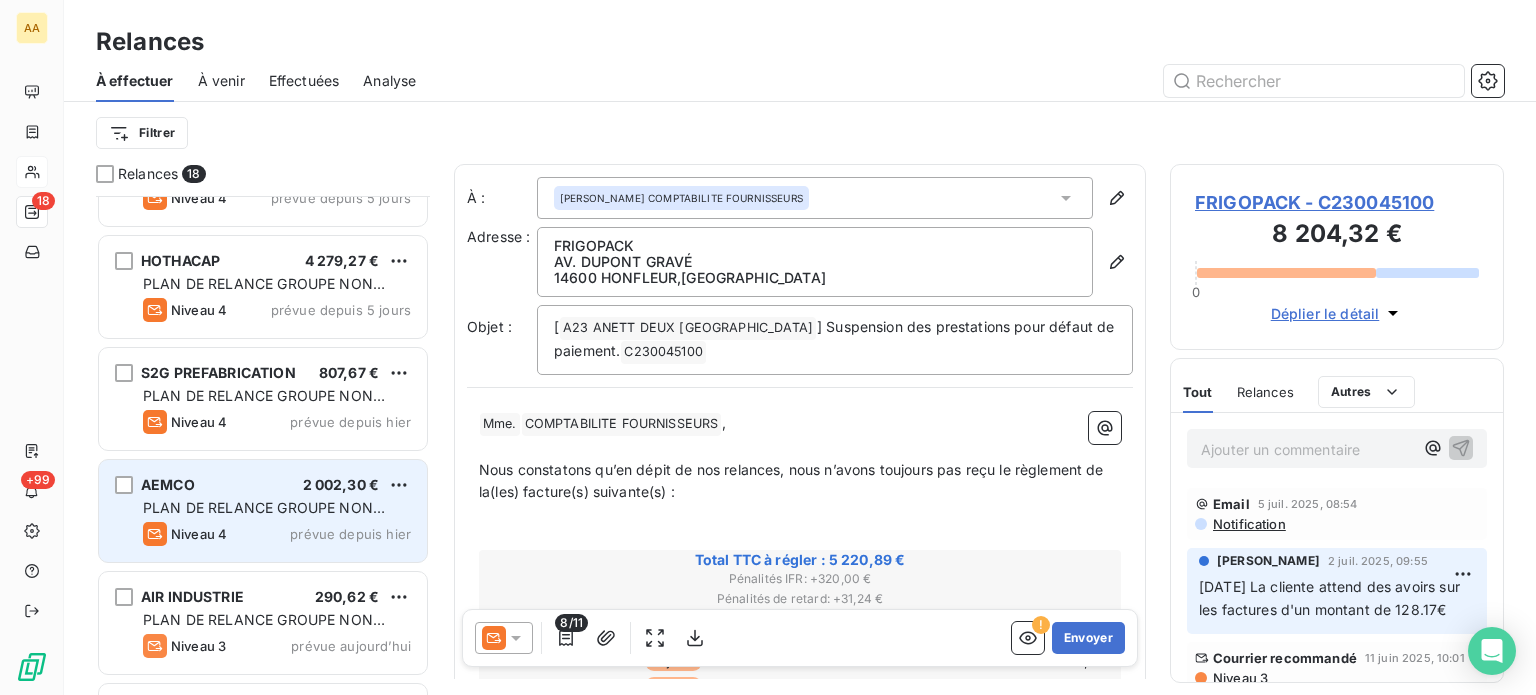 scroll, scrollTop: 400, scrollLeft: 0, axis: vertical 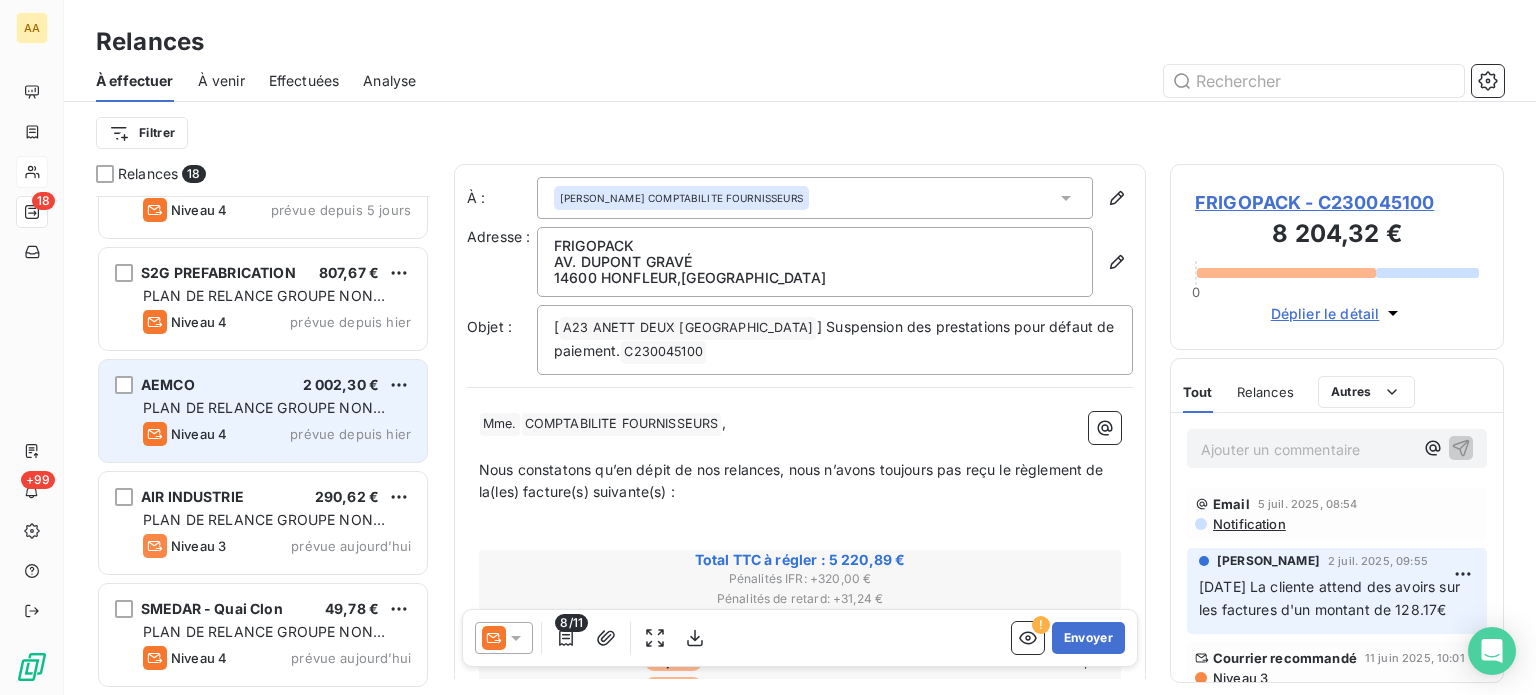 click on "prévue depuis hier" at bounding box center (350, 434) 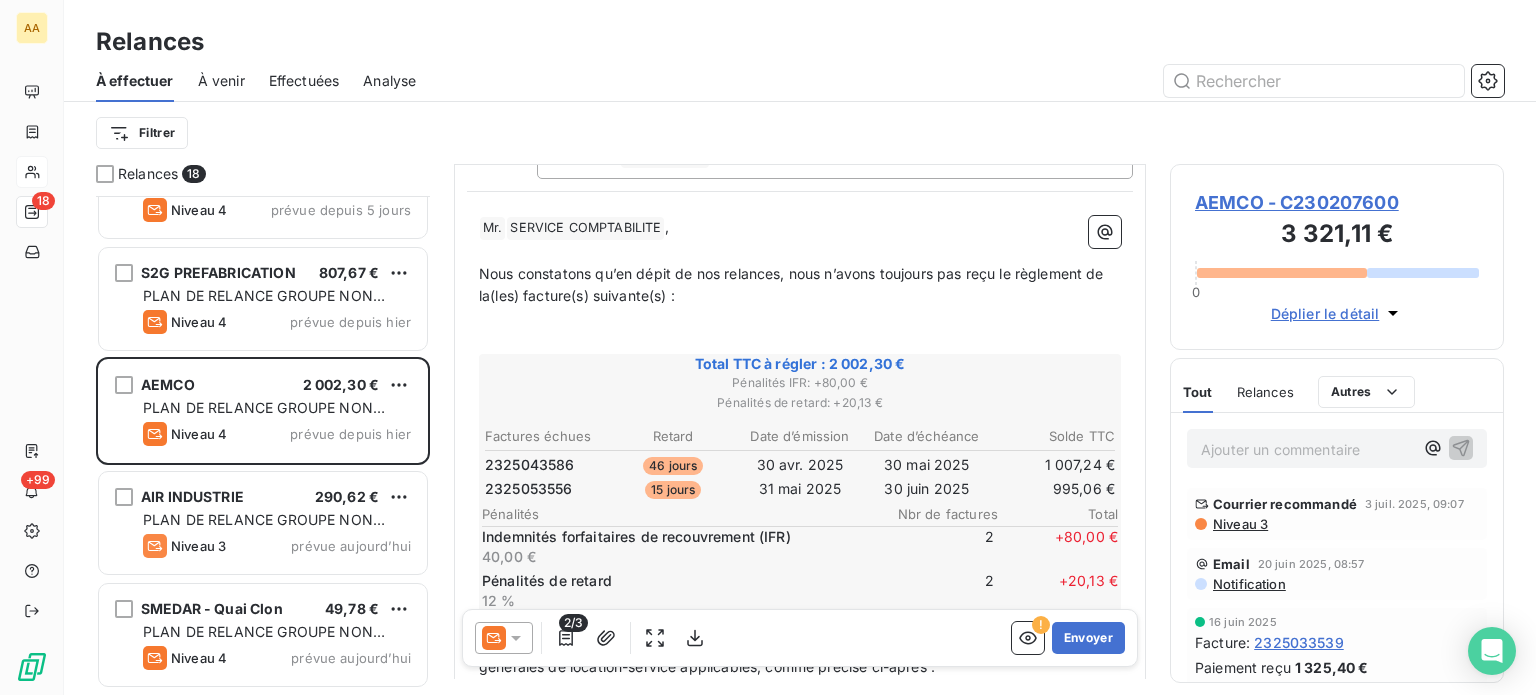scroll, scrollTop: 300, scrollLeft: 0, axis: vertical 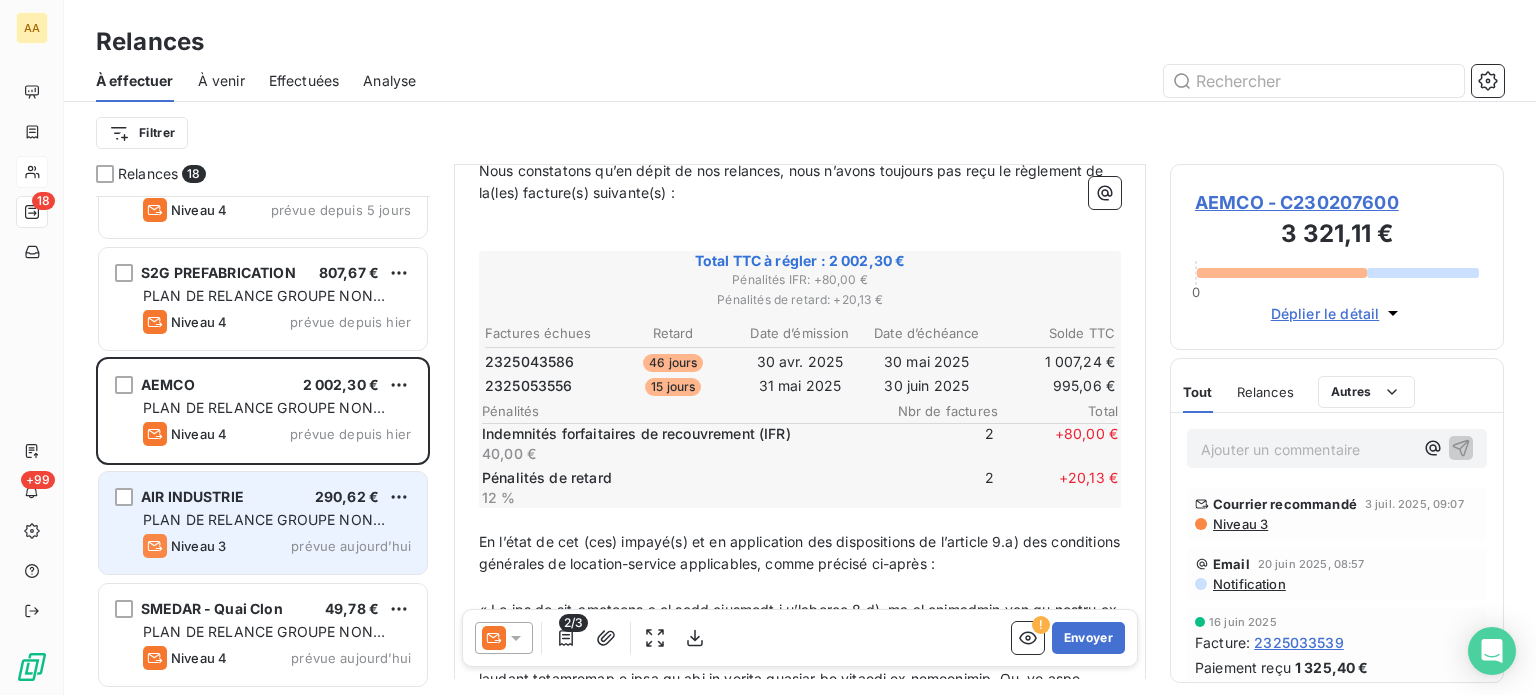 click on "PLAN DE RELANCE GROUPE NON AUTOMATIQUE" at bounding box center (264, 529) 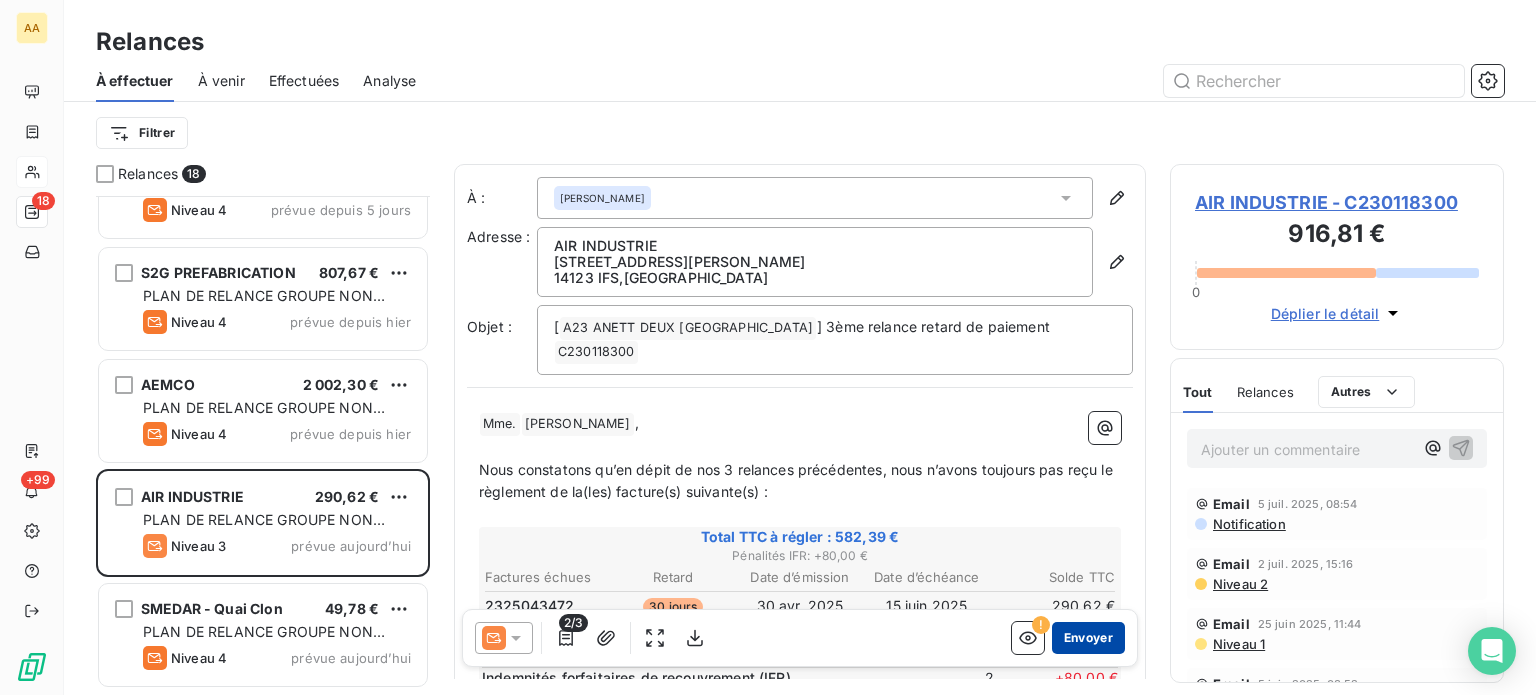 click on "Envoyer" at bounding box center (1088, 638) 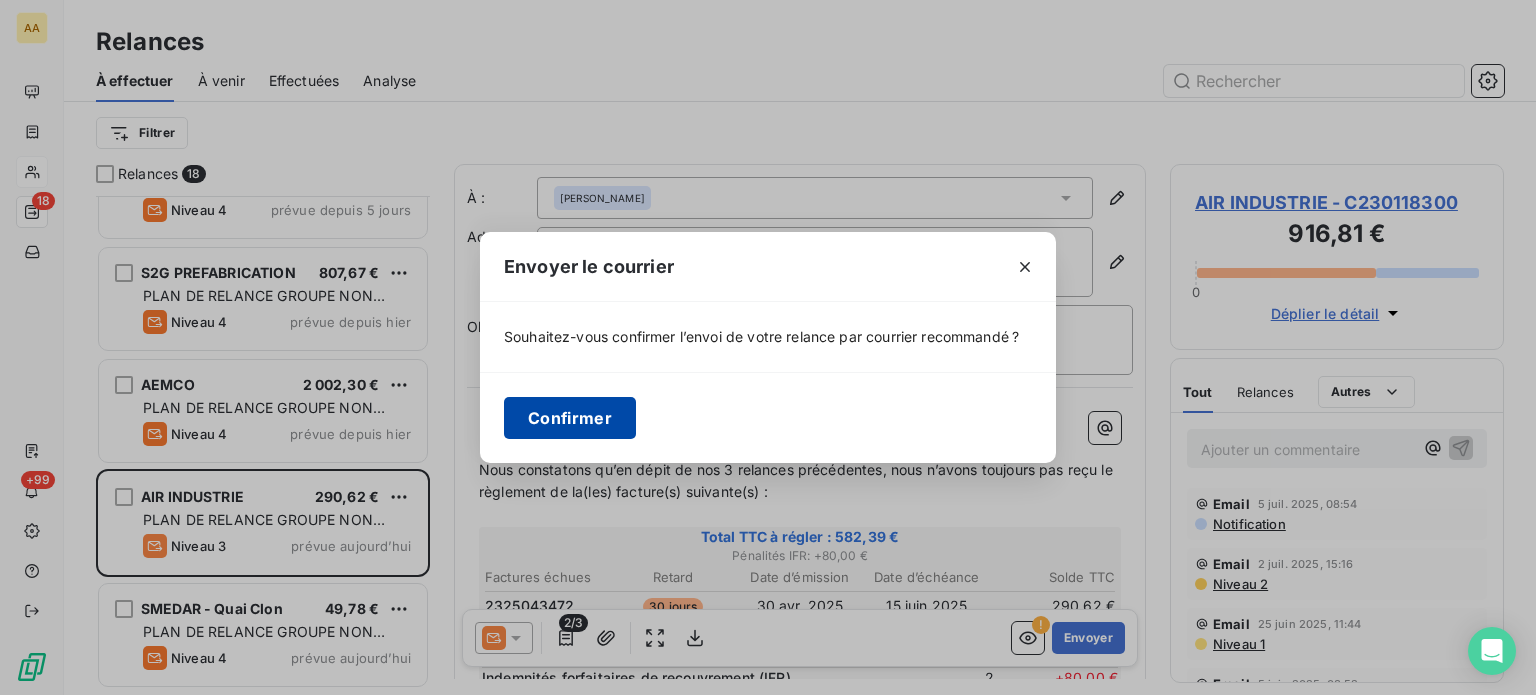 click on "Confirmer" at bounding box center [570, 418] 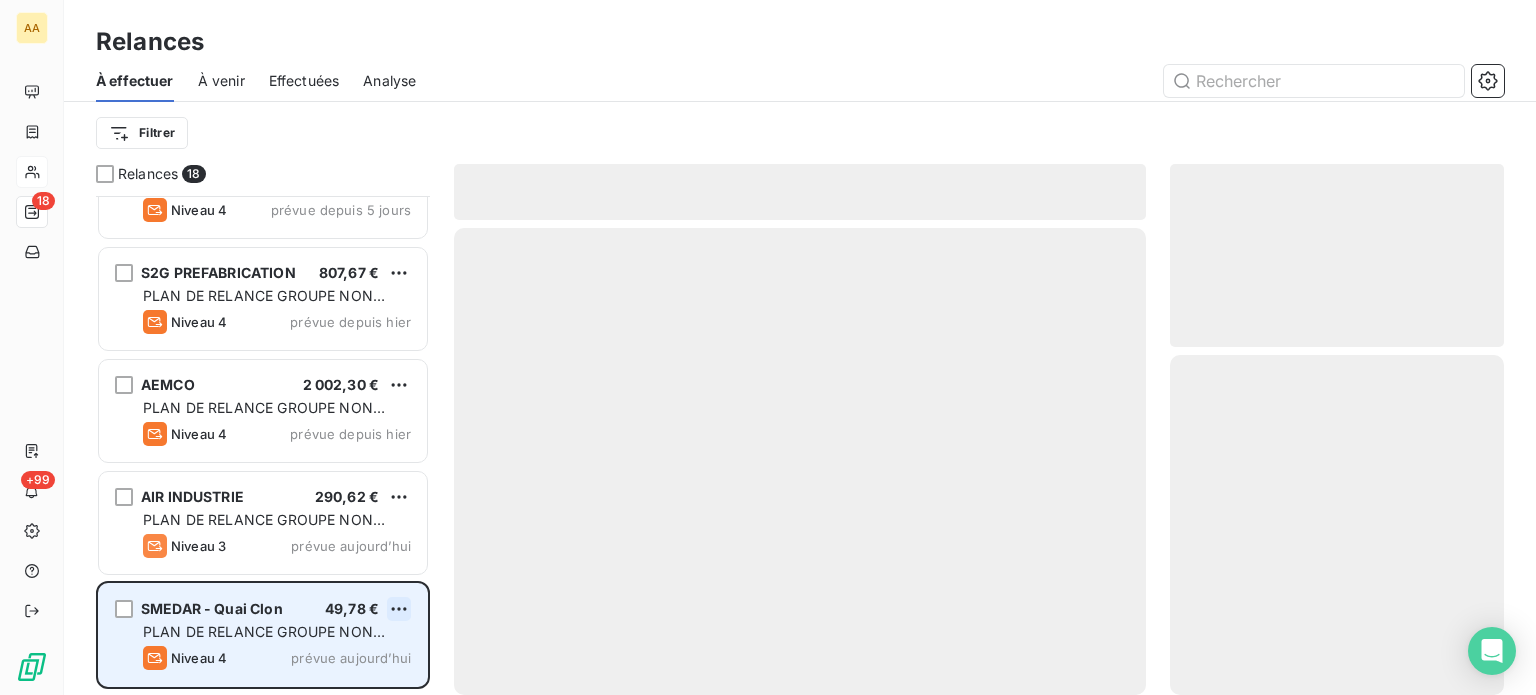 click on "AA 18 +99 Relances À effectuer À venir Effectuées Analyse Filtrer Relances 18 APTAR STELMI SAS 30 427,37 € PLAN DE RELANCE GROUPE NON AUTOMATIQUE Niveau 4 prévue depuis 5 jours HOTHACAP 4 279,27 € PLAN DE RELANCE GROUPE NON AUTOMATIQUE Niveau 4 prévue depuis 5 jours S2G PREFABRICATION 807,67 € PLAN DE RELANCE GROUPE NON AUTOMATIQUE Niveau 4 prévue depuis hier AEMCO 2 002,30 € PLAN DE RELANCE GROUPE NON AUTOMATIQUE Niveau 4 prévue depuis hier AIR INDUSTRIE 290,62 € PLAN DE RELANCE GROUPE NON AUTOMATIQUE Niveau 3 prévue aujourd’hui SMEDAR - Quai Clon 49,78 € PLAN DE RELANCE GROUPE NON AUTOMATIQUE Niveau 4 prévue aujourd’hui SAS LES GITES DE [GEOGRAPHIC_DATA] 768,73 € PLAN DE RELANCE GROUPE NON AUTOMATIQUE Niveau 4 prévue aujourd’hui SMEDAR - Tri et affinage 4 272,98 € PLAN DE RELANCE GROUPE NON AUTOMATIQUE Niveau 4 prévue aujourd’hui SMEDAR - Quai Montville 162,35 € PLAN DE RELANCE GROUPE NON AUTOMATIQUE Niveau 4 prévue aujourd’hui 52,20 € MAILLOT" at bounding box center (768, 347) 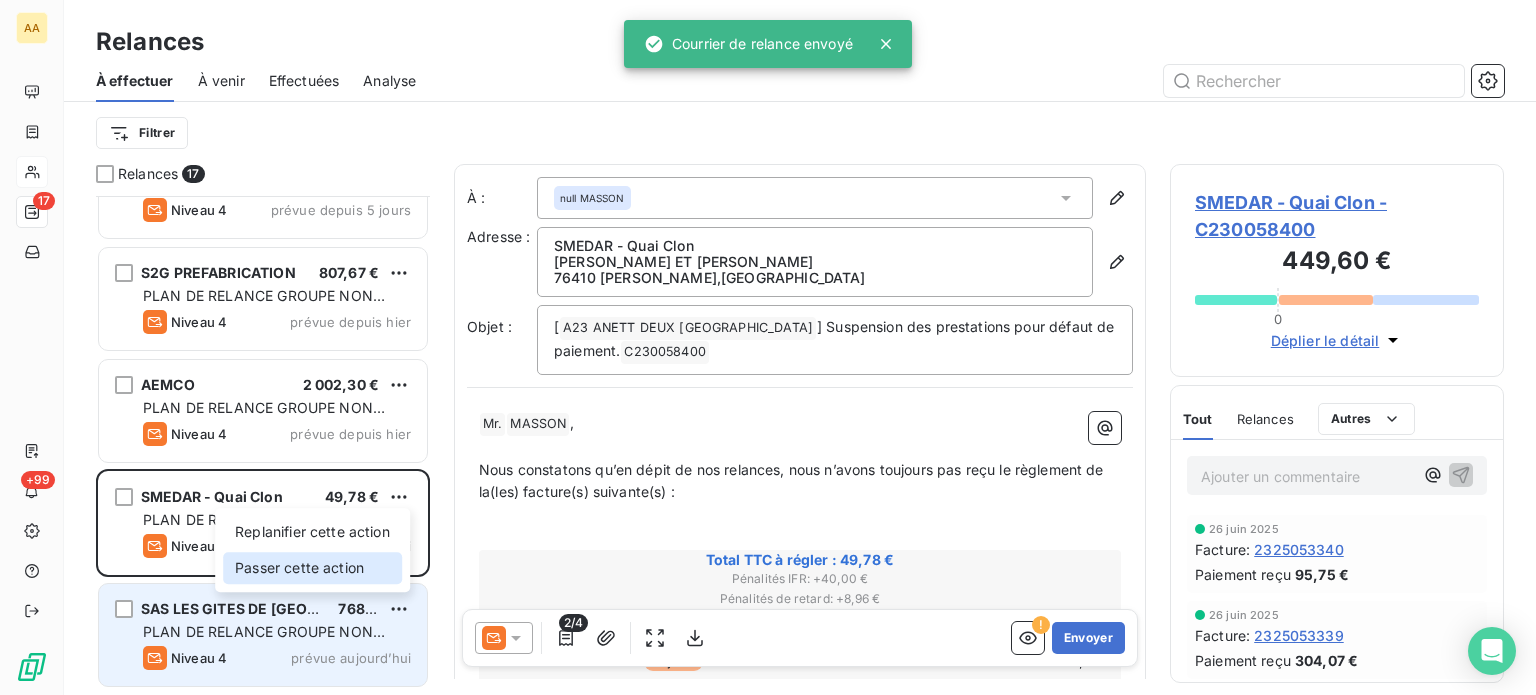 click on "Passer cette action" at bounding box center (312, 568) 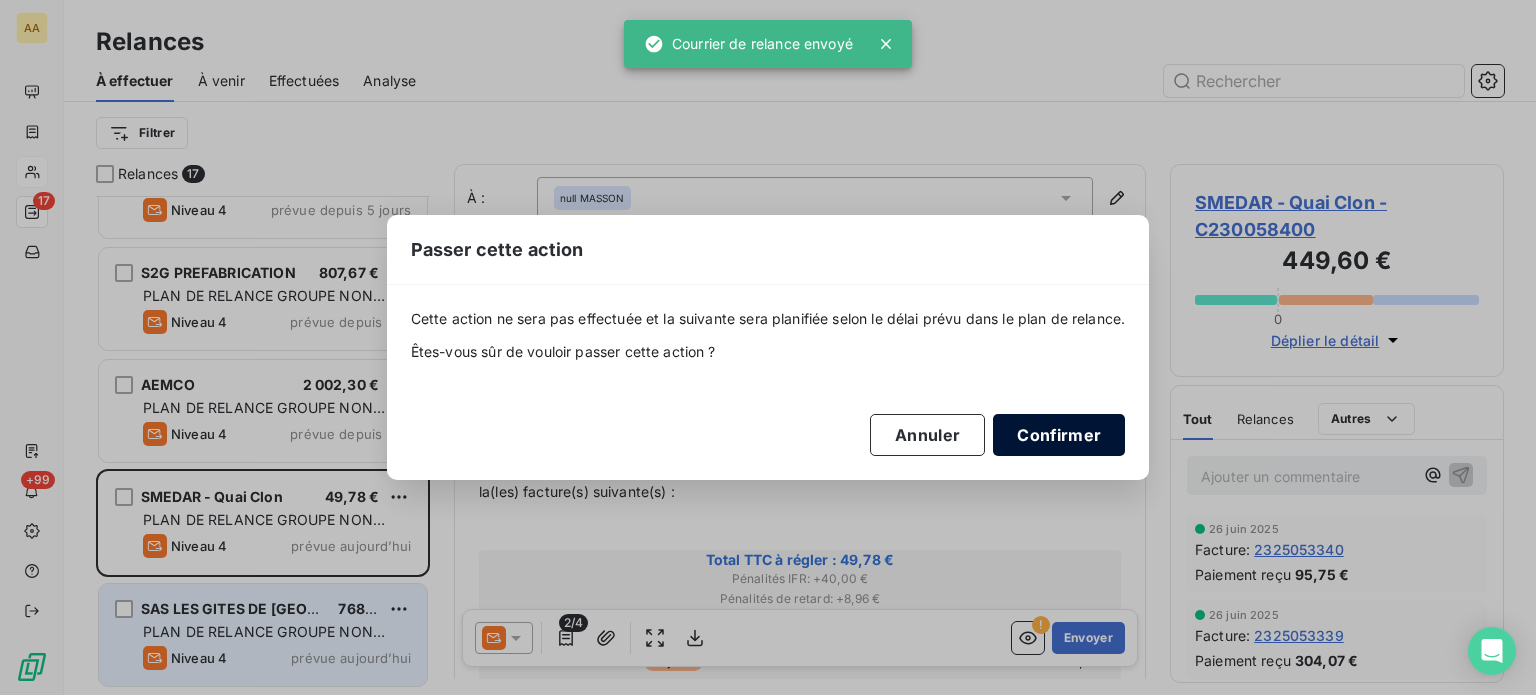 click on "Confirmer" at bounding box center [1059, 435] 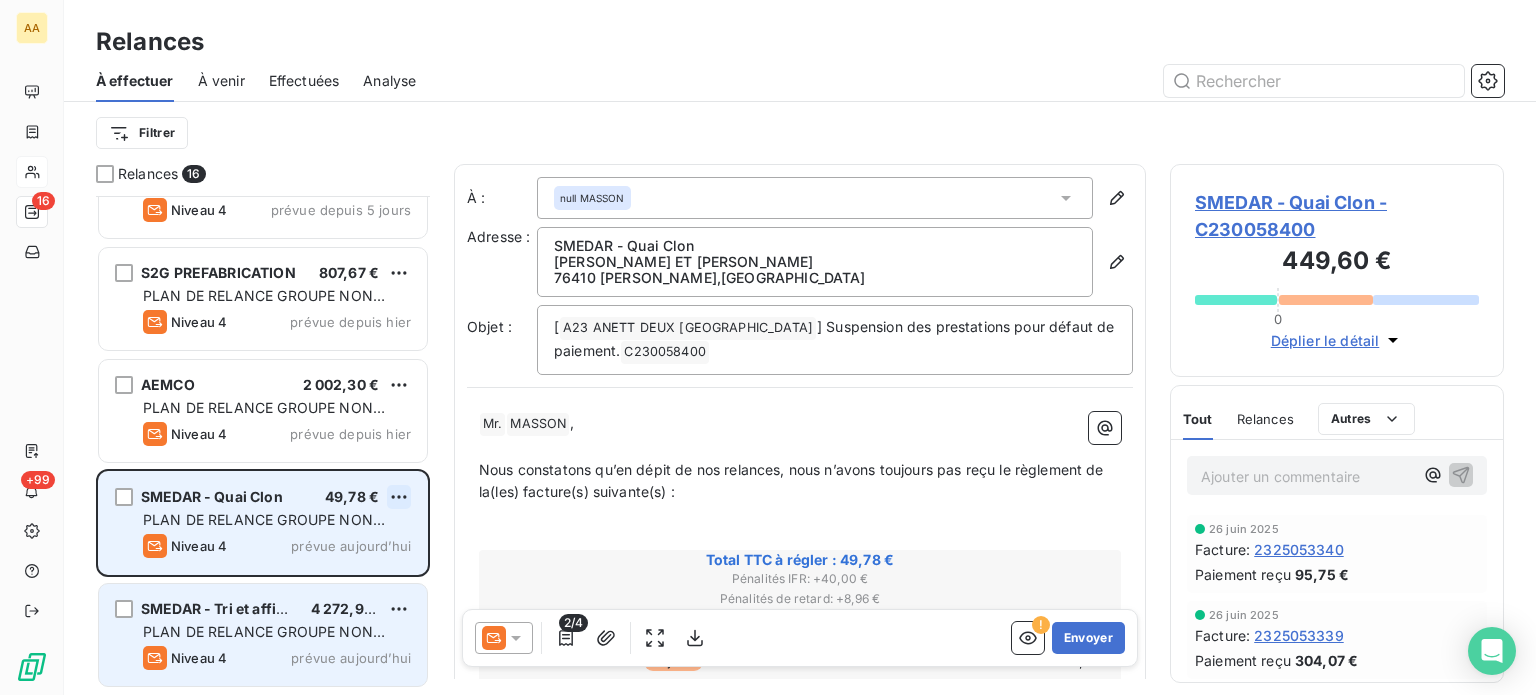click on "AA 16 +99 Relances À effectuer À venir Effectuées Analyse Filtrer Relances 16 APTAR STELMI SAS 30 427,37 € PLAN DE RELANCE GROUPE NON AUTOMATIQUE Niveau 4 prévue depuis 5 jours HOTHACAP 4 279,27 € PLAN DE RELANCE GROUPE NON AUTOMATIQUE Niveau 4 prévue depuis 5 jours S2G PREFABRICATION 807,67 € PLAN DE RELANCE GROUPE NON AUTOMATIQUE Niveau 4 prévue depuis hier AEMCO 2 002,30 € PLAN DE RELANCE GROUPE NON AUTOMATIQUE Niveau 4 prévue depuis hier SMEDAR - Quai Clon 49,78 € PLAN DE RELANCE GROUPE NON AUTOMATIQUE Niveau 4 prévue aujourd’hui SMEDAR - Tri et affinage 4 272,98 € PLAN DE RELANCE GROUPE NON AUTOMATIQUE Niveau 4 prévue aujourd’hui [GEOGRAPHIC_DATA] 162,35 € PLAN DE RELANCE GROUPE NON AUTOMATIQUE Niveau 4 prévue aujourd’hui SMEDAR - Quai [PERSON_NAME] 52,20 € PLAN DE RELANCE GROUPE NON AUTOMATIQUE Niveau 4 prévue aujourd’[PERSON_NAME] [PERSON_NAME] France SAS 166,66 € PLAN DE RELANCE GROUPE NON AUTOMATIQUE Niveau 3 prévue aujourd’hui À :" at bounding box center (768, 347) 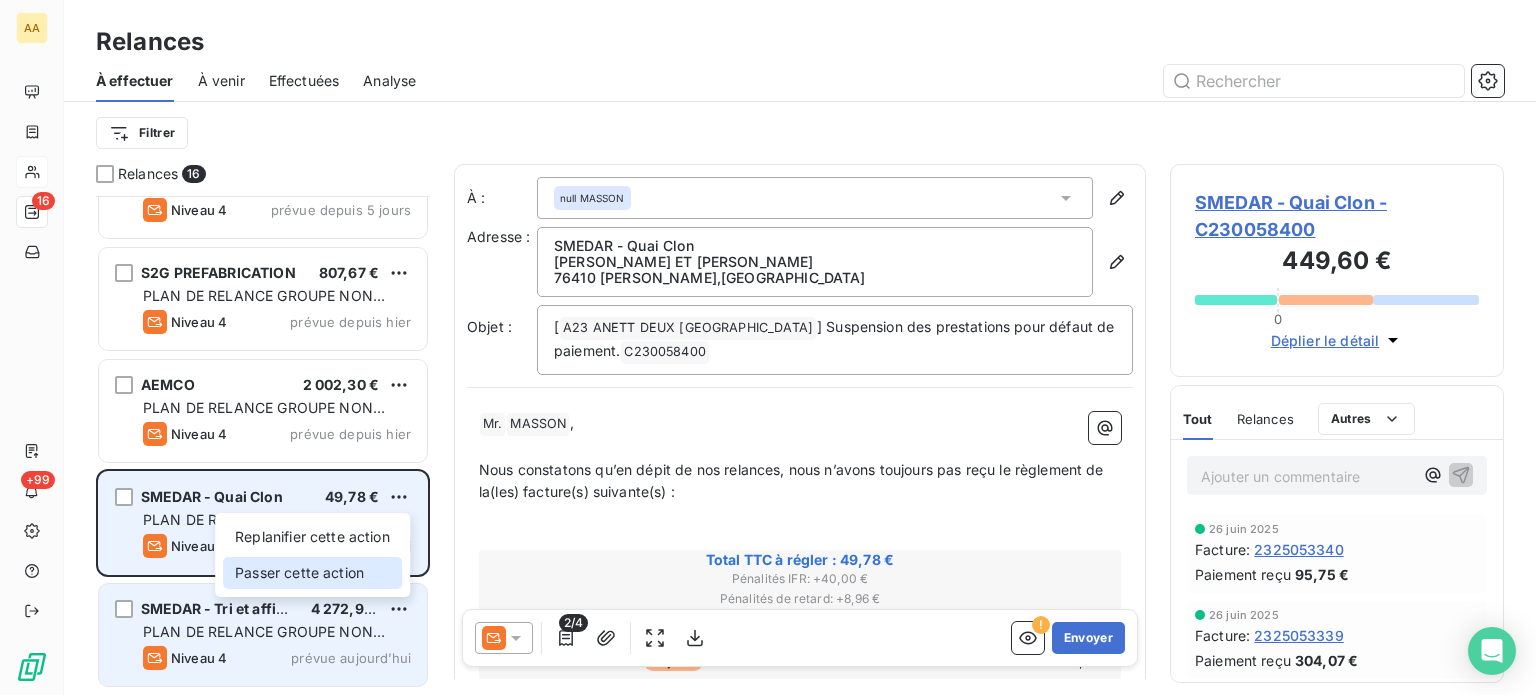 click on "Passer cette action" at bounding box center (312, 573) 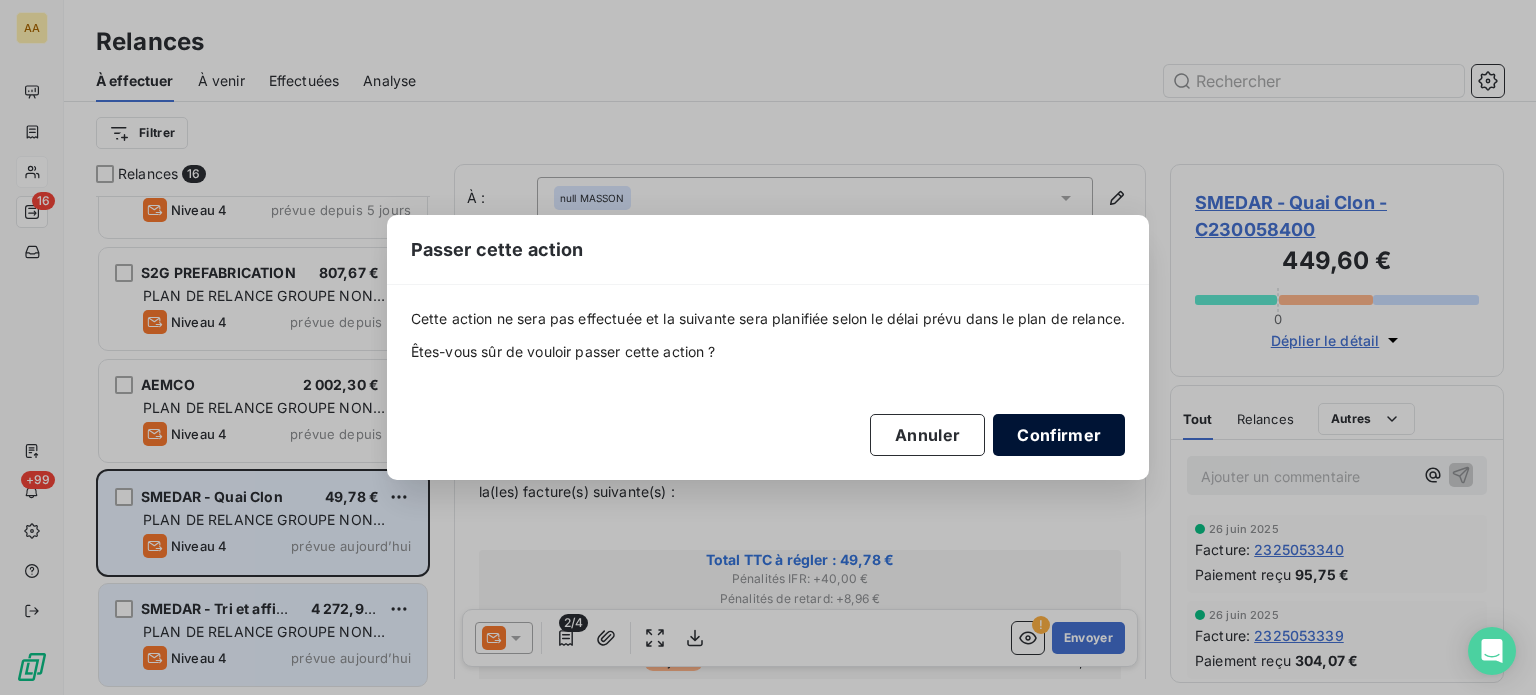 click on "Confirmer" at bounding box center (1059, 435) 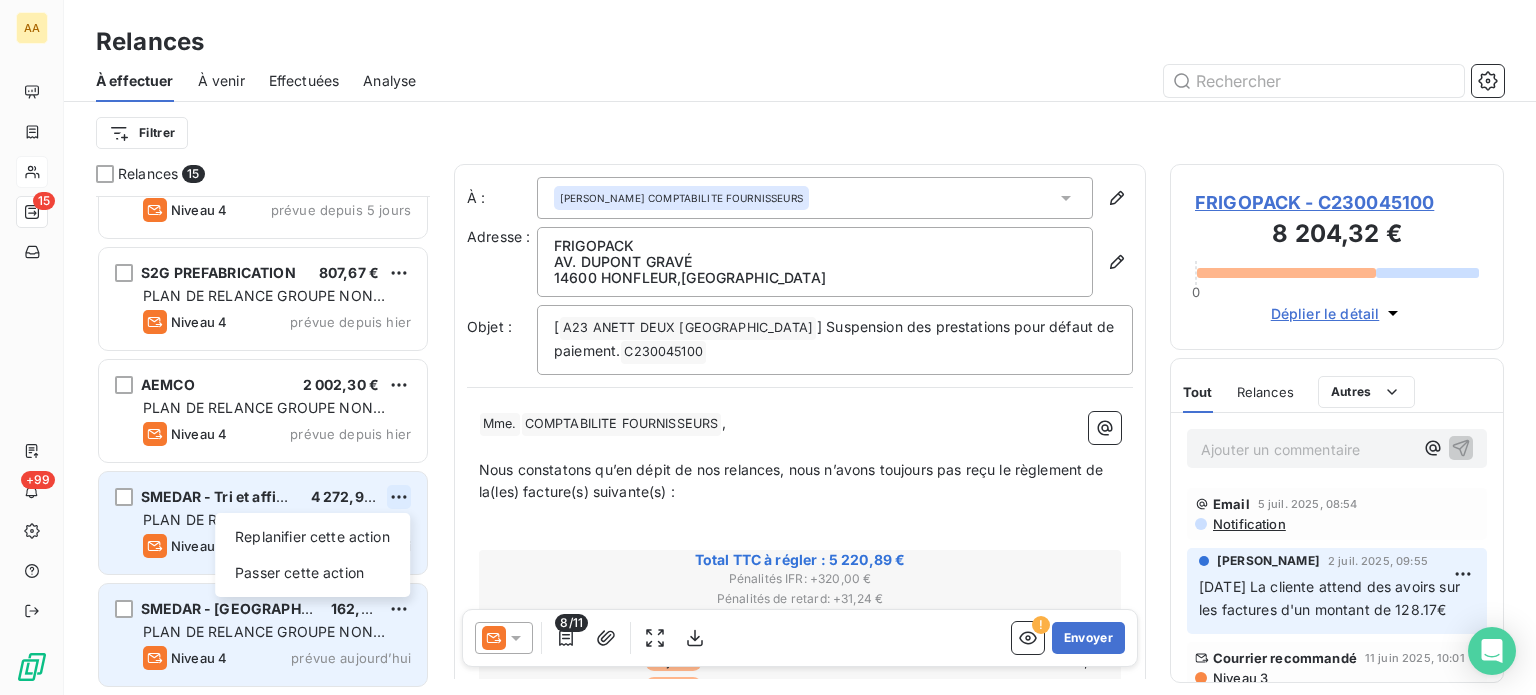 click on "AA 15 +99 Relances À effectuer À venir Effectuées Analyse Filtrer Relances 15 APTAR STELMI SAS 30 427,37 € PLAN DE RELANCE GROUPE NON AUTOMATIQUE Niveau 4 prévue depuis 5 jours HOTHACAP 4 279,27 € PLAN DE RELANCE GROUPE NON AUTOMATIQUE Niveau 4 prévue depuis 5 jours S2G PREFABRICATION 807,67 € PLAN DE RELANCE GROUPE NON AUTOMATIQUE Niveau 4 prévue depuis hier AEMCO 2 002,30 € PLAN DE RELANCE GROUPE NON AUTOMATIQUE Niveau 4 prévue depuis hier SMEDAR - Tri et affinage 4 272,98 € Replanifier cette action Passer cette action PLAN DE RELANCE GROUPE NON AUTOMATIQUE Niveau 4 prévue aujourd’hui SMEDAR - Quai Montville 162,35 € PLAN DE RELANCE GROUPE NON AUTOMATIQUE Niveau 4 prévue aujourd’hui SMEDAR - Quai [PERSON_NAME] 52,20 € PLAN DE RELANCE GROUPE NON AUTOMATIQUE Niveau 4 prévue aujourd’[PERSON_NAME] [PERSON_NAME] France SAS 166,66 € PLAN DE RELANCE GROUPE NON AUTOMATIQUE Niveau 3 prévue aujourd’hui SOCIETE [PERSON_NAME] DE VIGNATS 126,20 € Niveau 3 MAILLOT À :" at bounding box center [768, 347] 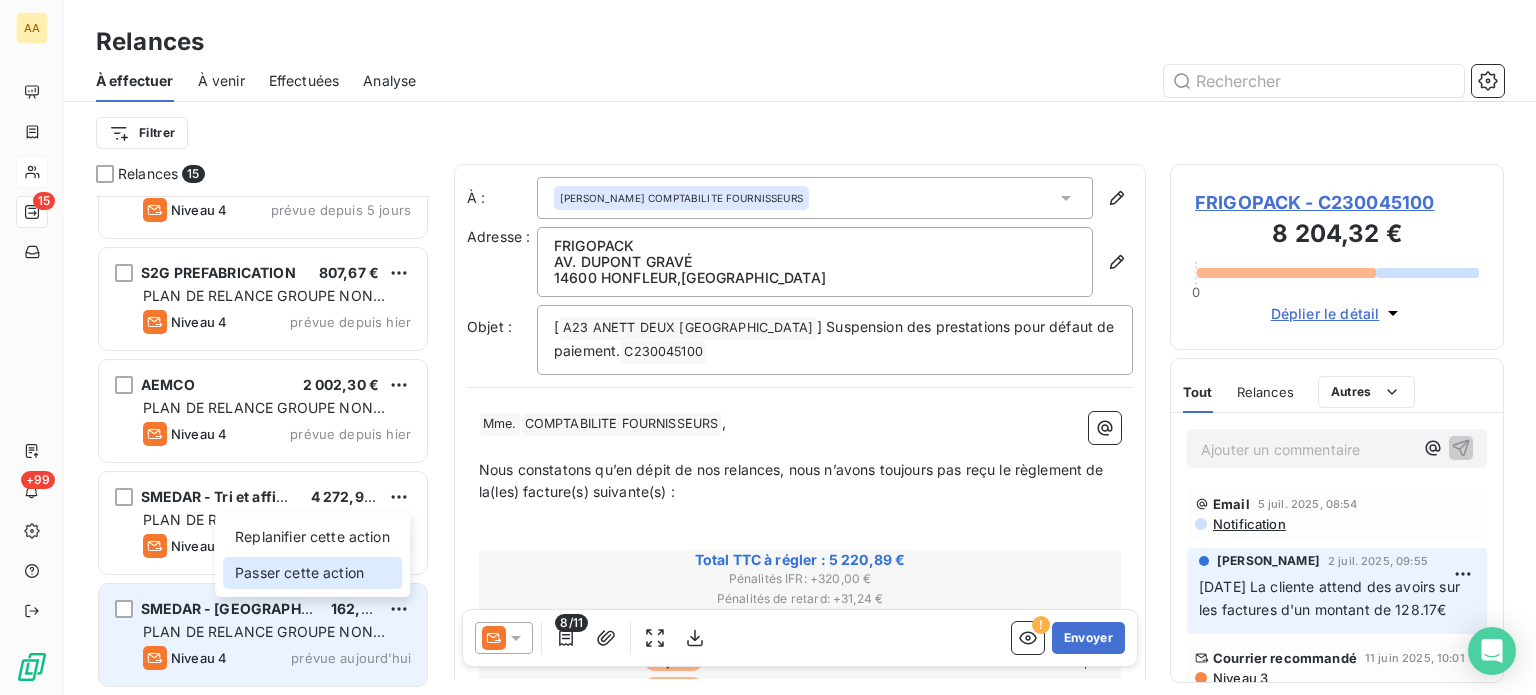 click on "Passer cette action" at bounding box center [312, 573] 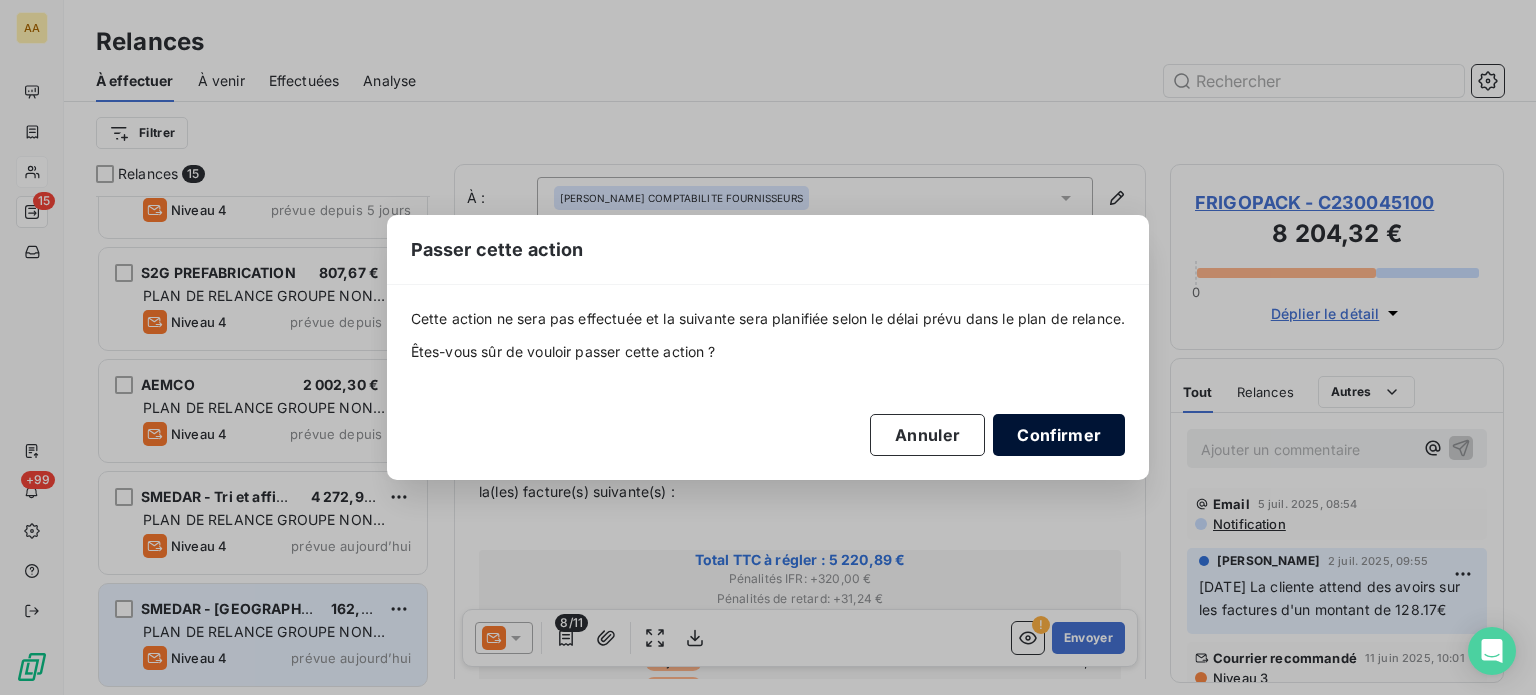click on "Confirmer" at bounding box center (1059, 435) 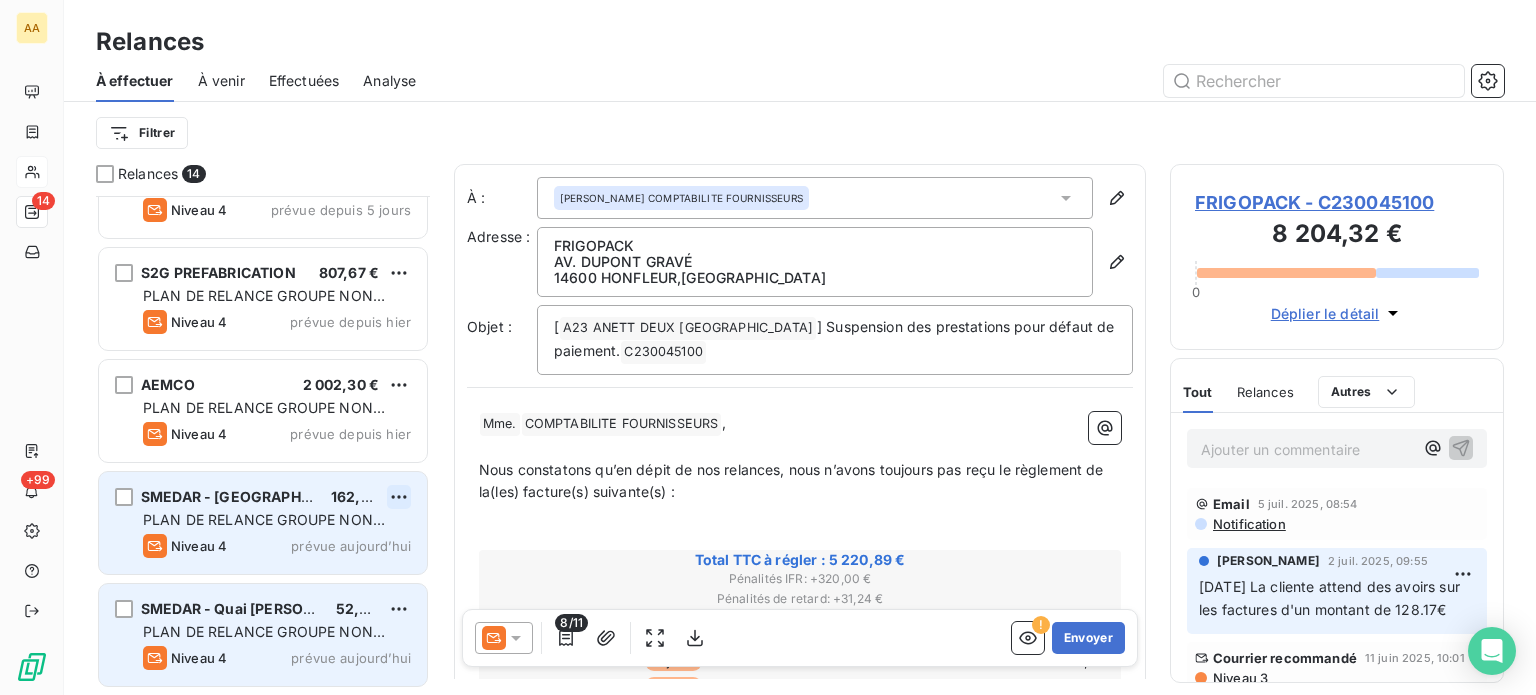 click on "AA 14 +99 Relances À effectuer À venir Effectuées Analyse Filtrer Relances 14 APTAR STELMI SAS 30 427,37 € PLAN DE RELANCE GROUPE NON AUTOMATIQUE Niveau 4 prévue depuis 5 jours HOTHACAP 4 279,27 € PLAN DE RELANCE GROUPE NON AUTOMATIQUE Niveau 4 prévue depuis 5 jours S2G PREFABRICATION 807,67 € PLAN DE RELANCE GROUPE NON AUTOMATIQUE Niveau 4 prévue depuis hier AEMCO 2 002,30 € PLAN DE RELANCE GROUPE NON AUTOMATIQUE Niveau 4 prévue depuis hier SMEDAR - Quai Montville 162,35 € PLAN DE RELANCE GROUPE NON AUTOMATIQUE Niveau 4 prévue aujourd’hui [GEOGRAPHIC_DATA][PERSON_NAME] 52,20 € PLAN DE RELANCE GROUPE NON AUTOMATIQUE Niveau 4 prévue aujourd’[PERSON_NAME] [PERSON_NAME] [GEOGRAPHIC_DATA] SAS 166,66 € PLAN DE RELANCE GROUPE NON AUTOMATIQUE Niveau 3 prévue aujourd’hui SOCIETE [PERSON_NAME] DE VIGNATS 126,20 € PLAN DE RELANCE GROUPE NON AUTOMATIQUE Niveau 3 prévue aujourd’hui MAILLOT 4 373,02 € PLAN DE RELANCE GROUPE NON AUTOMATIQUE Niveau 3 prévue aujourd’hui Niveau 3 À :" at bounding box center [768, 347] 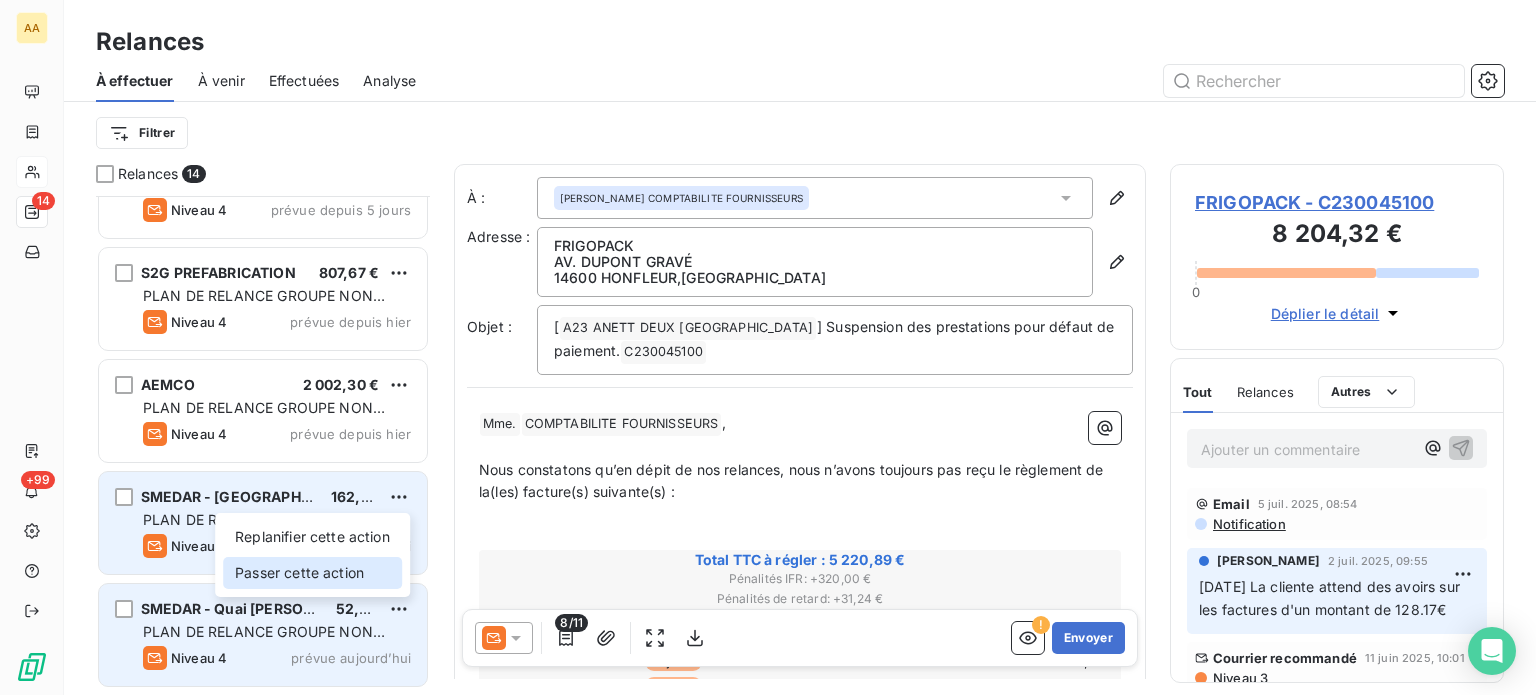 click on "Passer cette action" at bounding box center (312, 573) 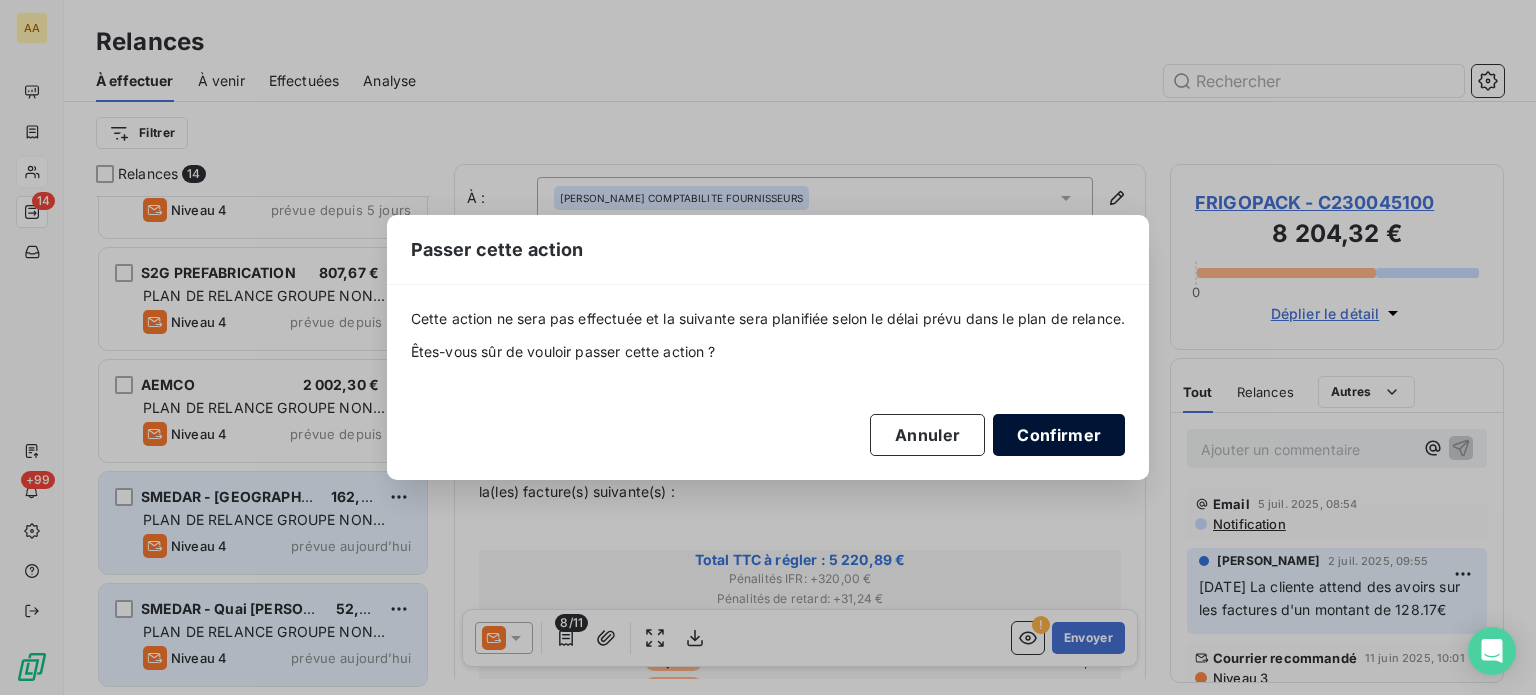 click on "Confirmer" at bounding box center (1059, 435) 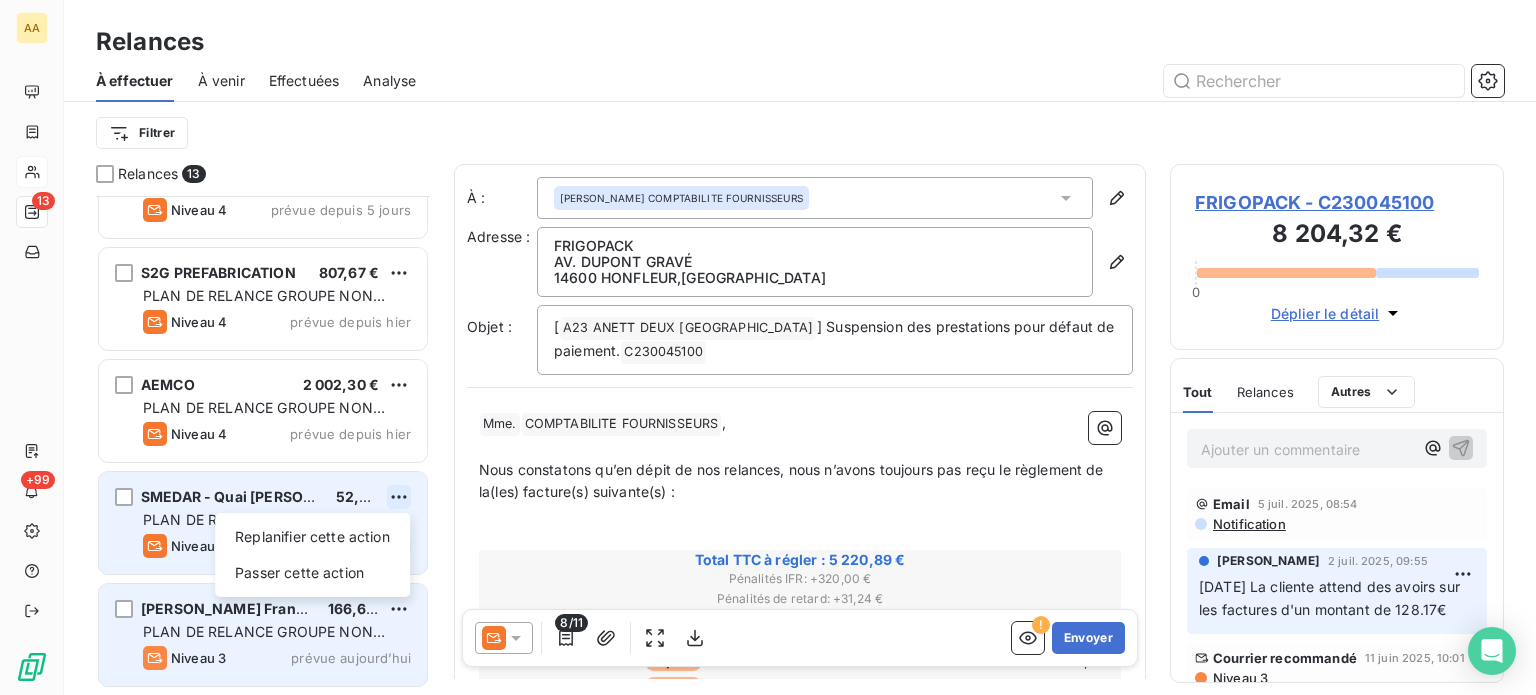 click on "AA 13 +99 Relances À effectuer À venir Effectuées Analyse Filtrer Relances 13 APTAR STELMI SAS 30 427,37 € PLAN DE RELANCE GROUPE NON AUTOMATIQUE Niveau 4 prévue depuis 5 jours HOTHACAP 4 279,27 € PLAN DE RELANCE GROUPE NON AUTOMATIQUE Niveau 4 prévue depuis 5 jours S2G PREFABRICATION 807,67 € PLAN DE RELANCE GROUPE NON AUTOMATIQUE Niveau 4 prévue depuis hier AEMCO 2 002,30 € PLAN DE RELANCE GROUPE NON AUTOMATIQUE Niveau 4 prévue depuis hier SMEDAR - Quai [PERSON_NAME] 52,20 € Replanifier cette action Passer cette action PLAN DE RELANCE GROUPE NON AUTOMATIQUE Niveau 4 prévue aujourd’[PERSON_NAME] [PERSON_NAME] France SAS 166,66 € PLAN DE RELANCE GROUPE NON AUTOMATIQUE Niveau 3 prévue aujourd’hui SOCIETE [PERSON_NAME] DE VIGNATS 126,20 € PLAN DE RELANCE GROUPE NON AUTOMATIQUE Niveau 3 prévue aujourd’hui MAILLOT 4 373,02 € PLAN DE RELANCE GROUPE NON AUTOMATIQUE Niveau 3 prévue aujourd’hui HOTEL PREMIERE CLASSE 3 274,72 € Niveau 3 prévue aujourd’hui À :" at bounding box center [768, 347] 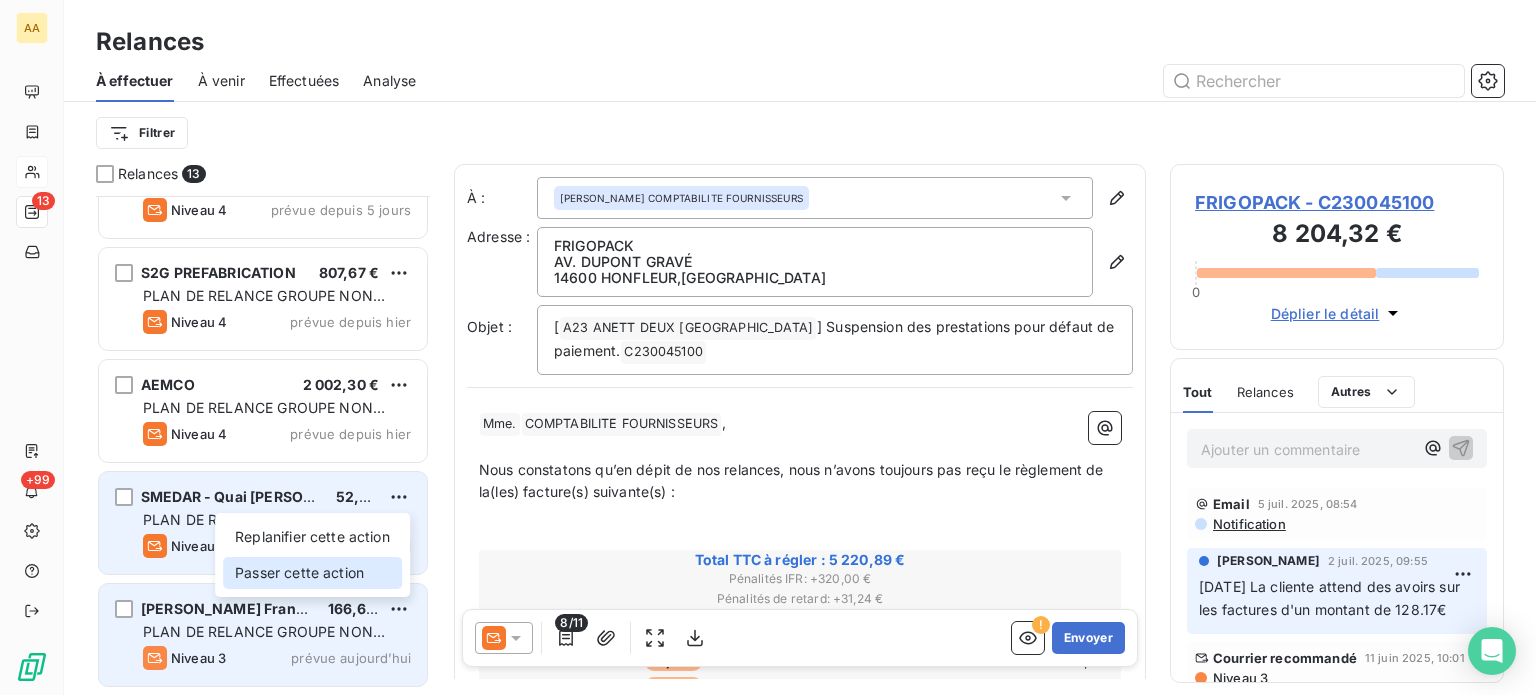 click on "Passer cette action" at bounding box center (312, 573) 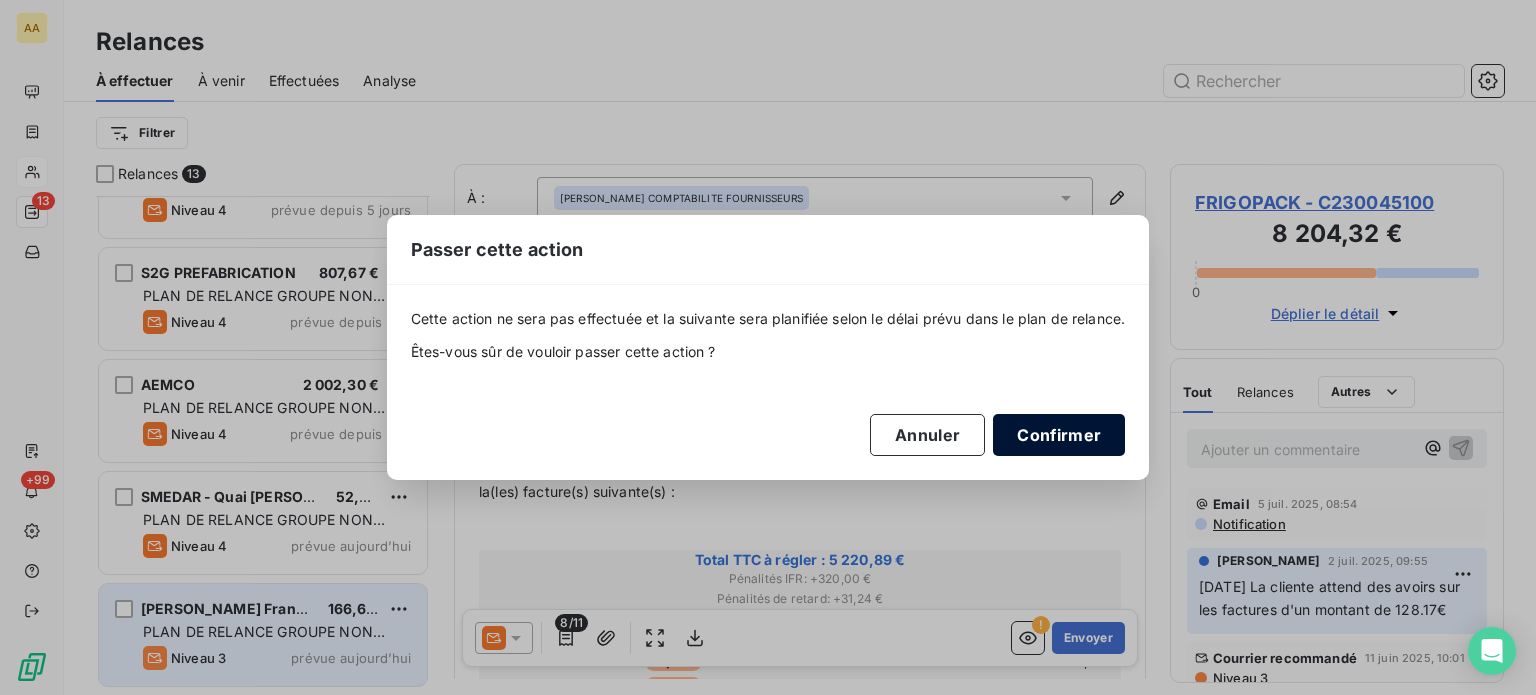 click on "Confirmer" at bounding box center [1059, 435] 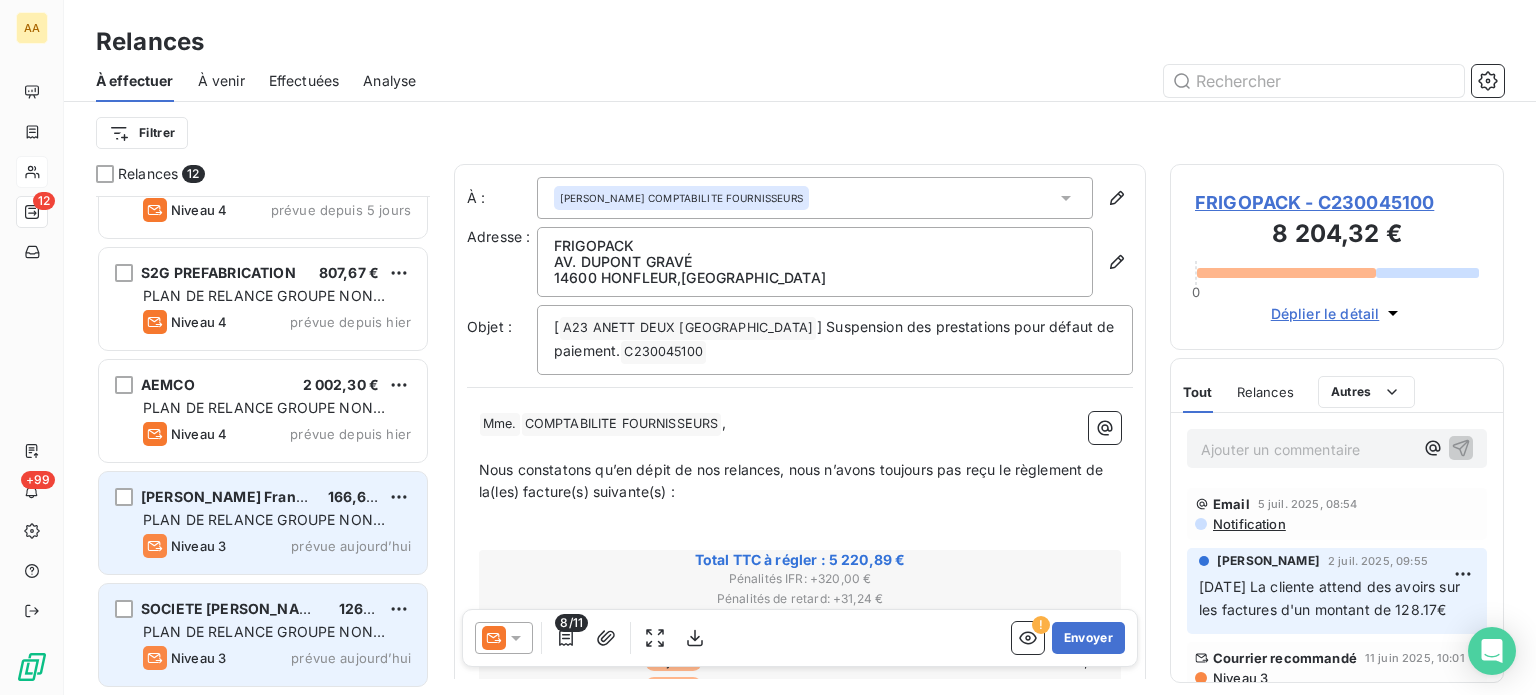 click on "prévue aujourd’hui" at bounding box center [351, 546] 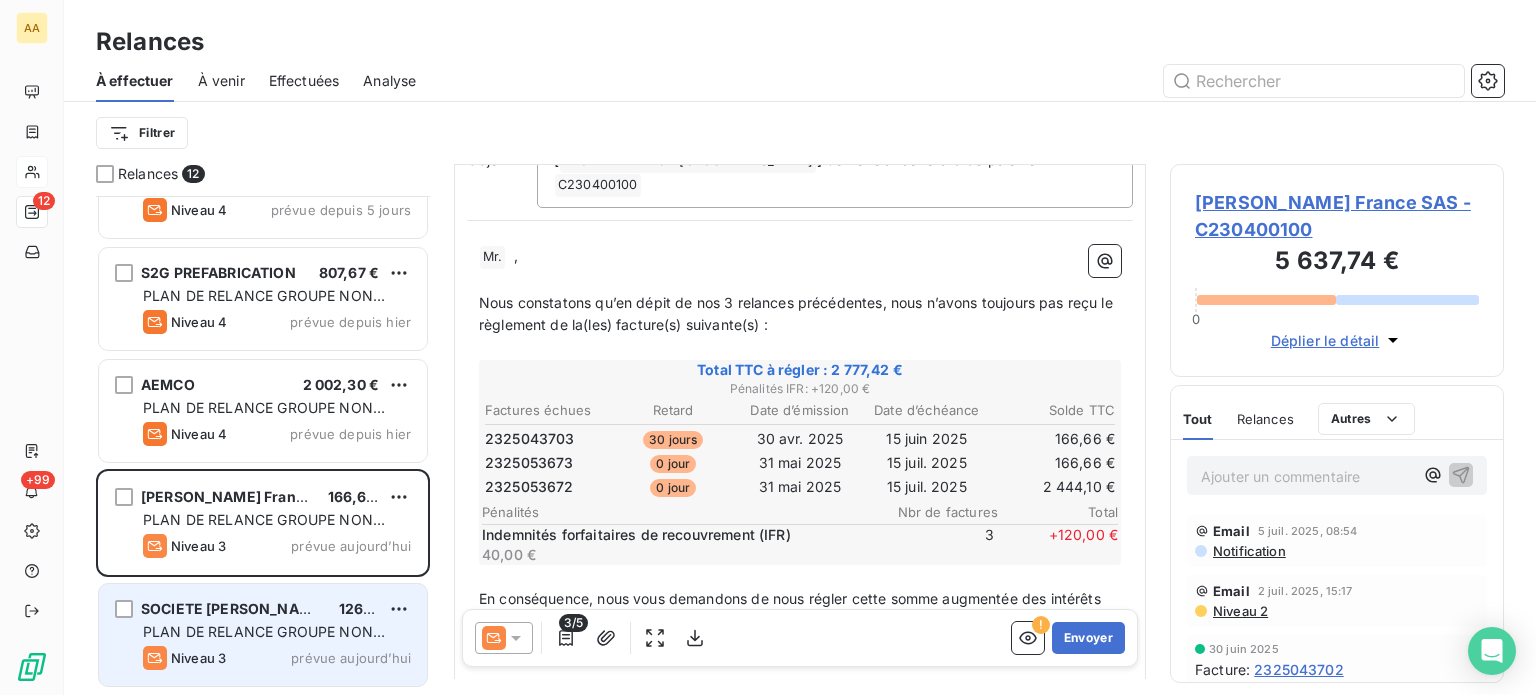 scroll, scrollTop: 200, scrollLeft: 0, axis: vertical 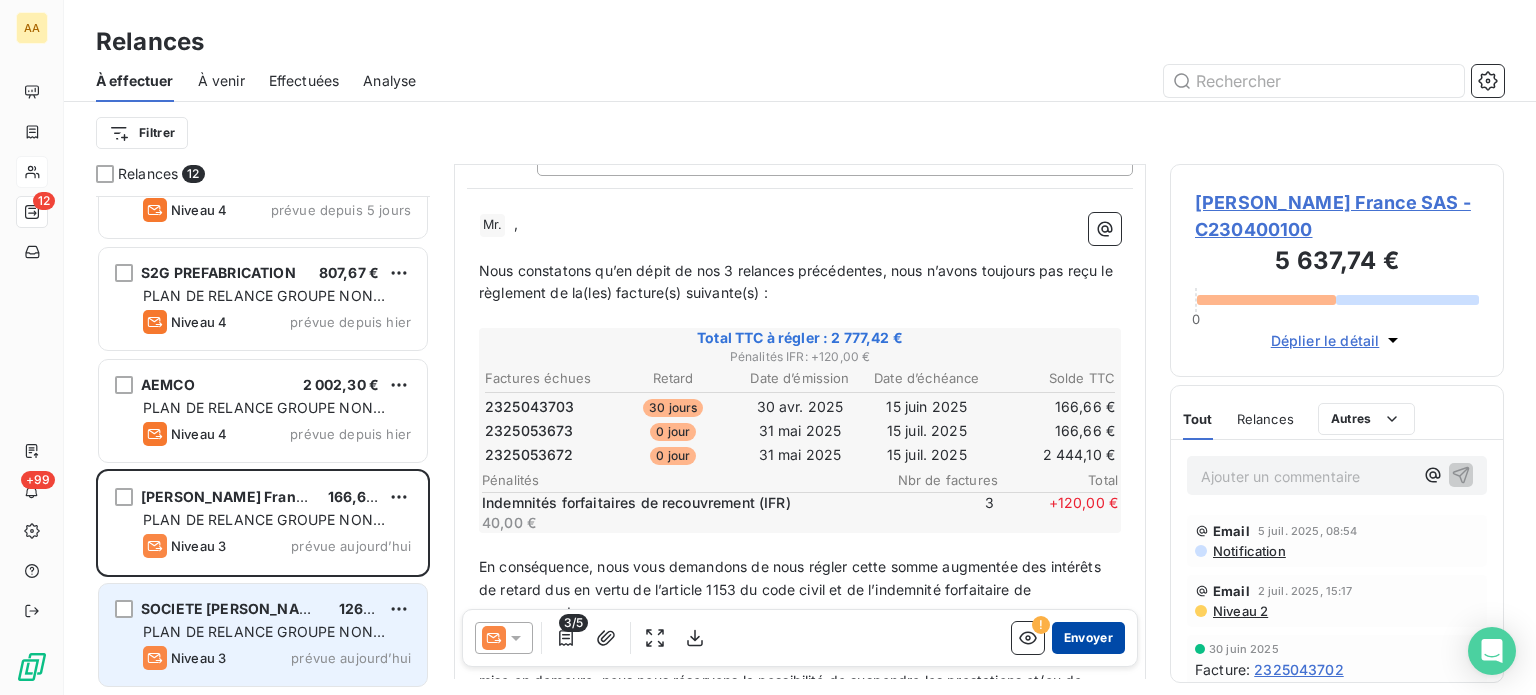 click on "Envoyer" at bounding box center (1088, 638) 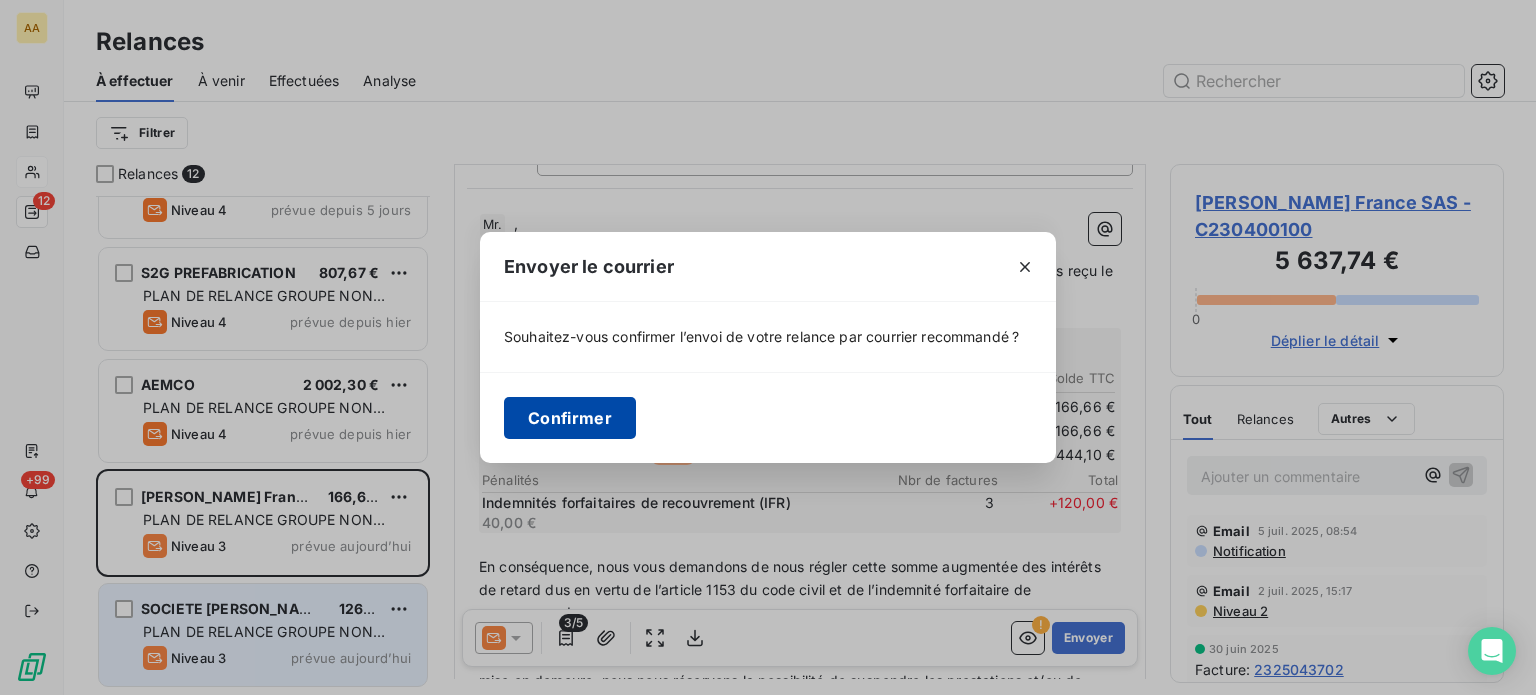 click on "Confirmer" at bounding box center (570, 418) 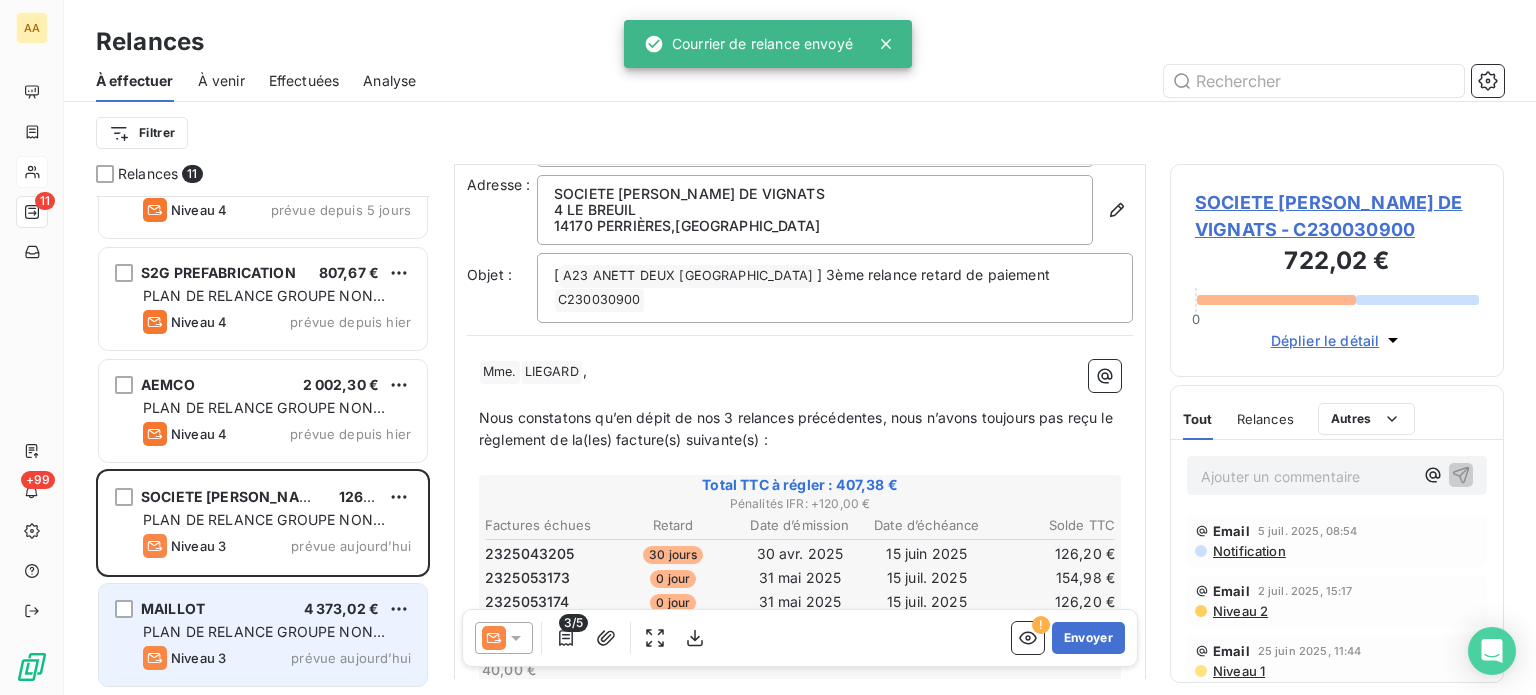 scroll, scrollTop: 100, scrollLeft: 0, axis: vertical 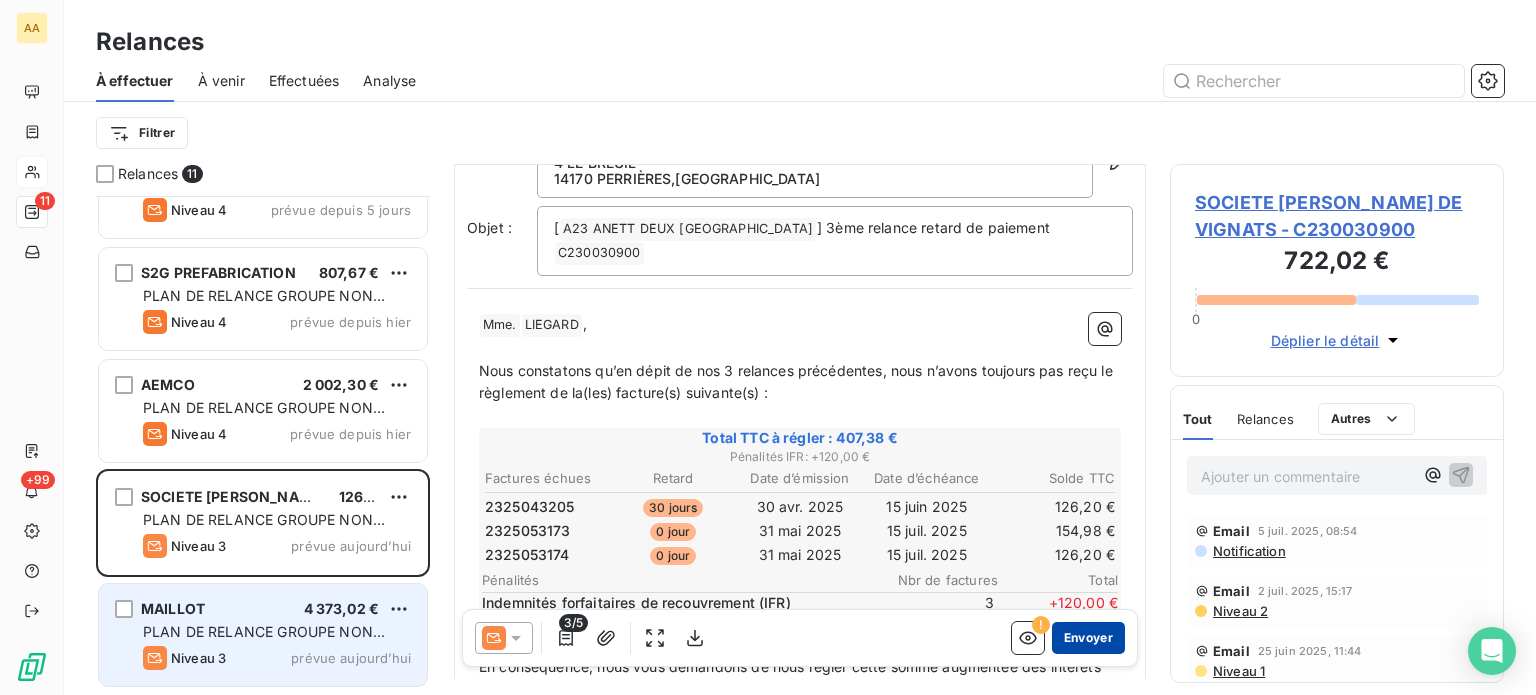 click on "Envoyer" at bounding box center [1088, 638] 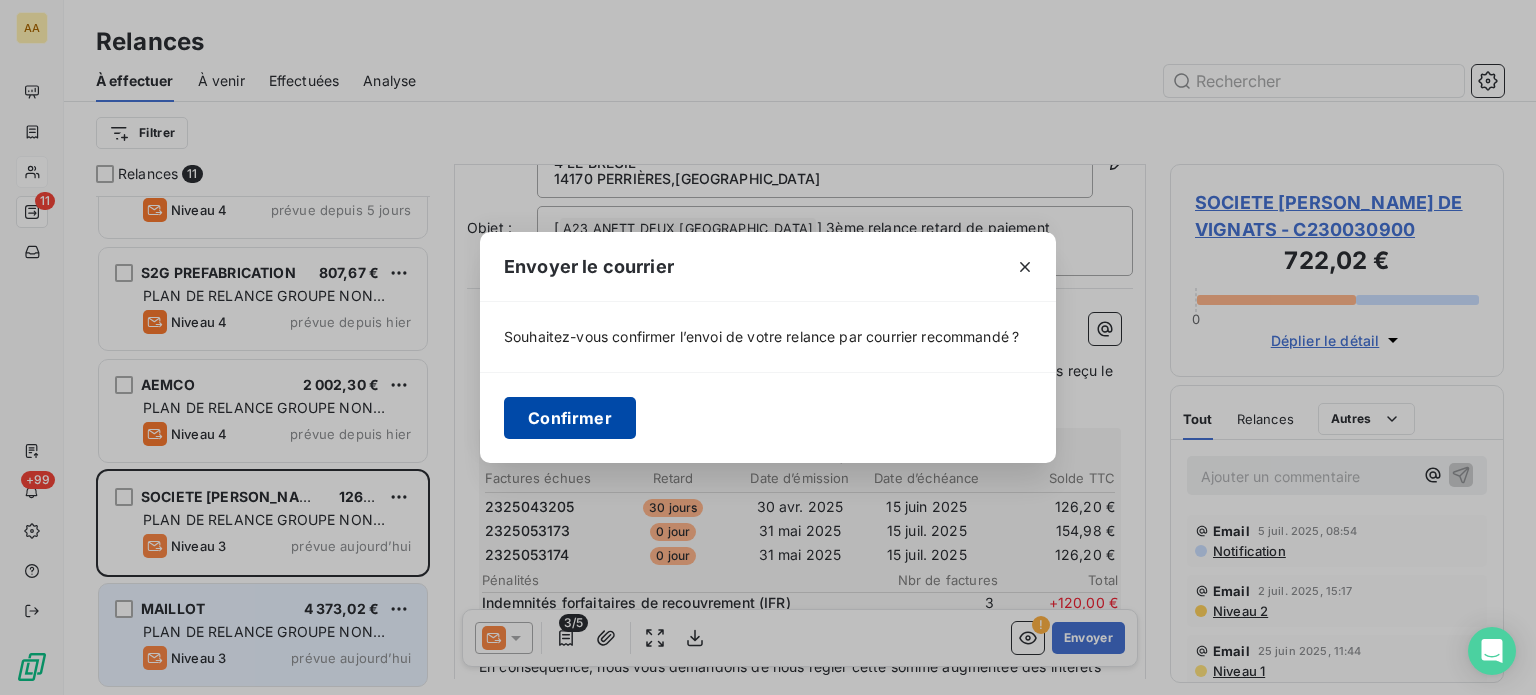 click on "Confirmer" at bounding box center [570, 418] 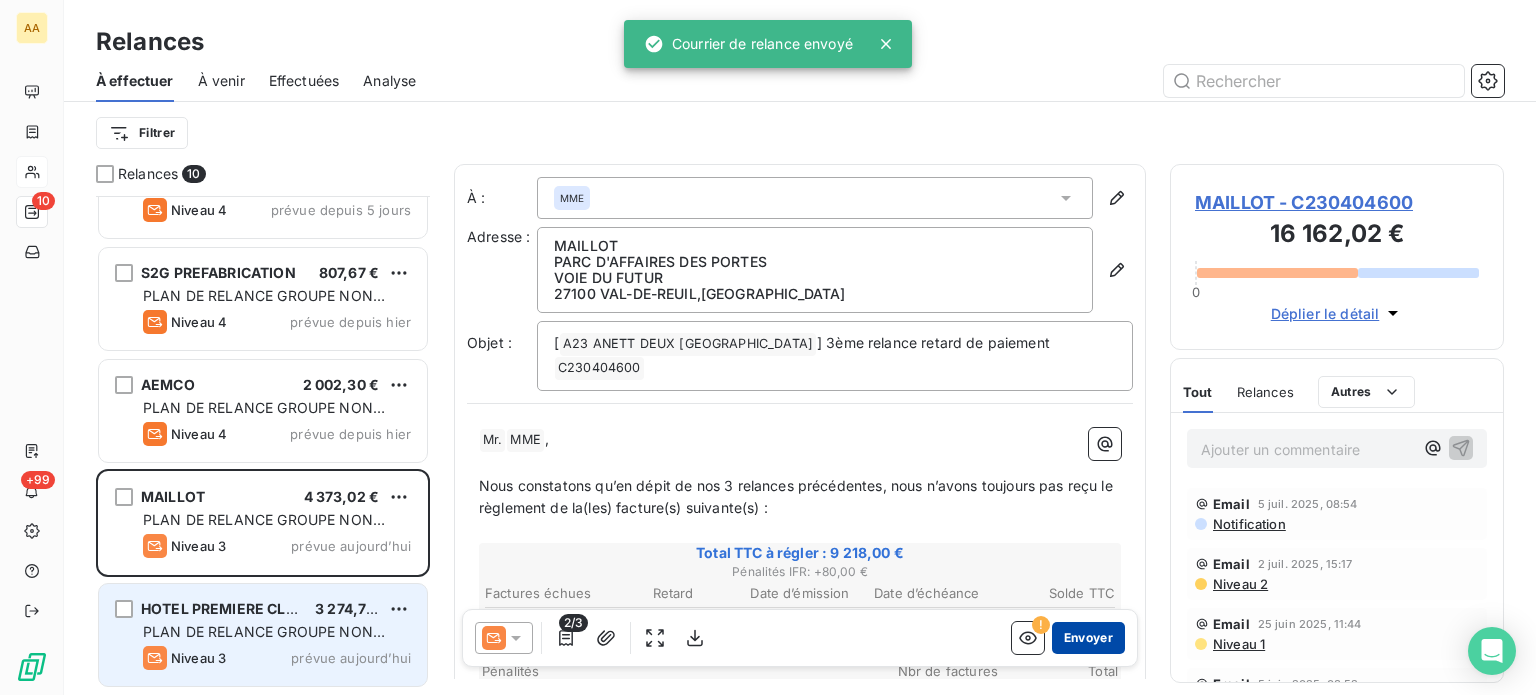 click on "Envoyer" at bounding box center [1088, 638] 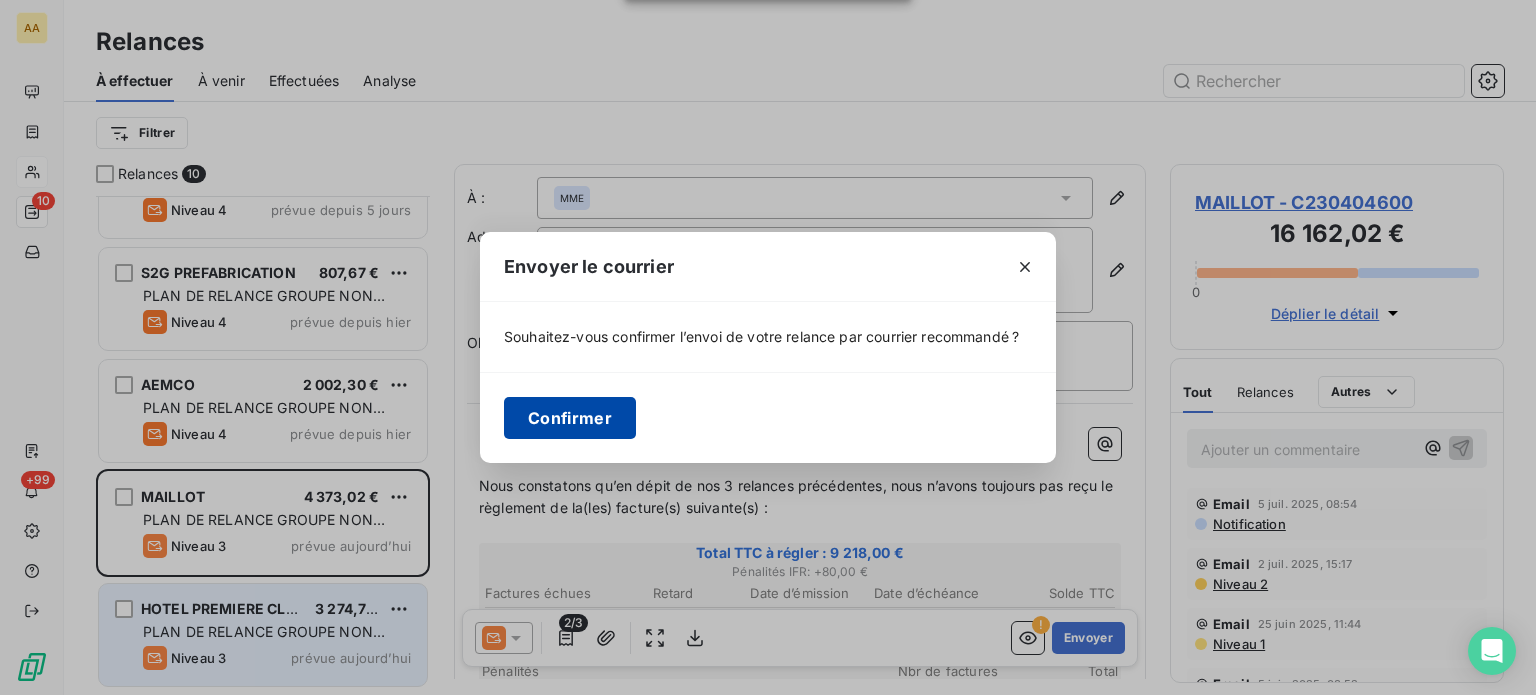 click on "Confirmer" at bounding box center (570, 418) 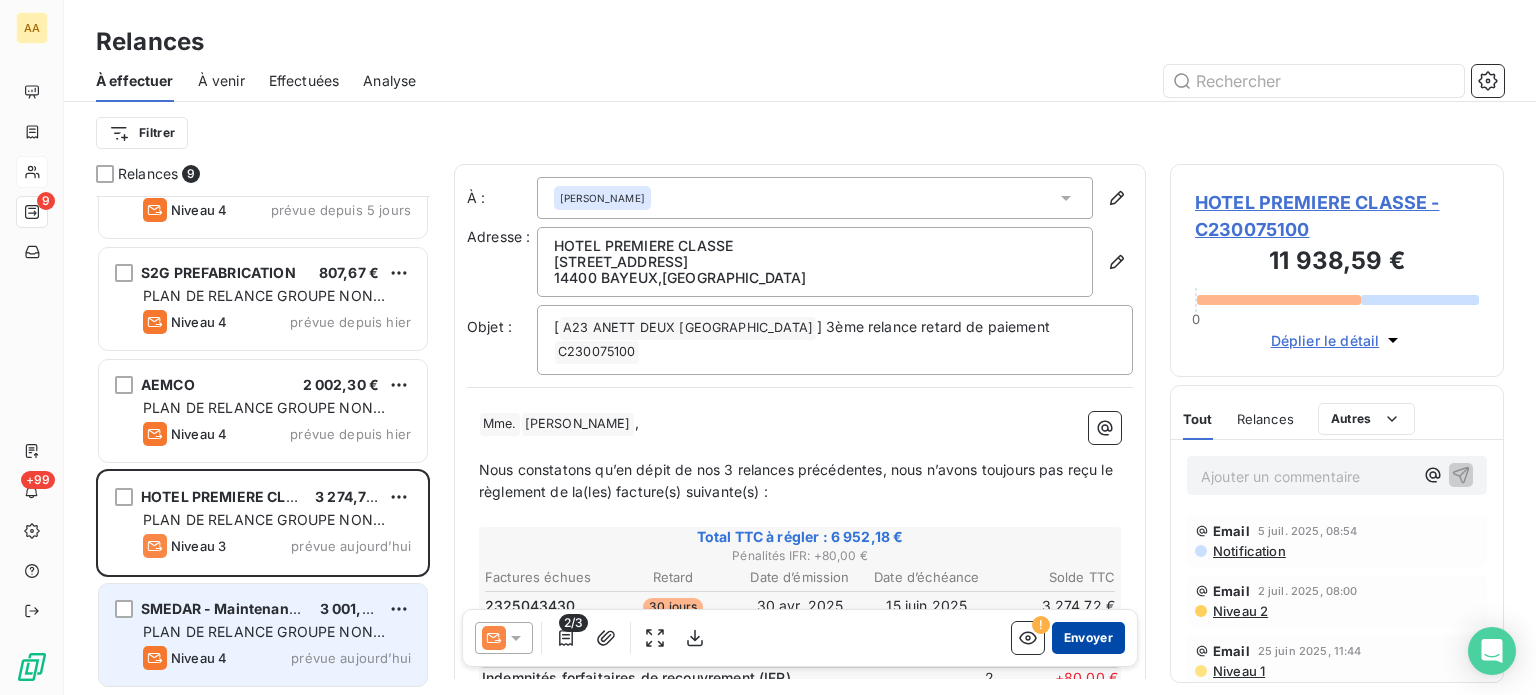 click on "Envoyer" at bounding box center (1088, 638) 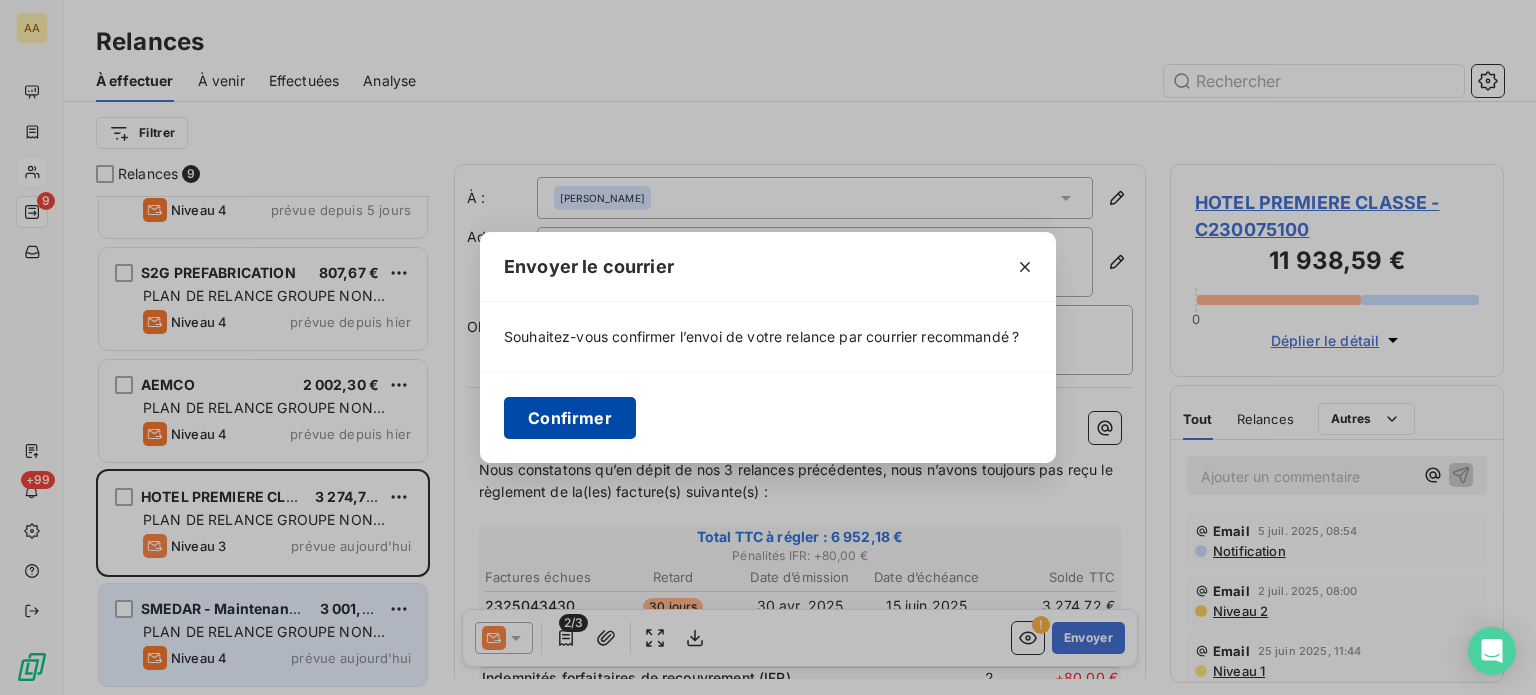 click on "Confirmer" at bounding box center [570, 418] 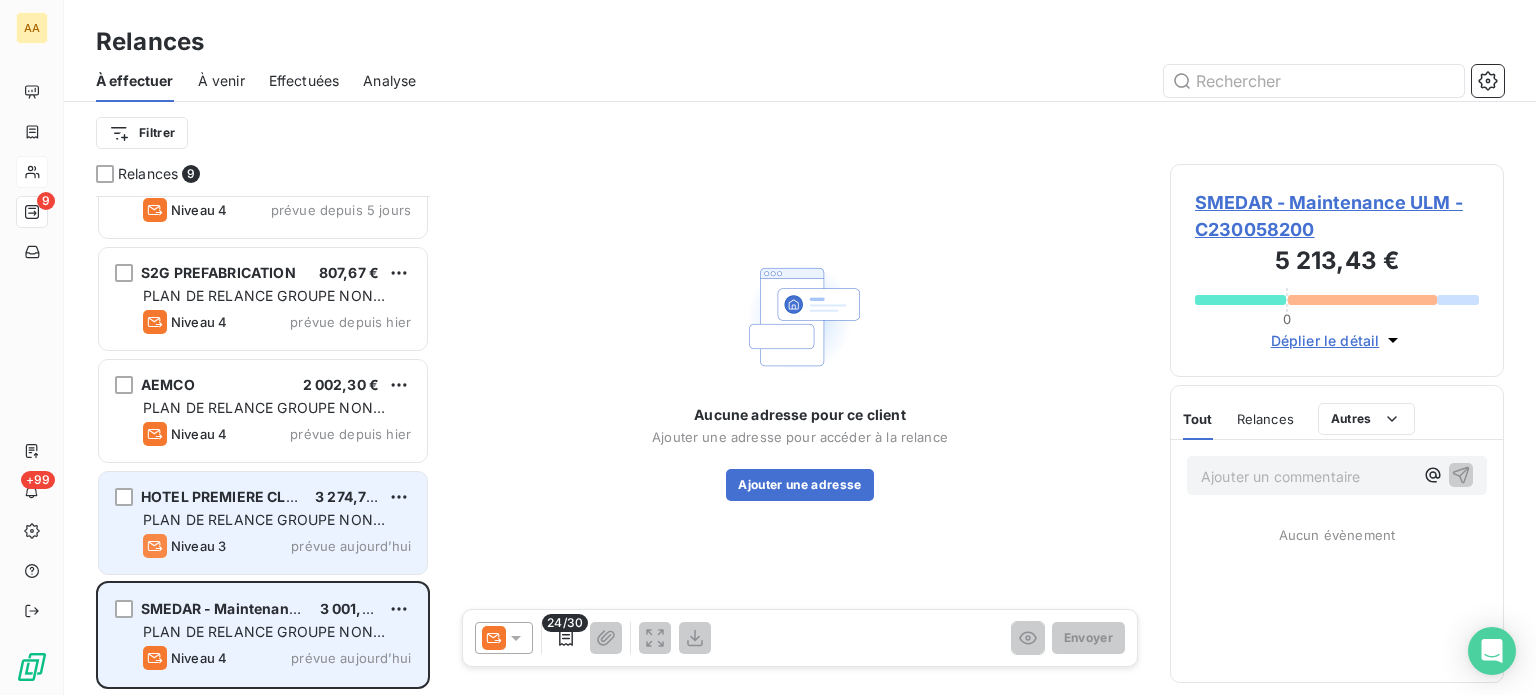 scroll, scrollTop: 396, scrollLeft: 0, axis: vertical 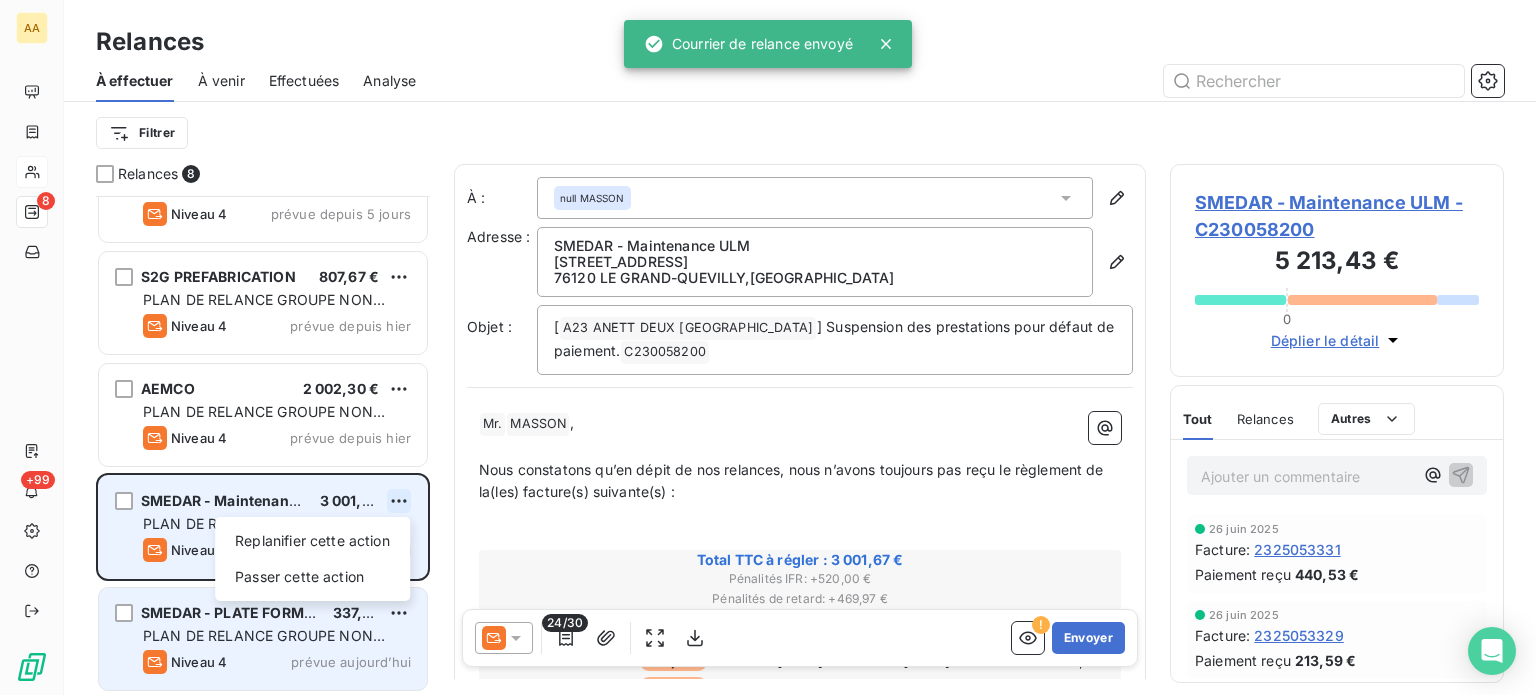 click on "AA 8 +99 Relances À effectuer À venir Effectuées Analyse Filtrer Relances 8 FRIGOPACK 2 775,91 € PLAN DE RELANCE GROUPE NON AUTOMATIQUE Niveau 4 prévue depuis 6 jours APTAR STELMI SAS 40 014,00 € PLAN DE RELANCE GROUPE NON AUTOMATIQUE Niveau 4 prévue depuis 5 jours APTAR STELMI SAS 30 427,37 € PLAN DE RELANCE GROUPE NON AUTOMATIQUE Niveau 4 prévue depuis 5 jours HOTHACAP 4 279,27 € PLAN DE RELANCE GROUPE NON AUTOMATIQUE Niveau 4 prévue depuis 5 jours S2G PREFABRICATION 807,67 € PLAN DE RELANCE GROUPE NON AUTOMATIQUE Niveau 4 prévue depuis hier AEMCO 2 002,30 € PLAN DE RELANCE GROUPE NON AUTOMATIQUE Niveau 4 prévue depuis hier SMEDAR - Maintenance  ULM 3 001,67 € Replanifier cette action Passer cette action PLAN DE RELANCE GROUPE NON AUTOMATIQUE Niveau 4 prévue aujourd’hui SMEDAR - PLATE FORME St [PERSON_NAME] 337,62 € PLAN DE RELANCE GROUPE NON AUTOMATIQUE Niveau 4 prévue aujourd’hui À : null MASSON Adresse : SMEDAR - Maintenance  ULM 76120   ,  [GEOGRAPHIC_DATA] [ ," at bounding box center (768, 347) 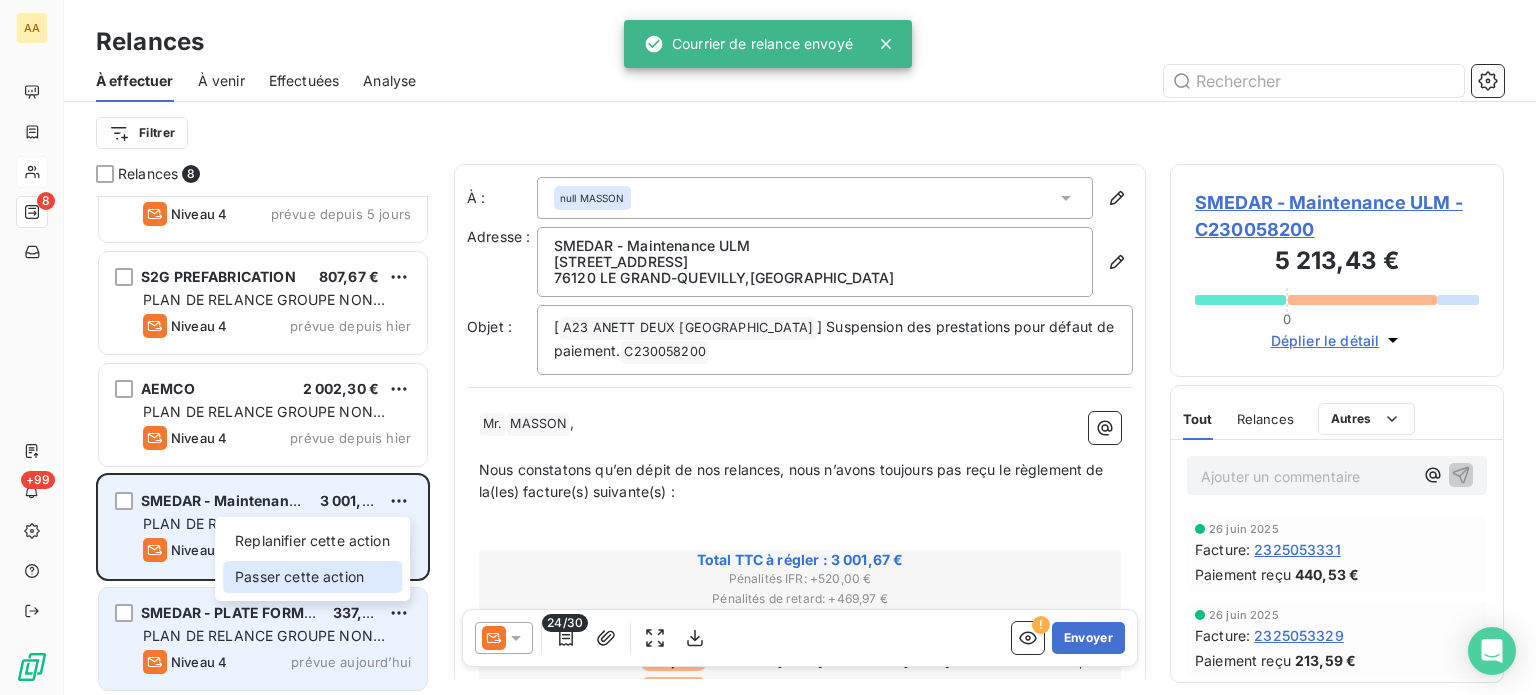 click on "Passer cette action" at bounding box center (312, 577) 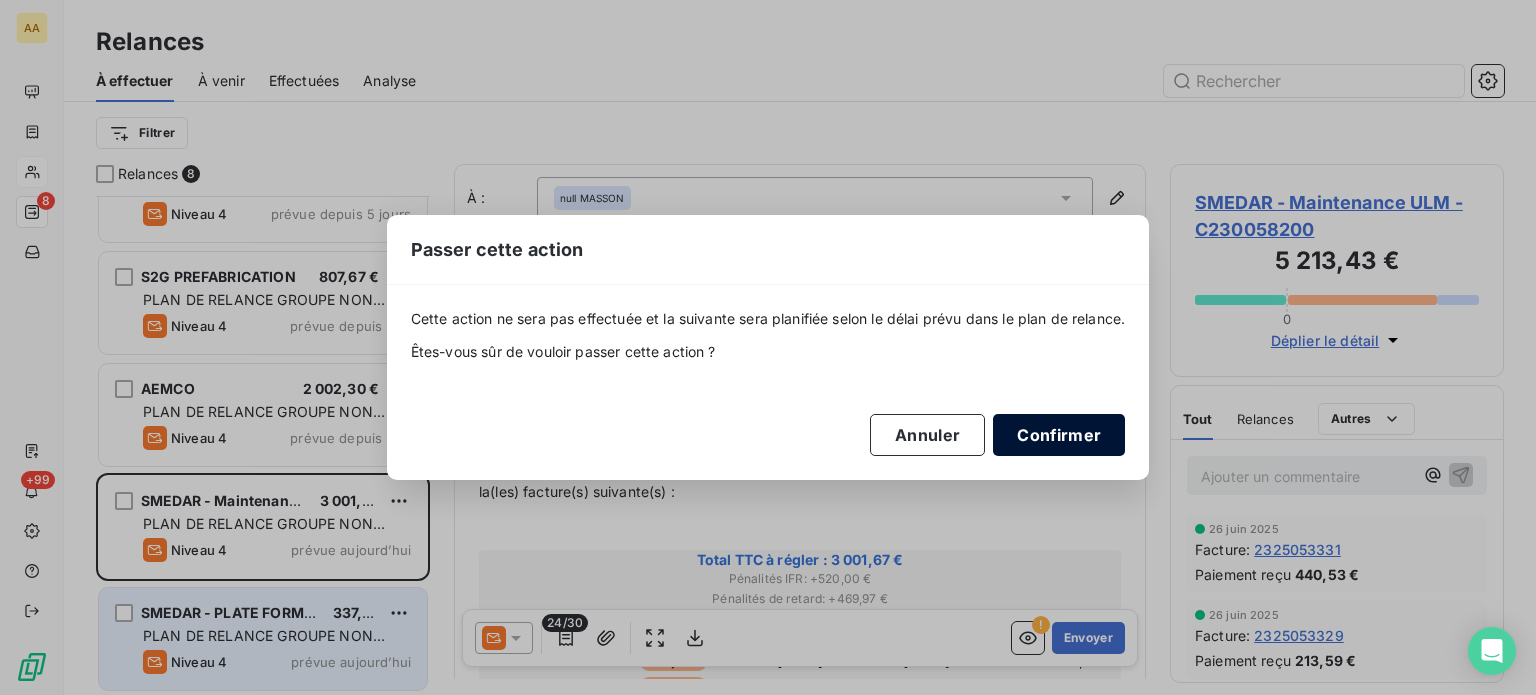 click on "Confirmer" at bounding box center [1059, 435] 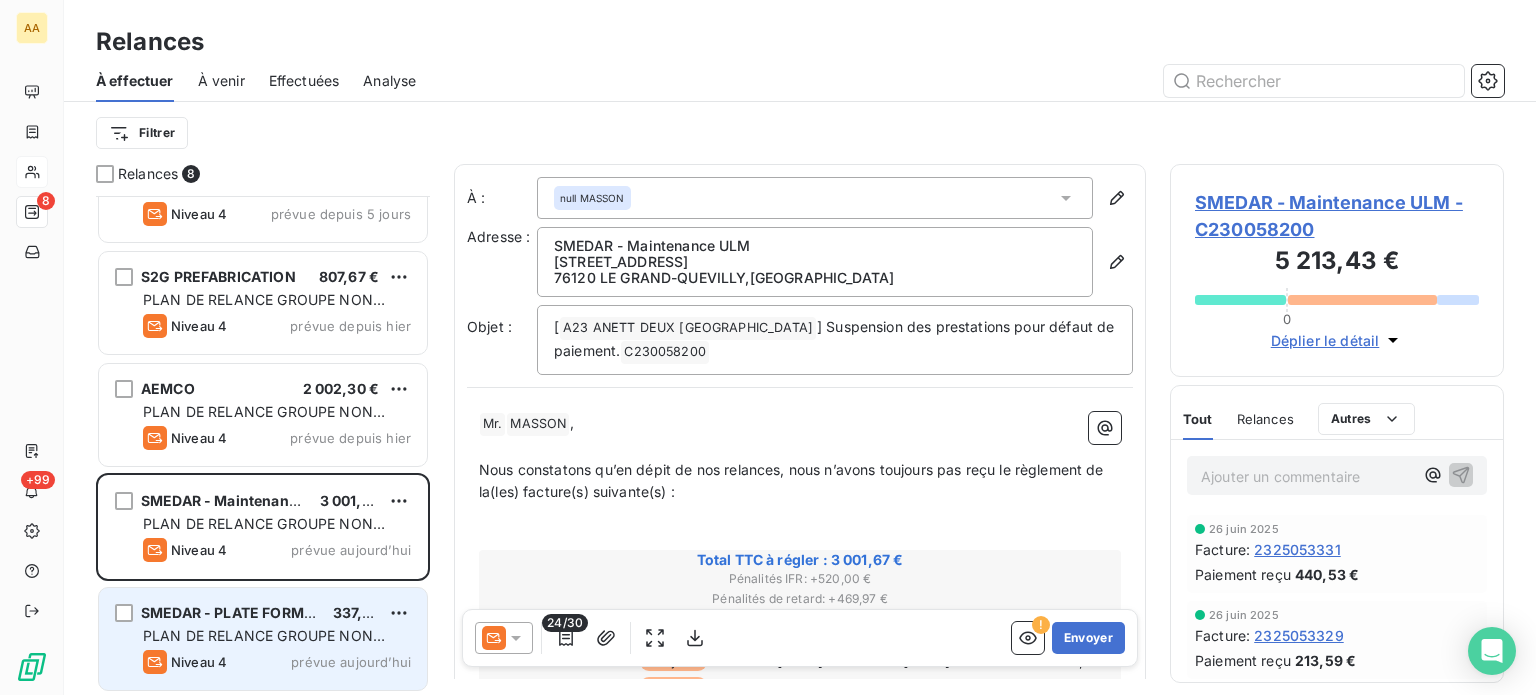 scroll, scrollTop: 284, scrollLeft: 0, axis: vertical 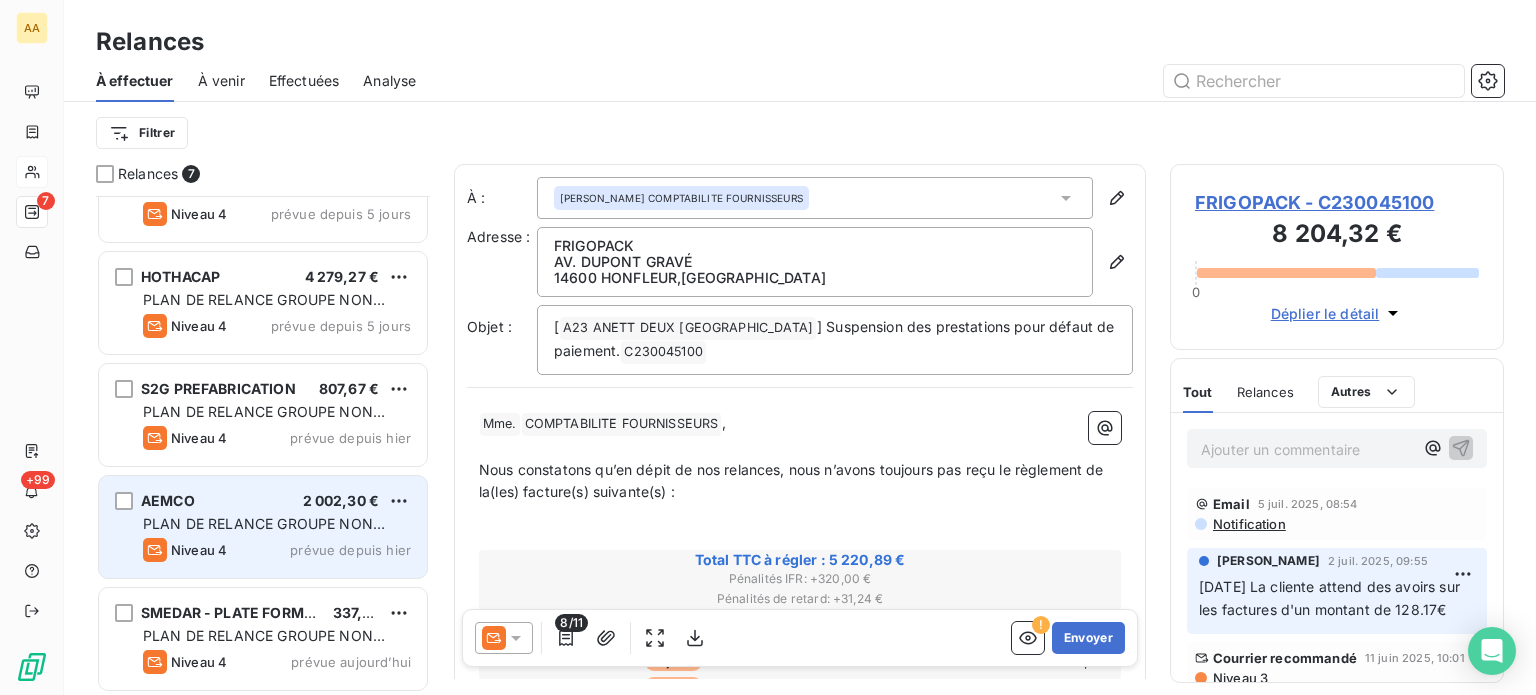 click on "PLAN DE RELANCE GROUPE NON AUTOMATIQUE" at bounding box center (264, 533) 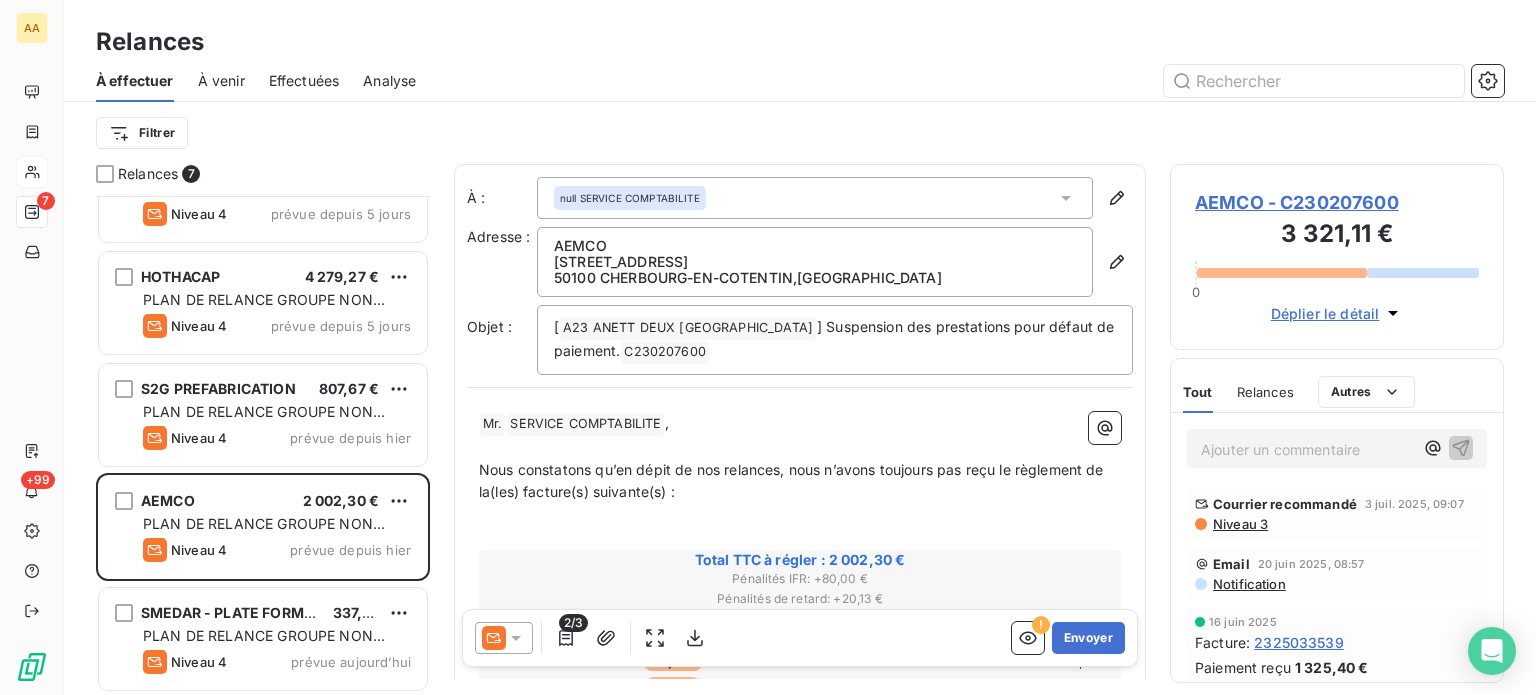click 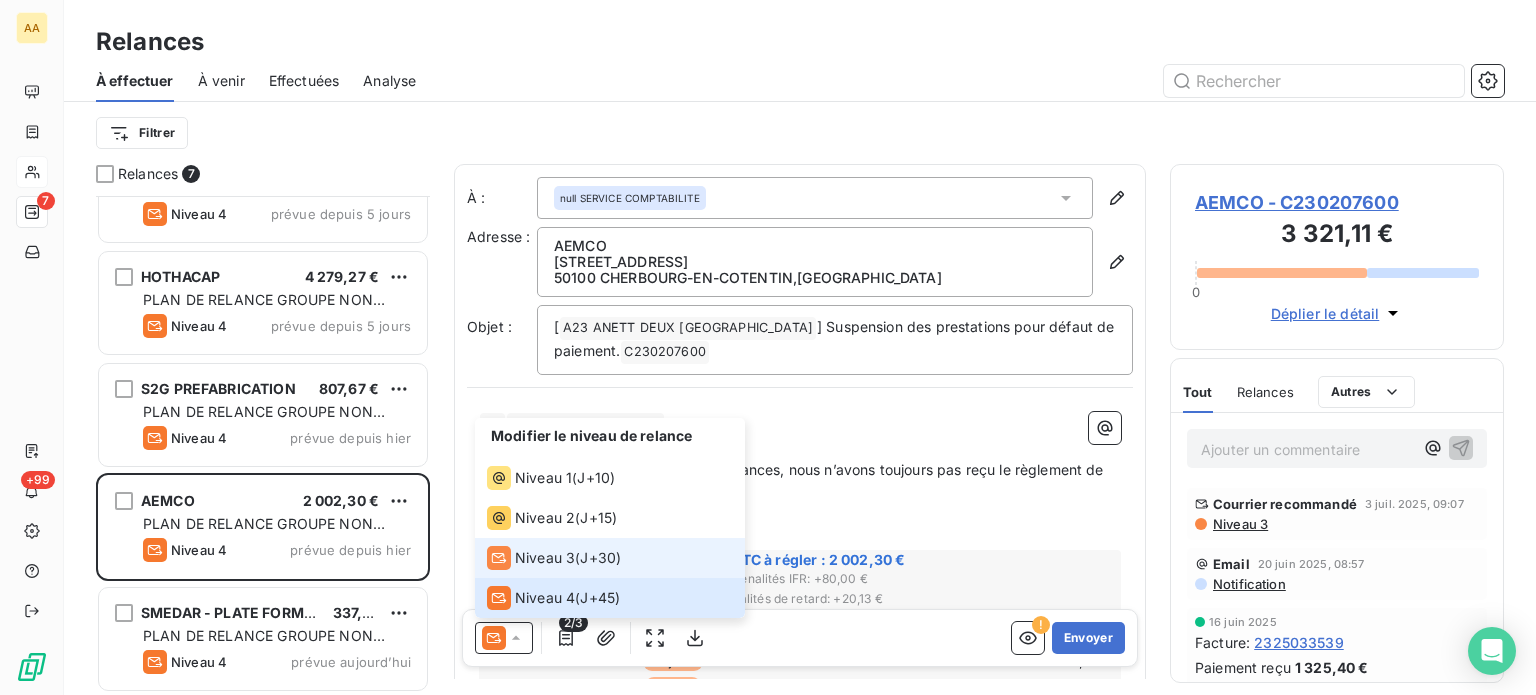 click on "Niveau 3" at bounding box center [531, 558] 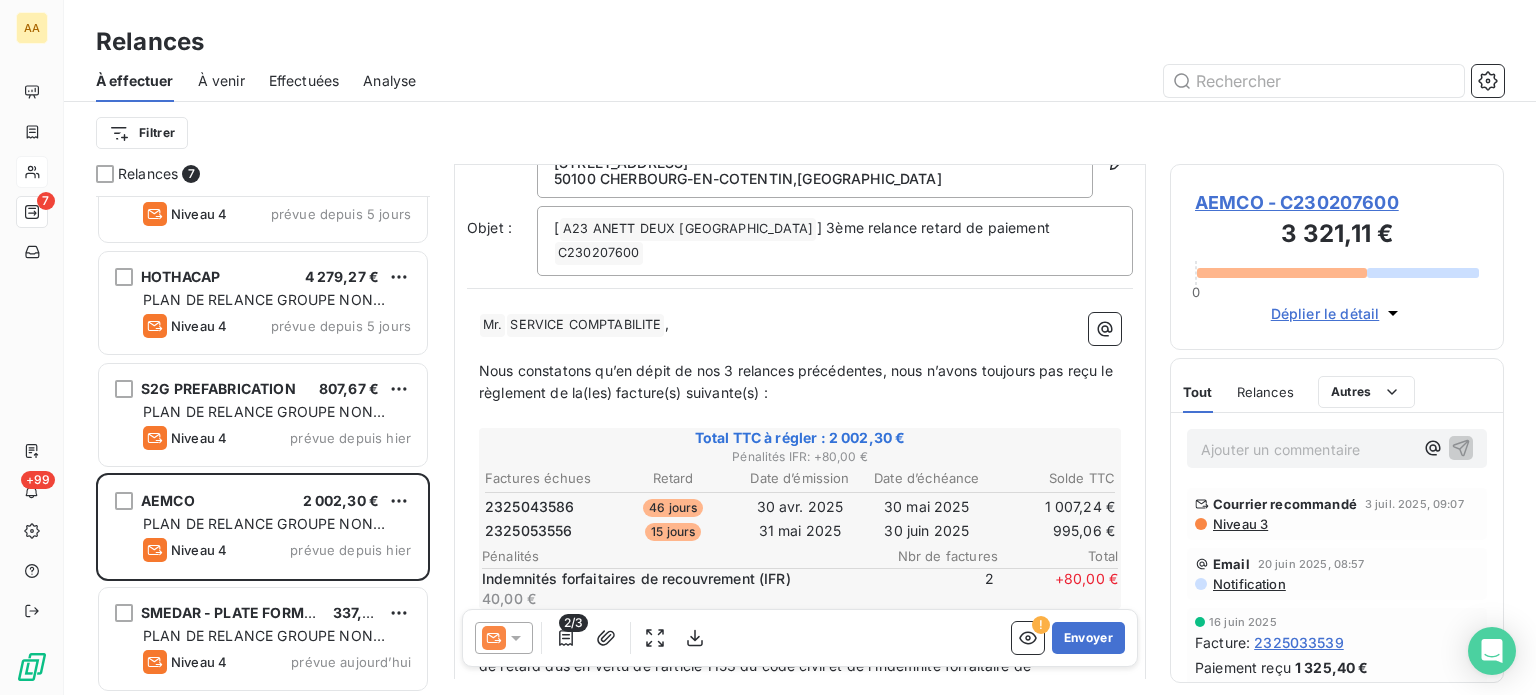scroll, scrollTop: 100, scrollLeft: 0, axis: vertical 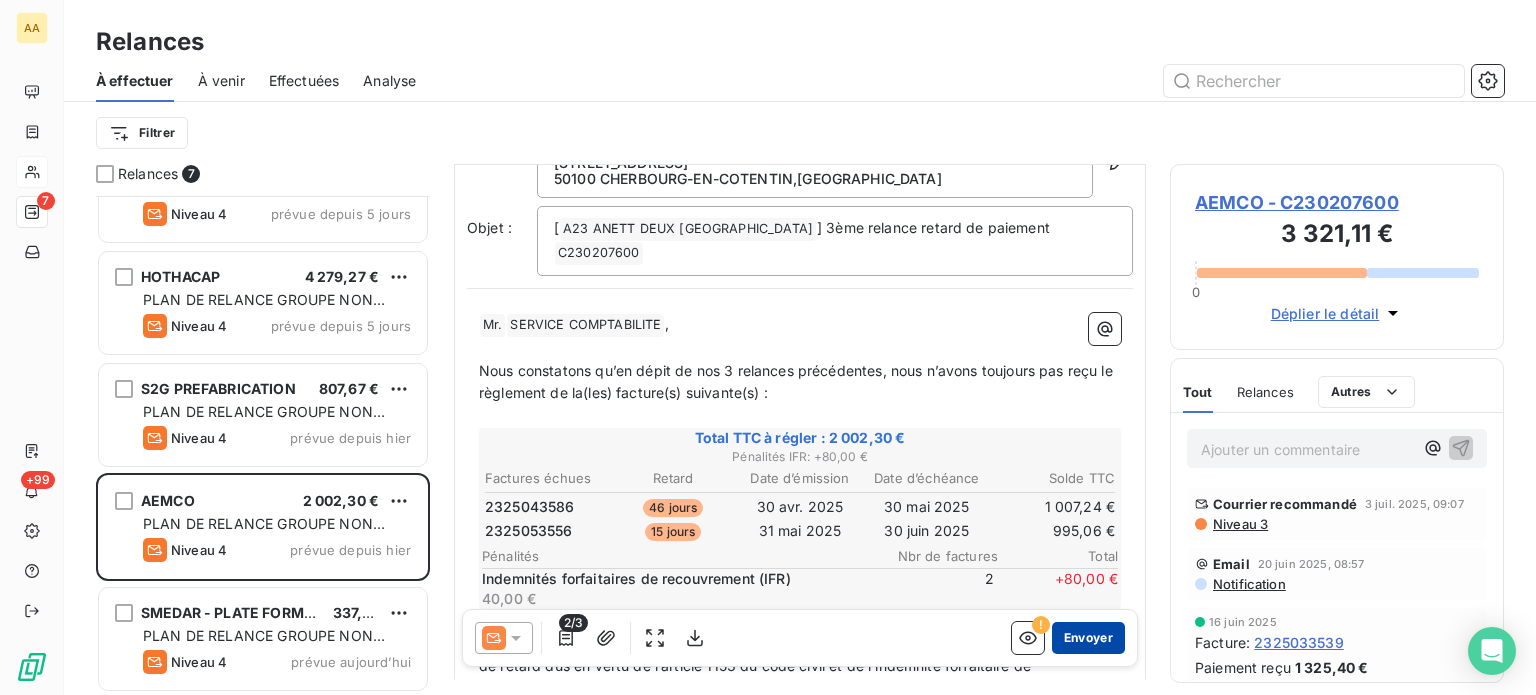 click on "Envoyer" at bounding box center (1088, 638) 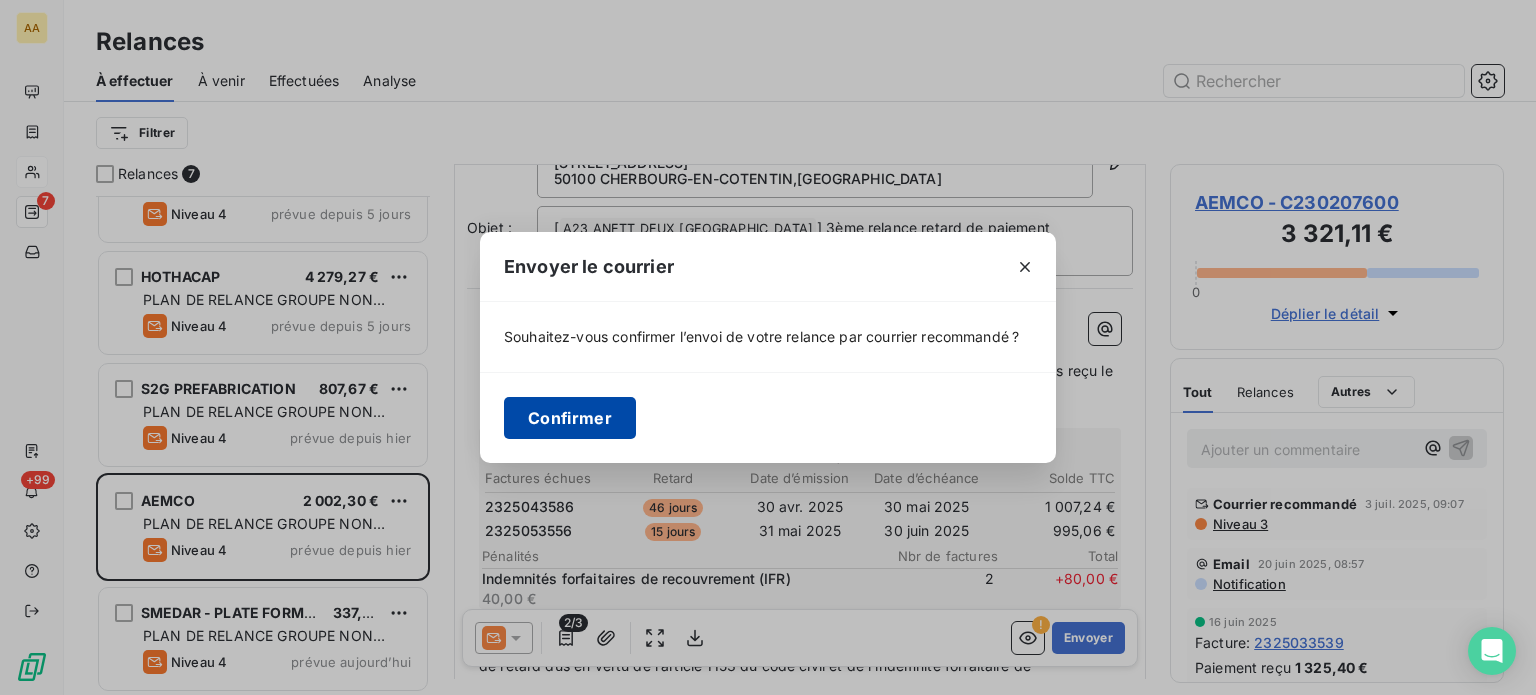click on "Confirmer" at bounding box center (570, 418) 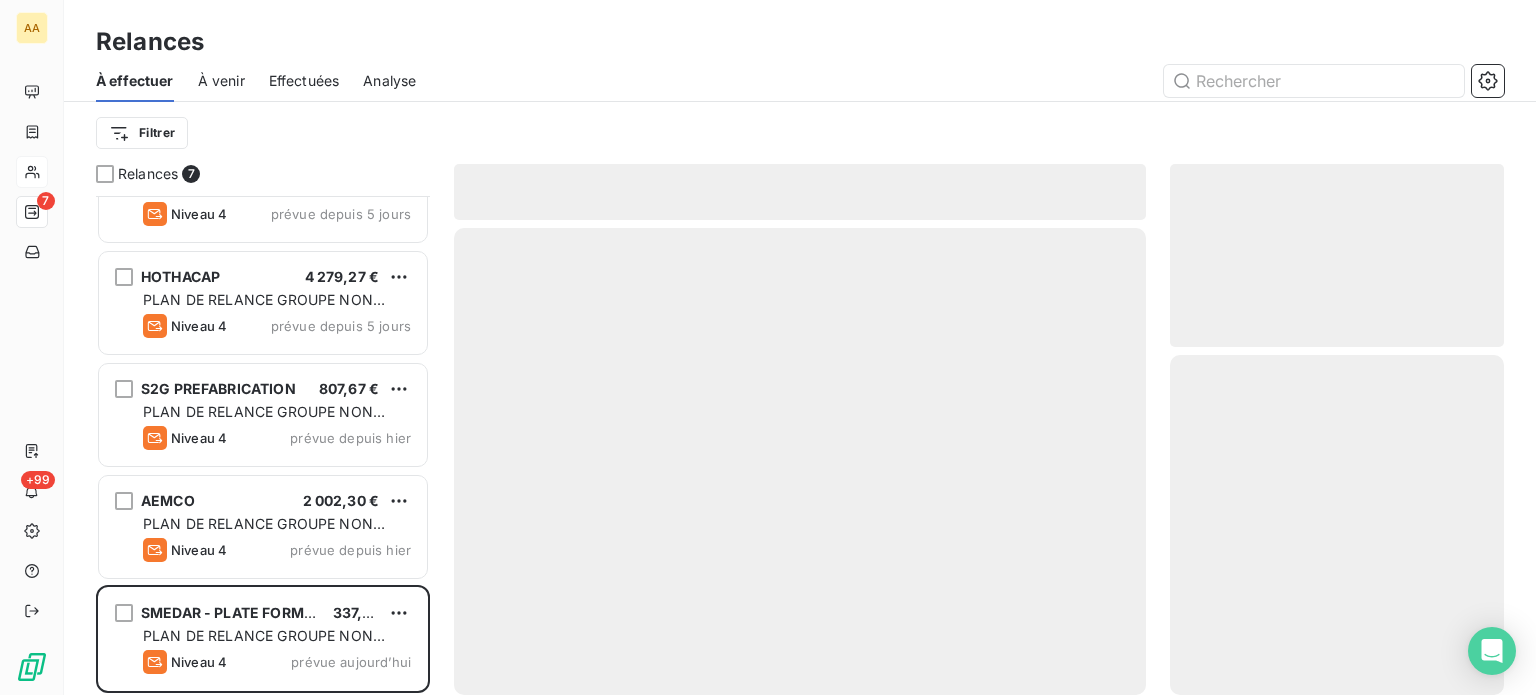 scroll, scrollTop: 172, scrollLeft: 0, axis: vertical 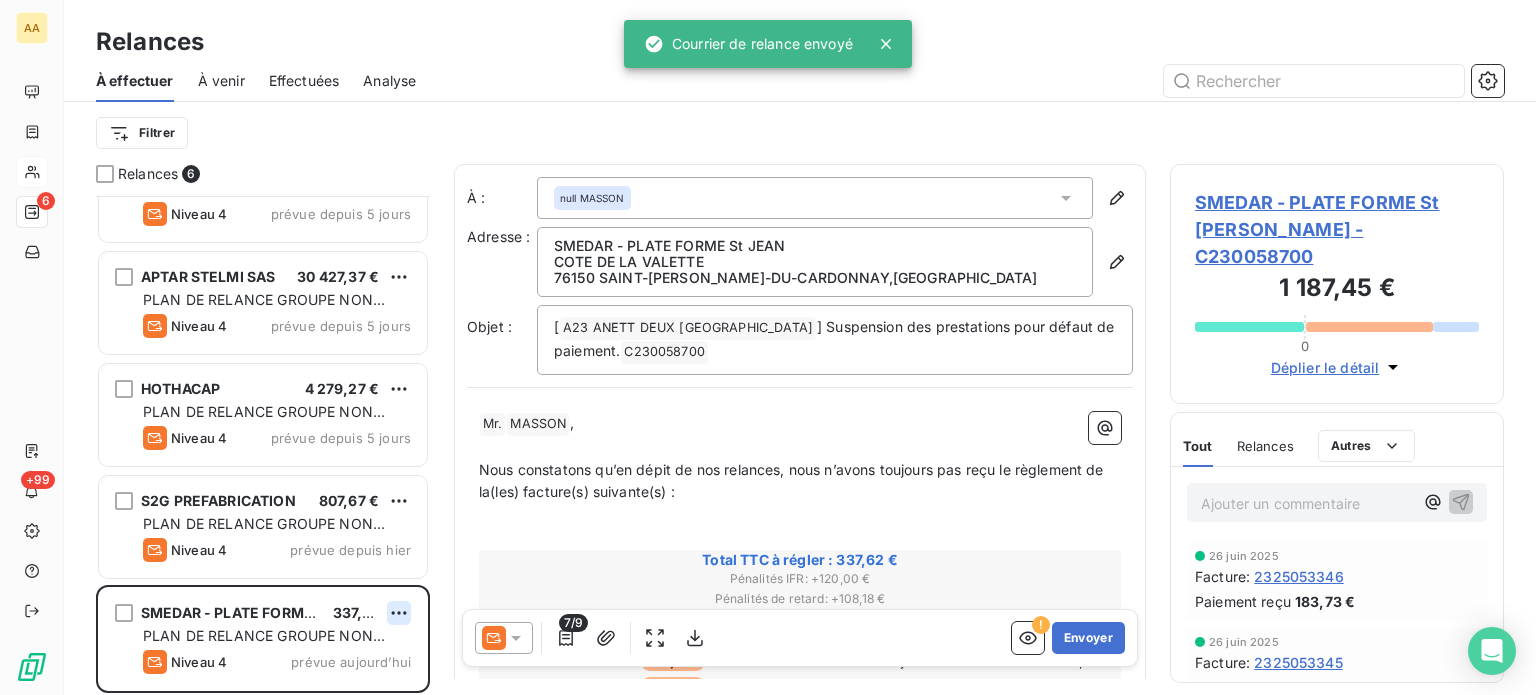 click on "AA 6 +99 Relances À effectuer À venir Effectuées Analyse Filtrer Relances 6 FRIGOPACK 2 775,91 € PLAN DE RELANCE GROUPE NON AUTOMATIQUE Niveau 4 prévue depuis 6 jours APTAR STELMI SAS 40 014,00 € PLAN DE RELANCE GROUPE NON AUTOMATIQUE Niveau 4 prévue depuis 5 jours APTAR STELMI SAS 30 427,37 € PLAN DE RELANCE GROUPE NON AUTOMATIQUE Niveau 4 prévue depuis 5 jours HOTHACAP 4 279,27 € PLAN DE RELANCE GROUPE NON AUTOMATIQUE Niveau 4 prévue depuis 5 jours S2G PREFABRICATION 807,67 € PLAN DE RELANCE GROUPE NON AUTOMATIQUE Niveau 4 prévue depuis hier SMEDAR - PLATE FORME St [PERSON_NAME] 337,62 € PLAN DE RELANCE GROUPE NON AUTOMATIQUE Niveau 4 prévue aujourd’hui À : null MASSON Adresse : SMEDAR - PLATE FORME St [PERSON_NAME] DE LA VALETTE 76150   [GEOGRAPHIC_DATA][PERSON_NAME] ,  [GEOGRAPHIC_DATA] Objet : [ A23 ANETT DEUX NORMANDIE ﻿ ] Suspension des prestations pour défaut de paiement.  C230058700 ﻿ ﻿ ﻿ Mr. ﻿ ﻿ MASSON ﻿ , ﻿ ﻿ ﻿ Total TTC à régler :   337,62 €  : +" at bounding box center [768, 347] 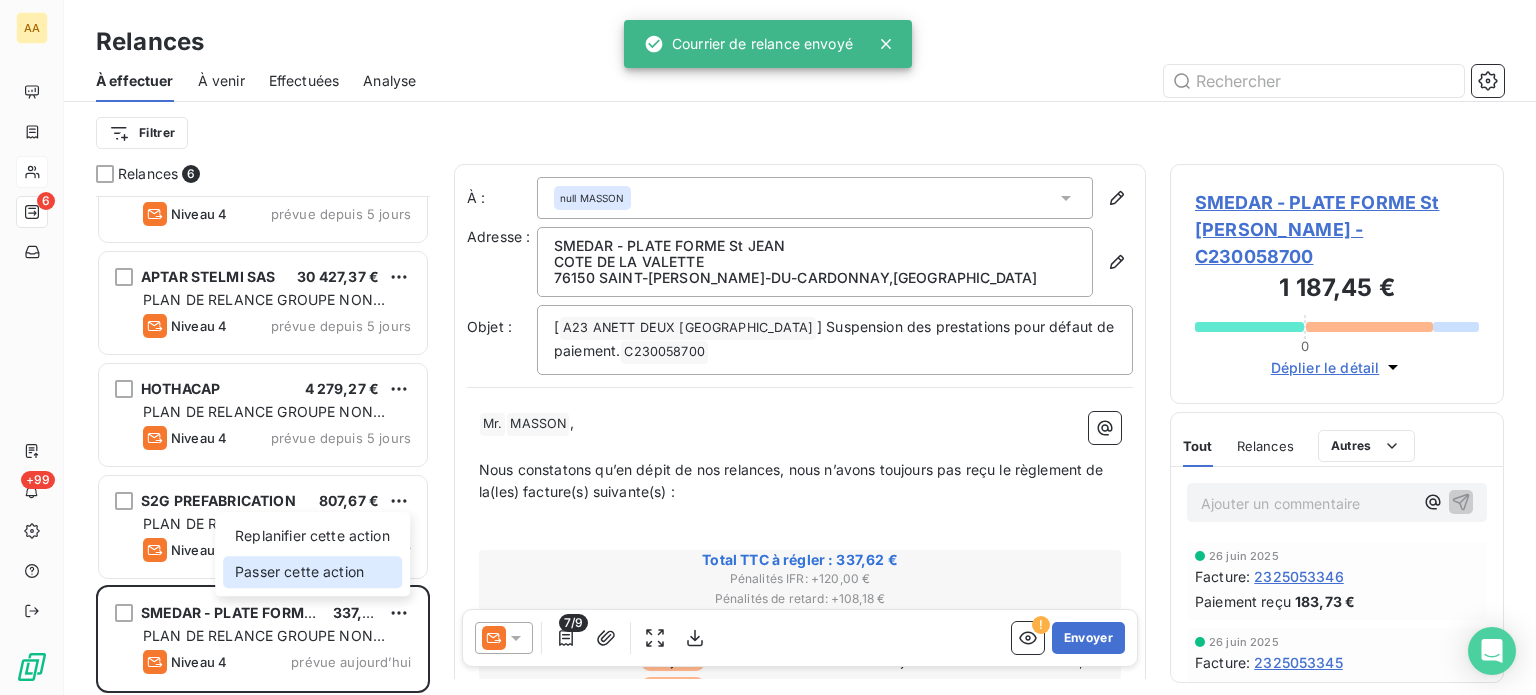 click on "Passer cette action" at bounding box center [312, 572] 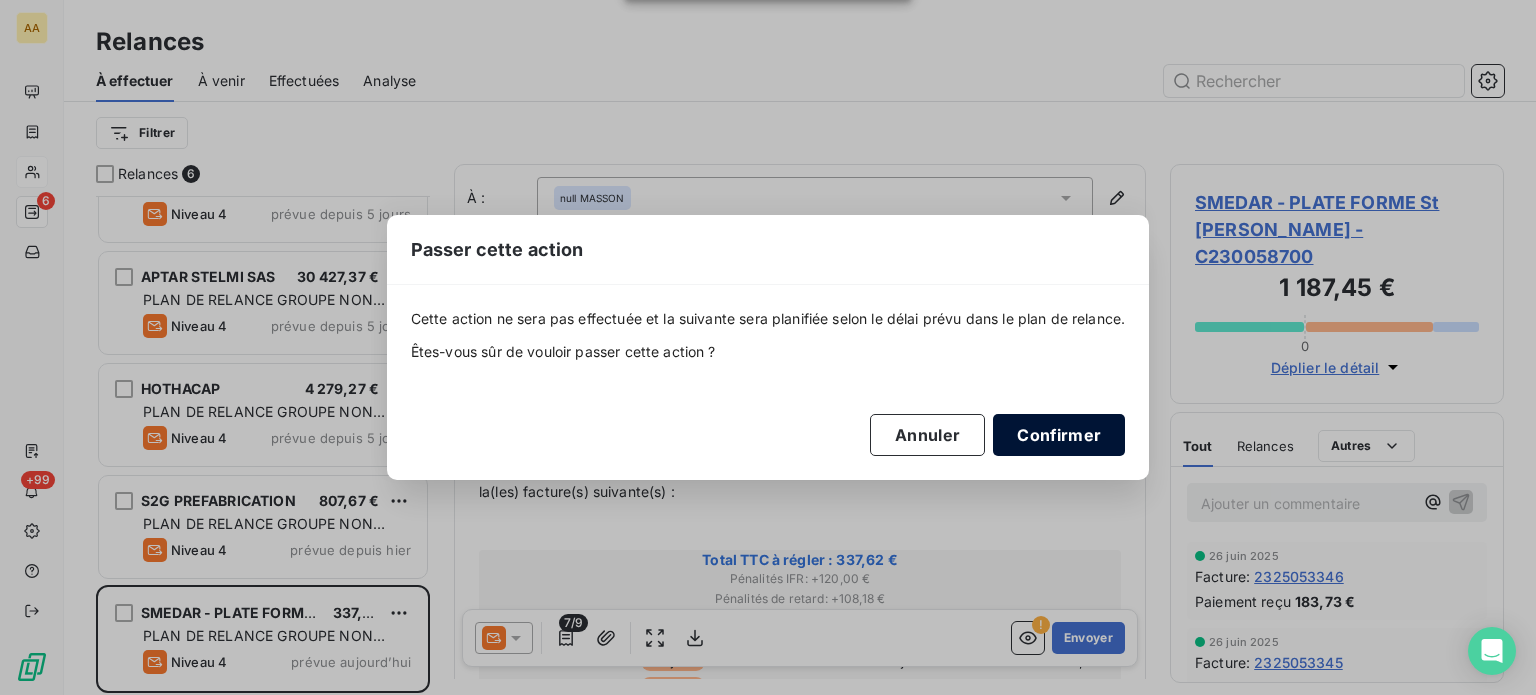 click on "Confirmer" at bounding box center (1059, 435) 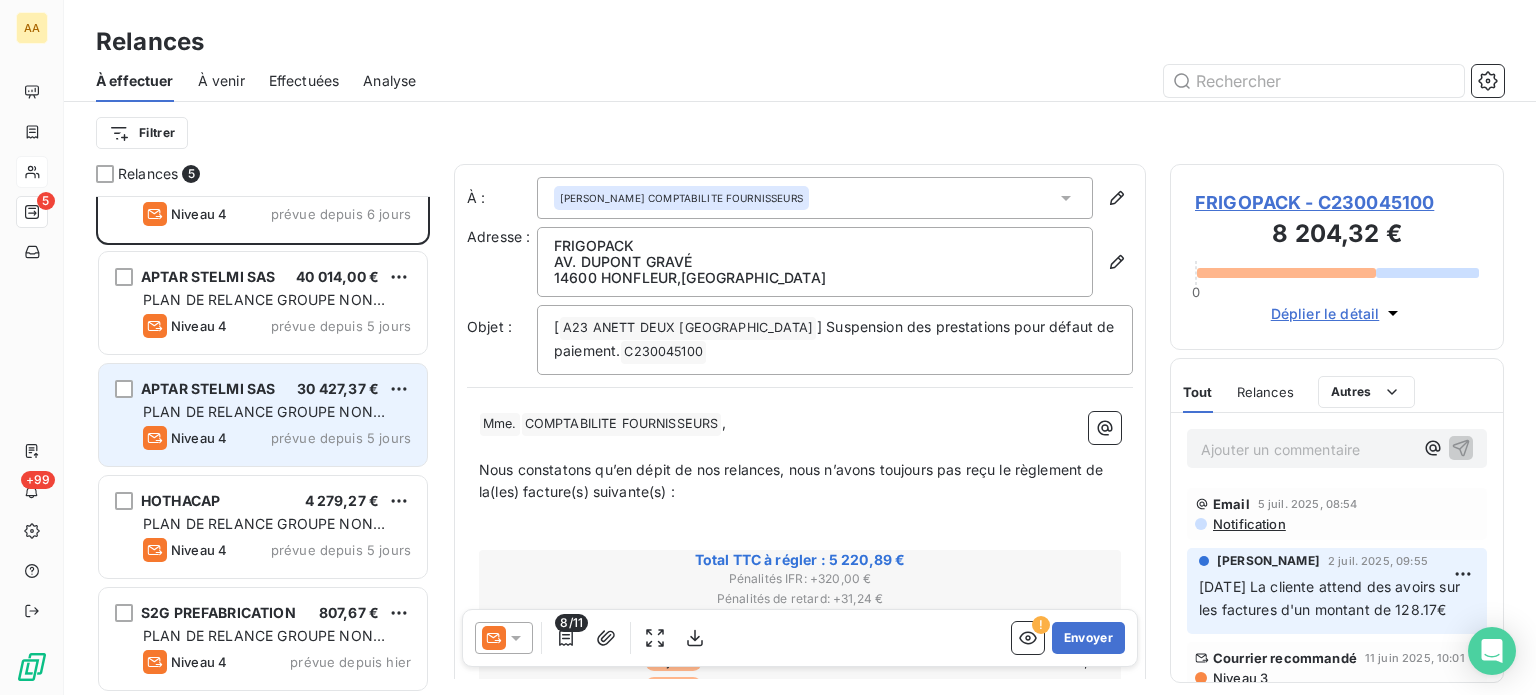scroll, scrollTop: 61, scrollLeft: 0, axis: vertical 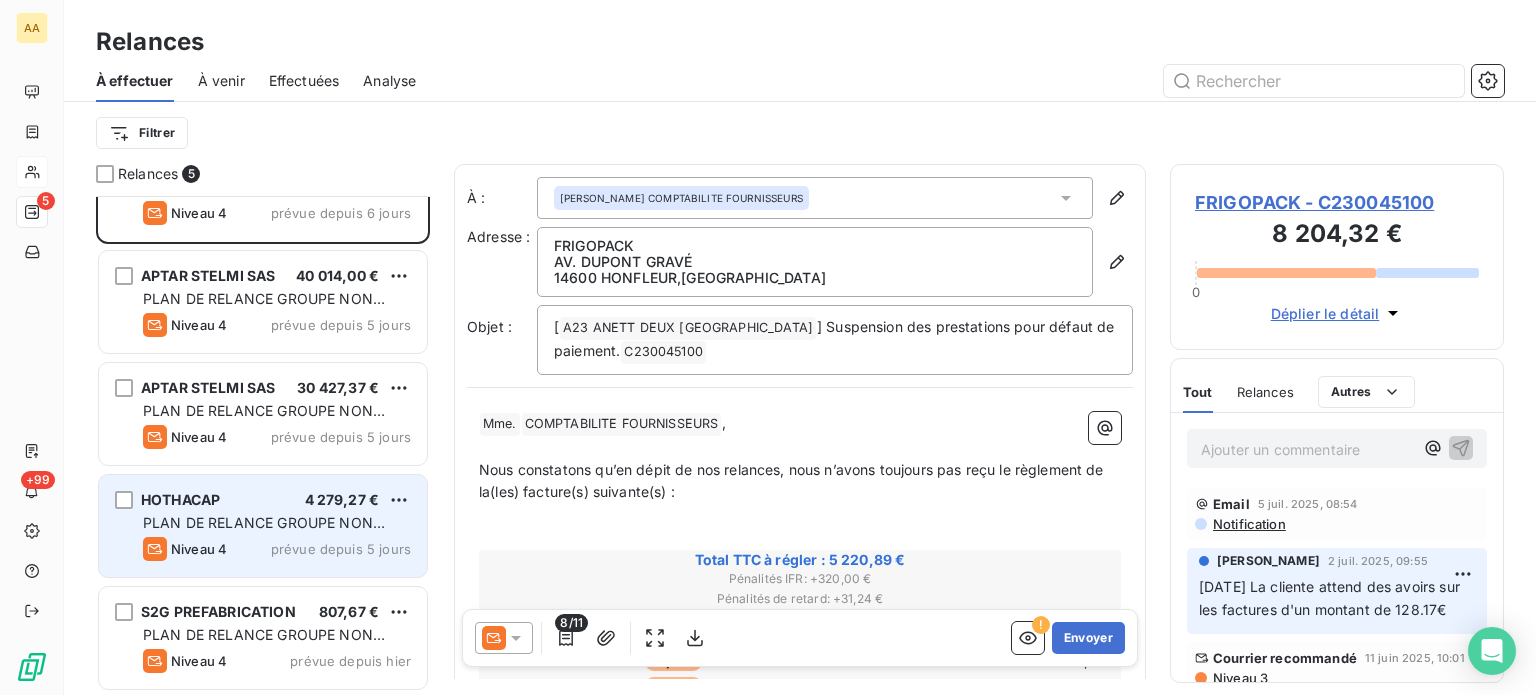click on "PLAN DE RELANCE GROUPE NON AUTOMATIQUE" at bounding box center (264, 532) 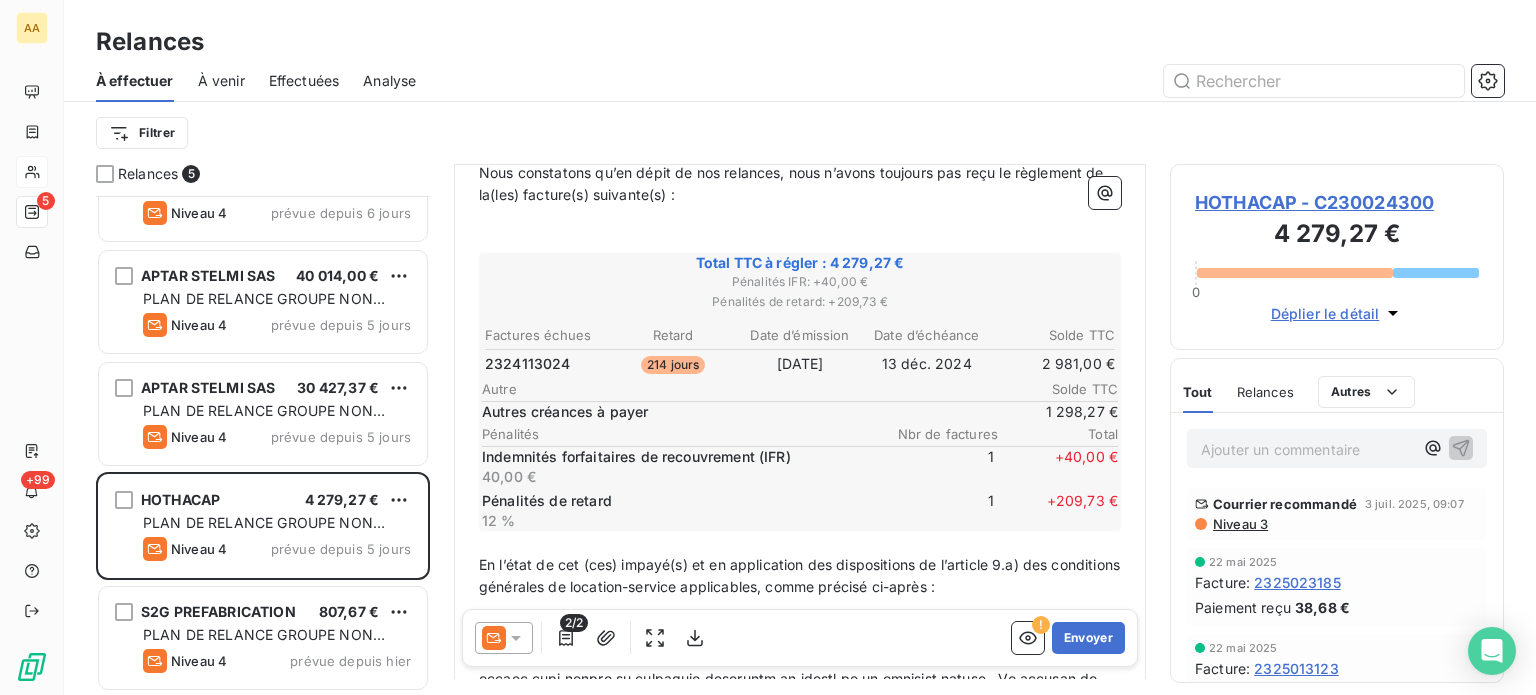 scroll, scrollTop: 300, scrollLeft: 0, axis: vertical 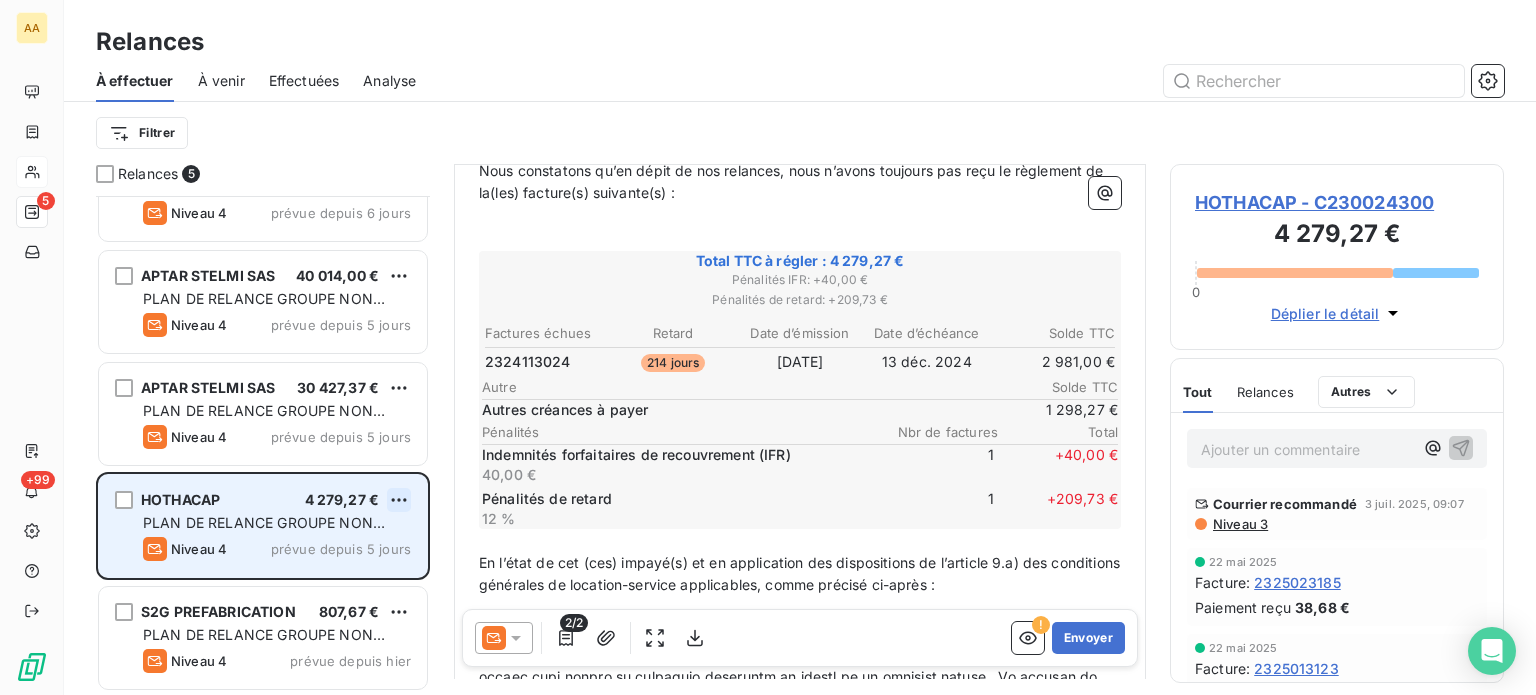 click on "AA 5 +99 Relances À effectuer À venir Effectuées Analyse Filtrer Relances 5 FRIGOPACK 2 775,91 € PLAN DE RELANCE GROUPE NON AUTOMATIQUE Niveau 4 prévue depuis 6 jours APTAR STELMI SAS 40 014,00 € PLAN DE RELANCE GROUPE NON AUTOMATIQUE Niveau 4 prévue depuis 5 jours APTAR STELMI SAS 30 427,37 € PLAN DE RELANCE GROUPE NON AUTOMATIQUE Niveau 4 prévue depuis 5 jours HOTHACAP 4 279,27 € PLAN DE RELANCE GROUPE NON AUTOMATIQUE Niveau 4 prévue depuis 5 jours S2G PREFABRICATION 807,67 € PLAN DE RELANCE GROUPE NON AUTOMATIQUE Niveau 4 prévue depuis hier À : [PERSON_NAME] Adresse : HOTHACAP 44 AV. [PERSON_NAME] 14390   CABOURG ,  [GEOGRAPHIC_DATA] Objet : [ A23 ANETT DEUX NORMANDIE ﻿ ] Suspension des prestations pour défaut de paiement.  C230024300 ﻿ ﻿ ﻿ Mme. ﻿ ﻿ [PERSON_NAME] ﻿ , ﻿ Nous constatons qu’en dépit de nos relances, nous n’avons toujours pas reçu le règlement de la(les) facture(s) suivante(s) : ﻿ ﻿ Total TTC à régler :   4 279,27 €   1 1" at bounding box center [768, 347] 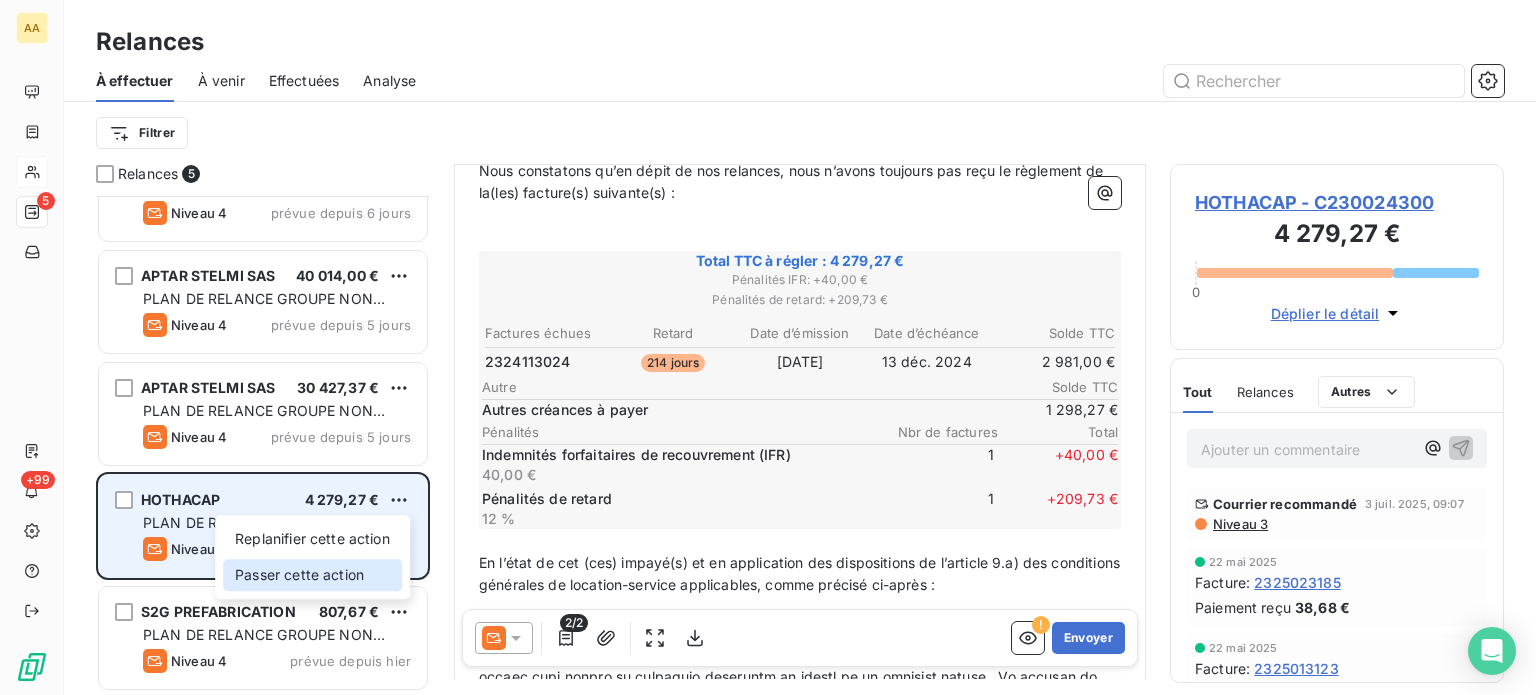 click on "Passer cette action" at bounding box center (312, 575) 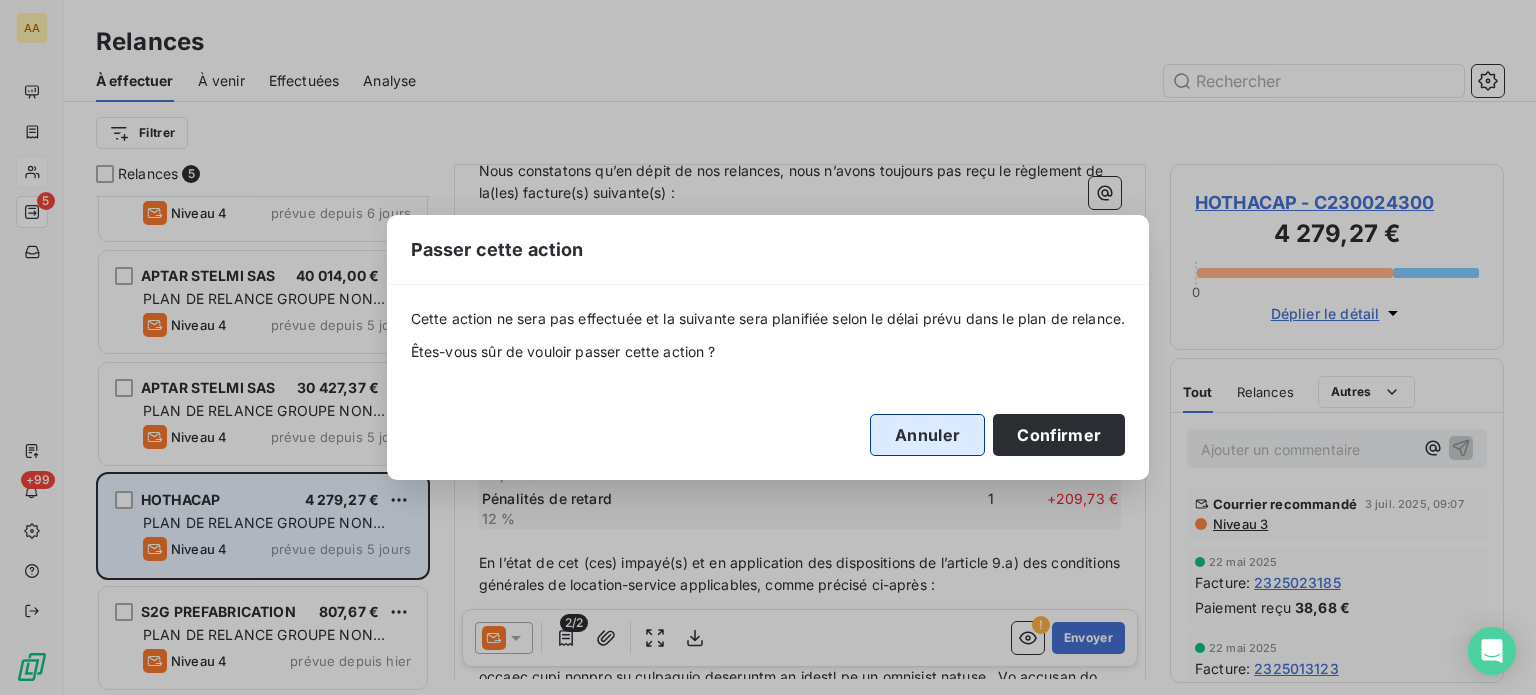 click on "Annuler" at bounding box center (927, 435) 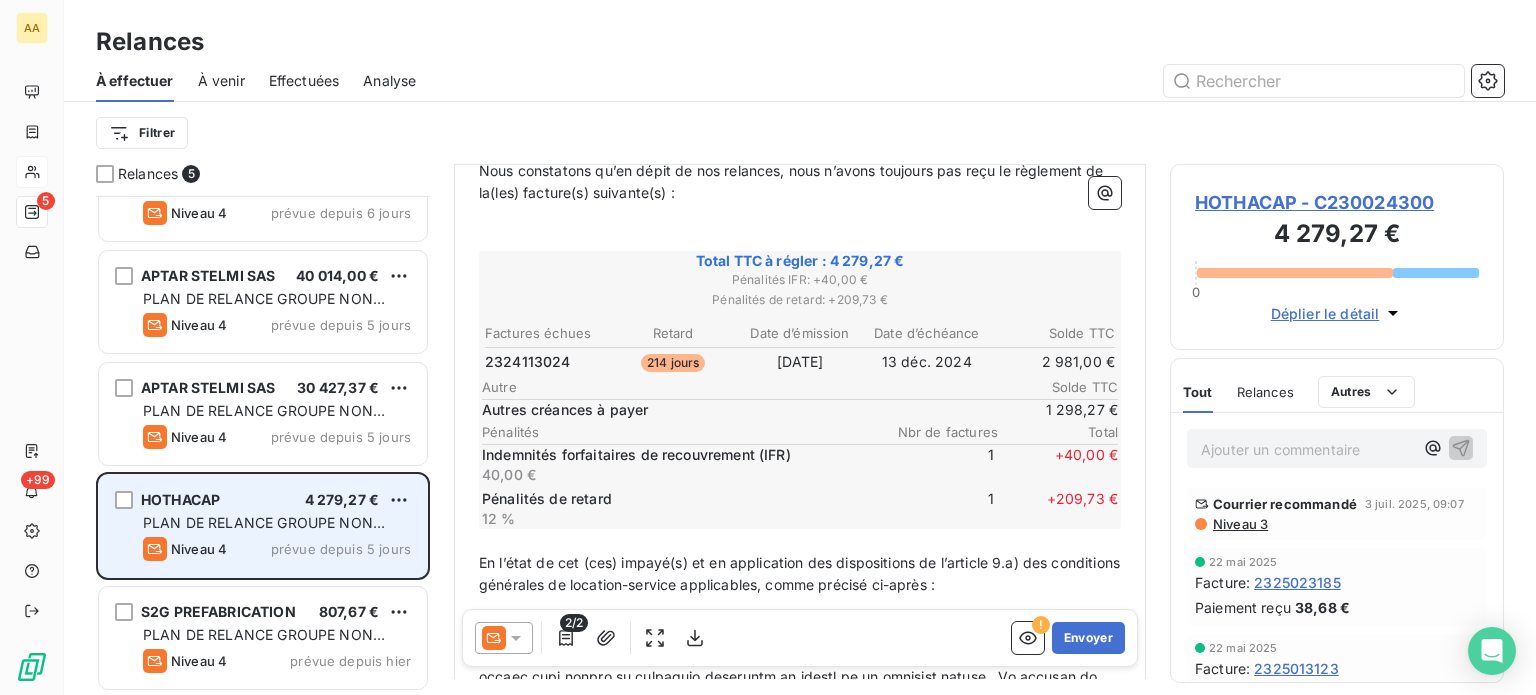 click 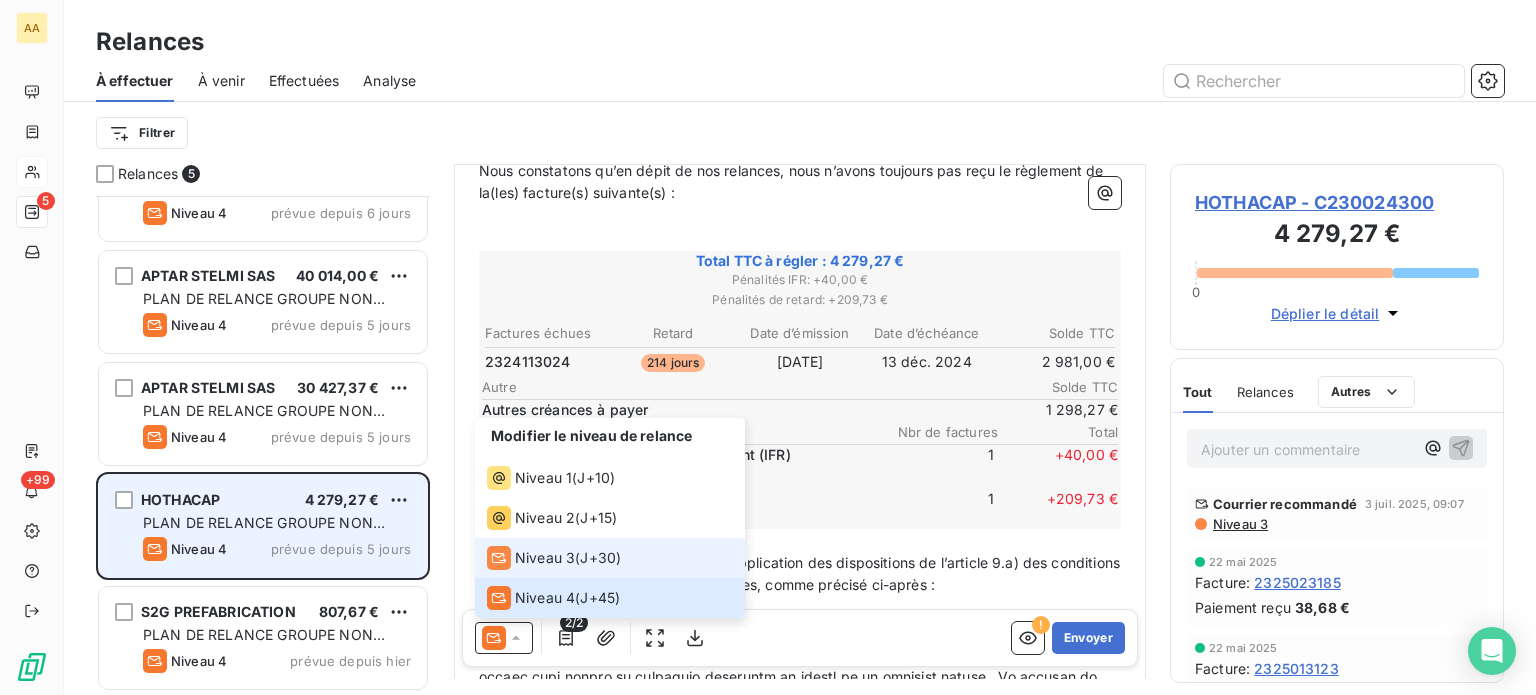 click on "Niveau 3" at bounding box center (545, 558) 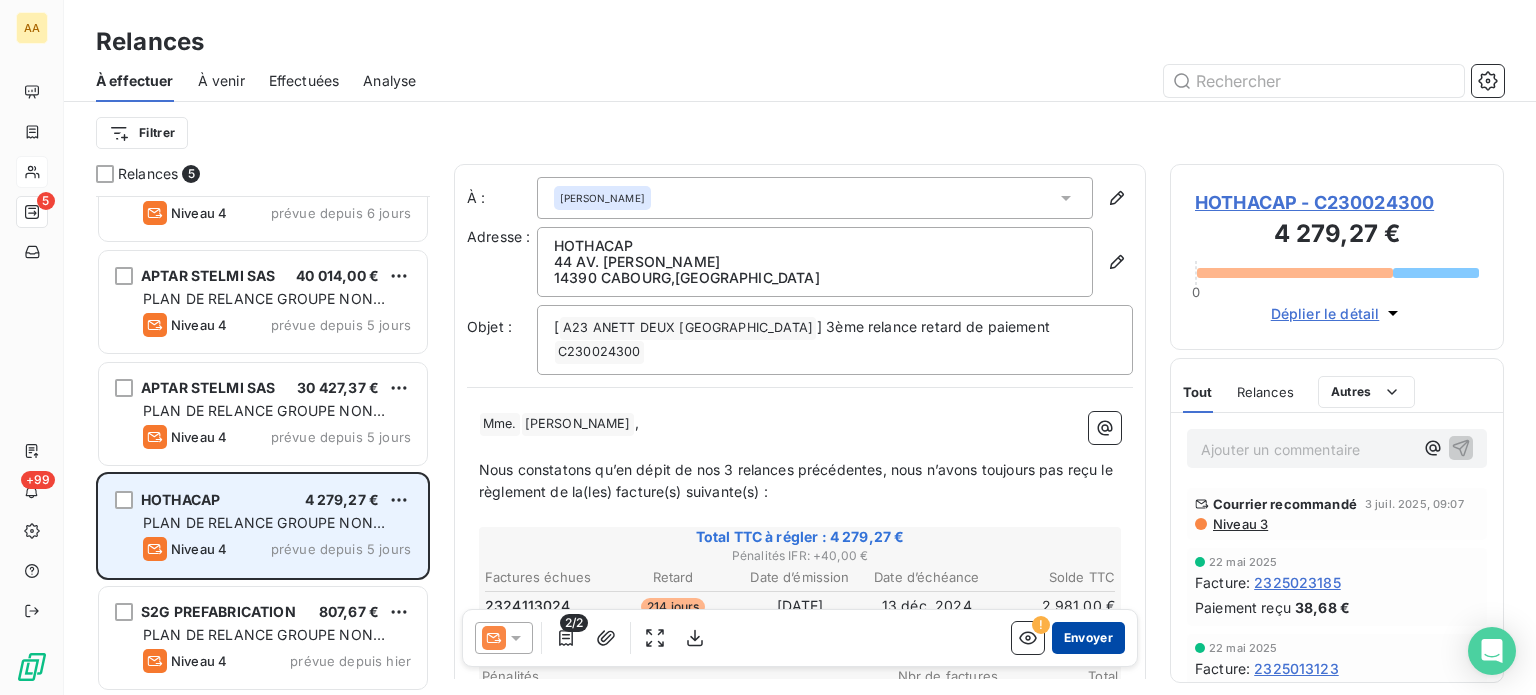 click on "Envoyer" at bounding box center (1088, 638) 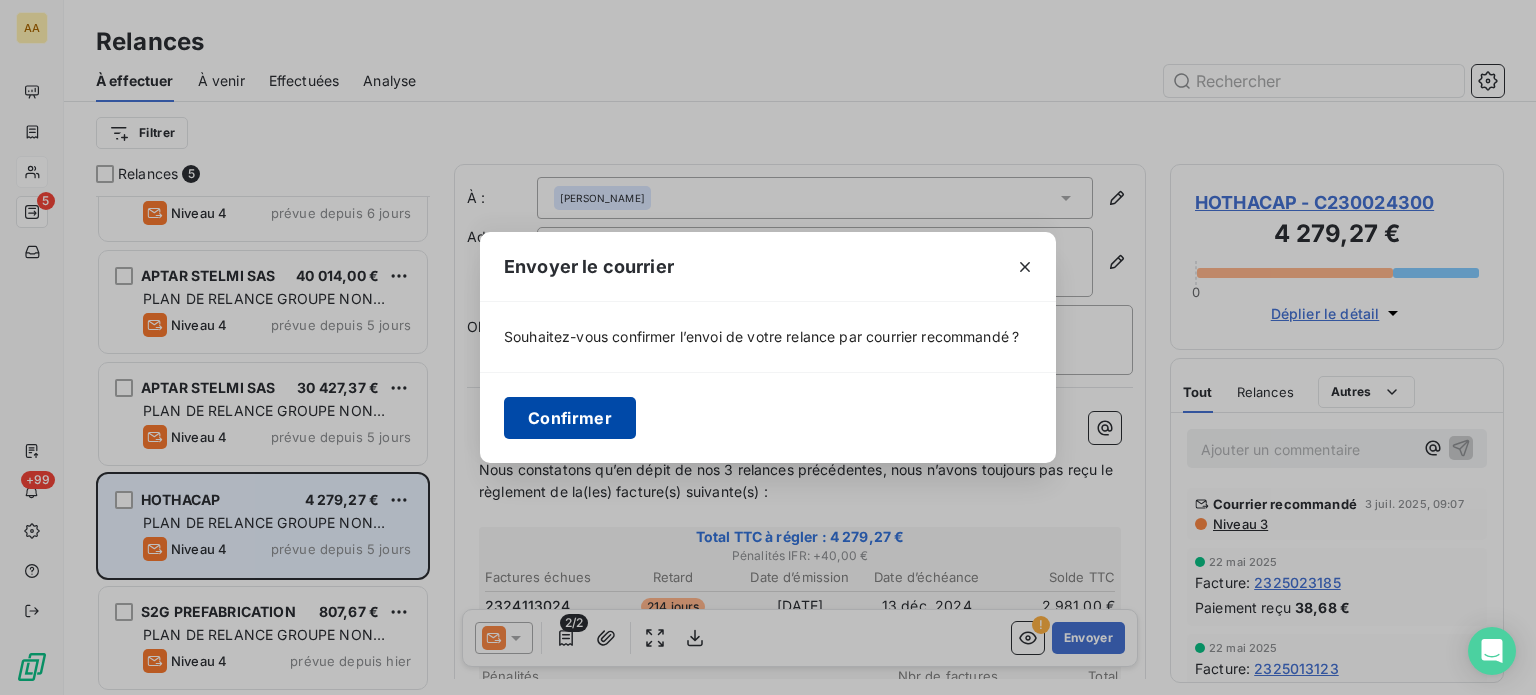 click on "Confirmer" at bounding box center [570, 418] 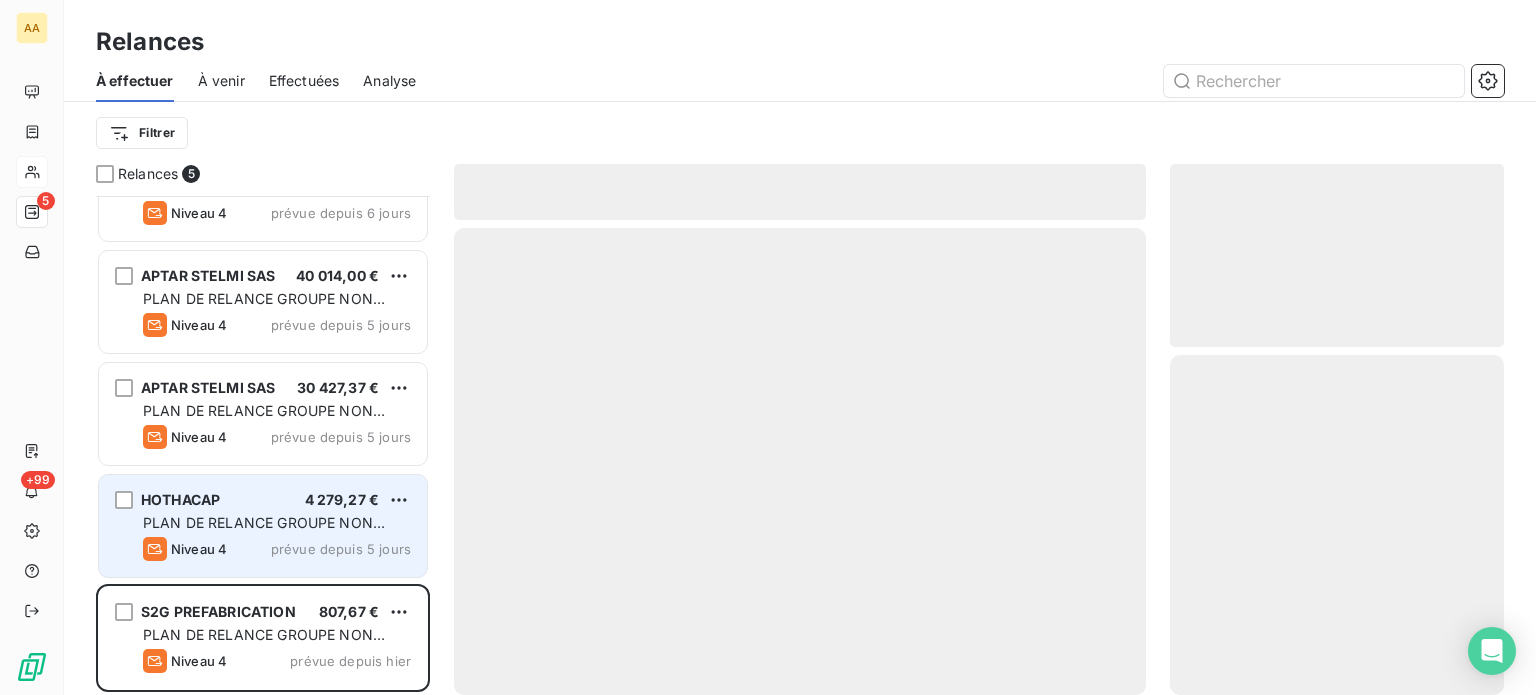 scroll, scrollTop: 0, scrollLeft: 0, axis: both 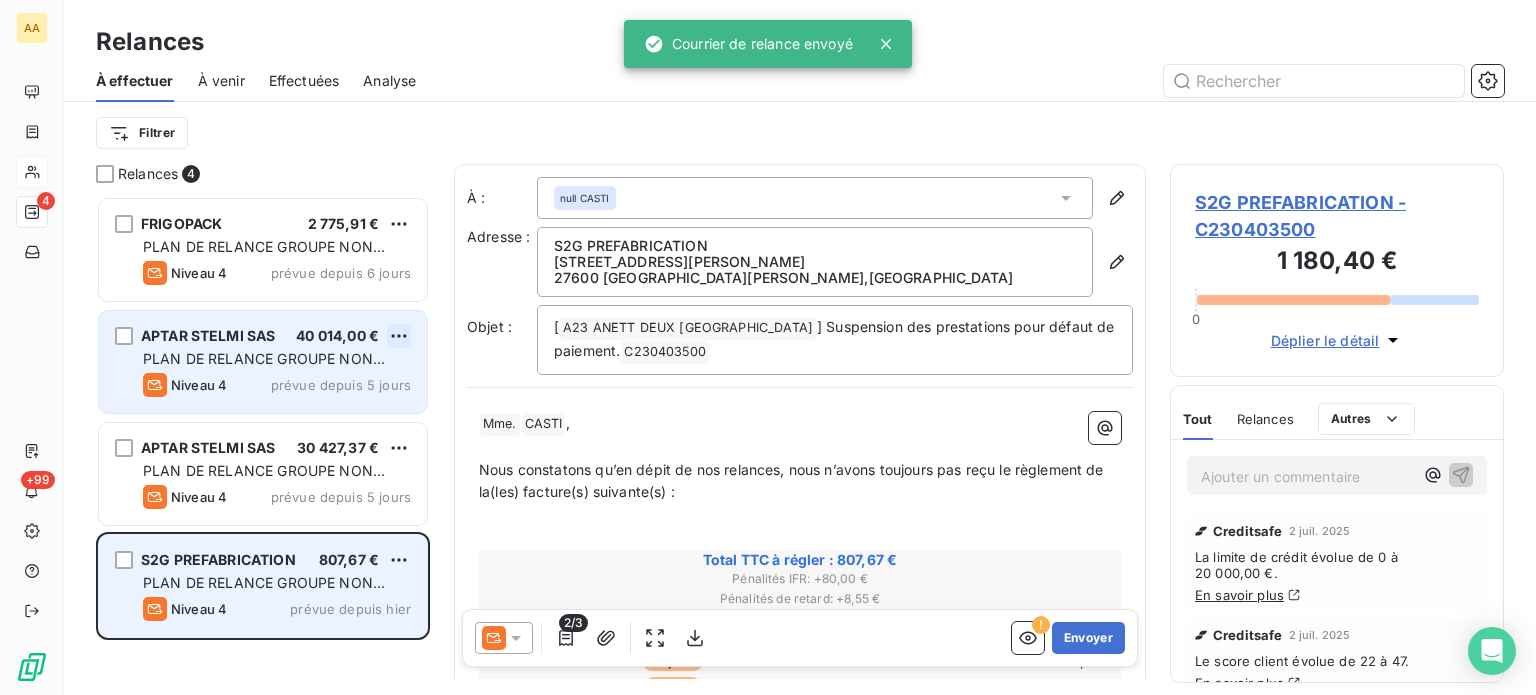 click on "AA 4 +99 Relances À effectuer À venir Effectuées Analyse Filtrer Relances 4 FRIGOPACK 2 775,91 € PLAN DE RELANCE GROUPE NON AUTOMATIQUE Niveau 4 prévue depuis 6 jours APTAR STELMI SAS 40 014,00 € PLAN DE RELANCE GROUPE NON AUTOMATIQUE Niveau 4 prévue depuis 5 jours APTAR STELMI SAS 30 427,37 € PLAN DE RELANCE GROUPE NON AUTOMATIQUE Niveau 4 prévue depuis 5 jours S2G PREFABRICATION 807,67 € PLAN DE RELANCE GROUPE NON AUTOMATIQUE Niveau 4 prévue depuis hier À : null CASTI Adresse : S2G PREFABRICATION [STREET_ADDRESS][PERSON_NAME][PERSON_NAME] Objet : [ A23 ANETT DEUX NORMANDIE ﻿ ] Suspension des prestations pour défaut de paiement.  C230403500 ﻿ ﻿ ﻿ Mme. ﻿ ﻿ CASTI ﻿ , ﻿ Nous constatons qu’en dépit de nos relances, nous n’avons toujours pas reçu le règlement de la(les) facture(s) suivante(s) : ﻿ ﻿ Total TTC à régler :   807,67 € Pénalités IFR  : +  80,00 € Pénalités de retard  : +  8,55 € Retard     2" at bounding box center [768, 347] 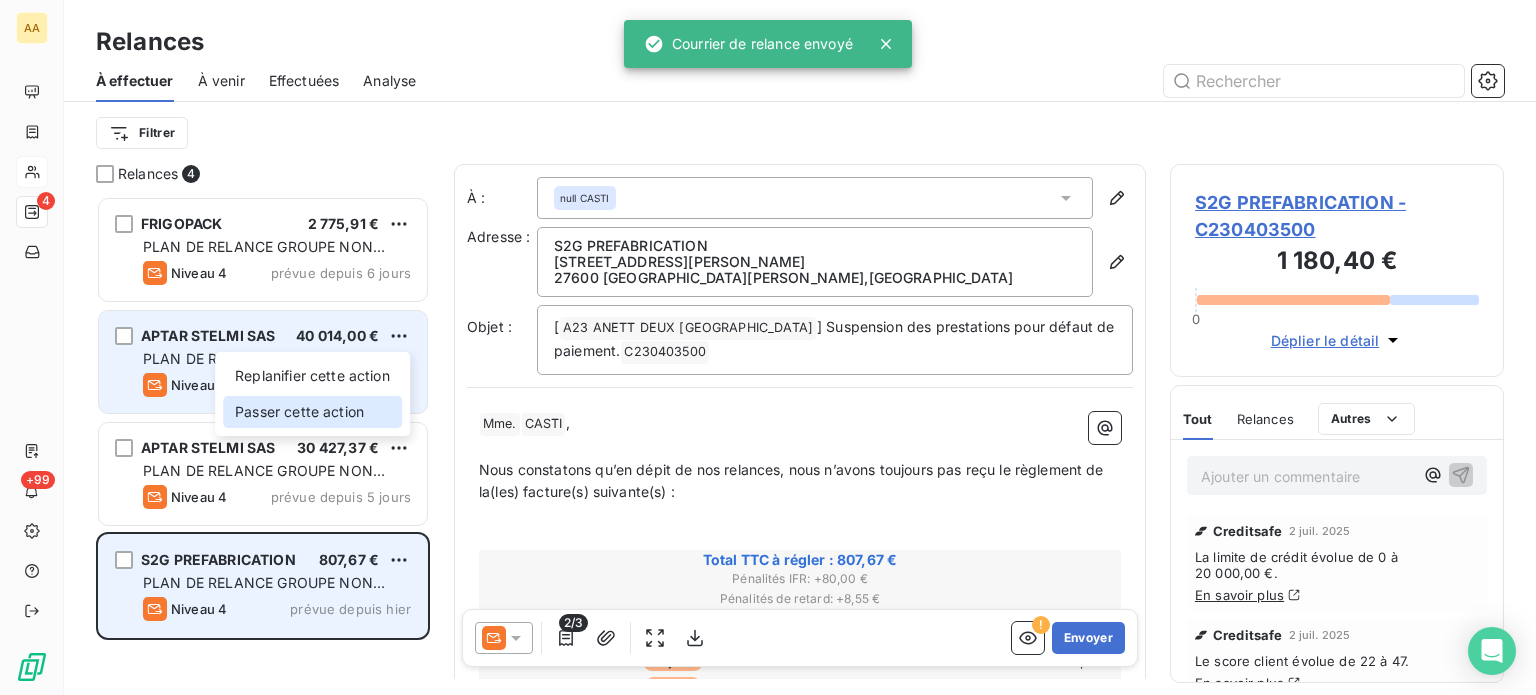 click on "Passer cette action" at bounding box center [312, 412] 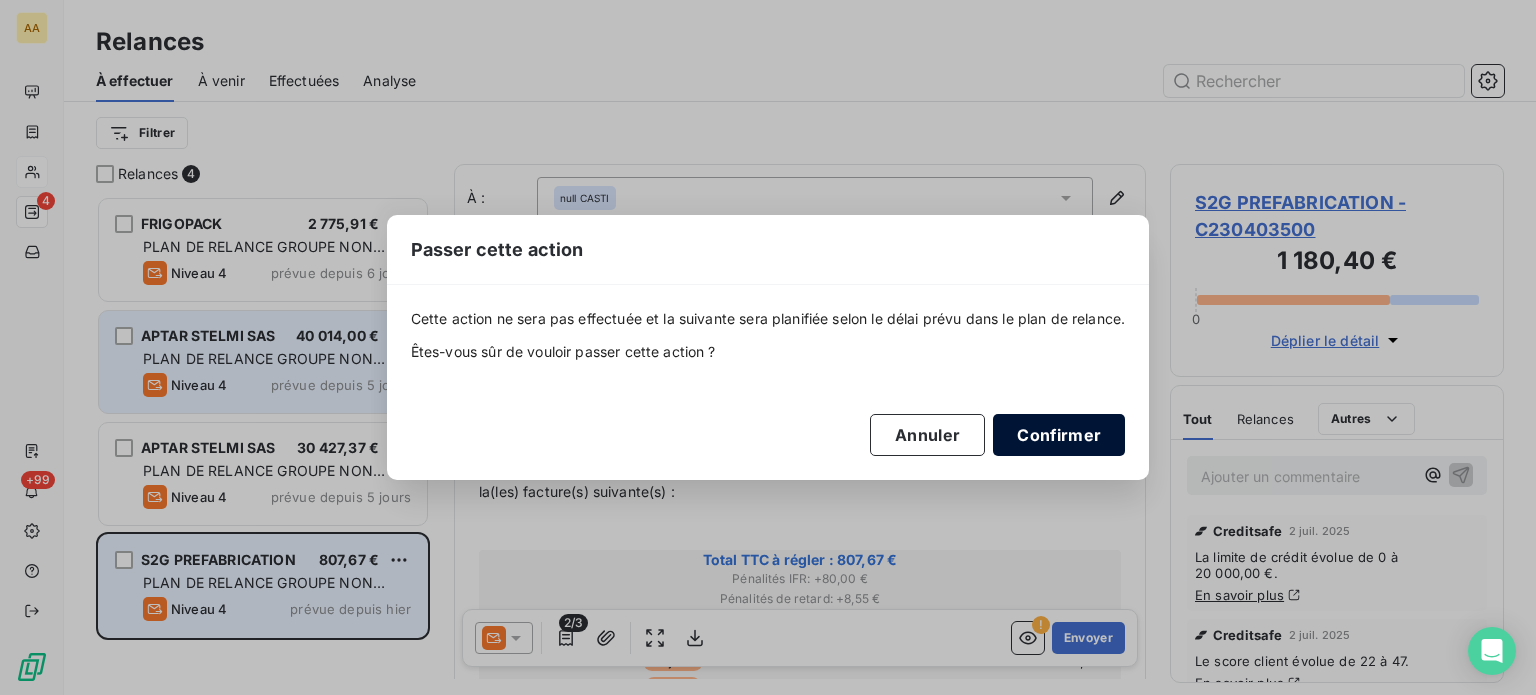 click on "Confirmer" at bounding box center [1059, 435] 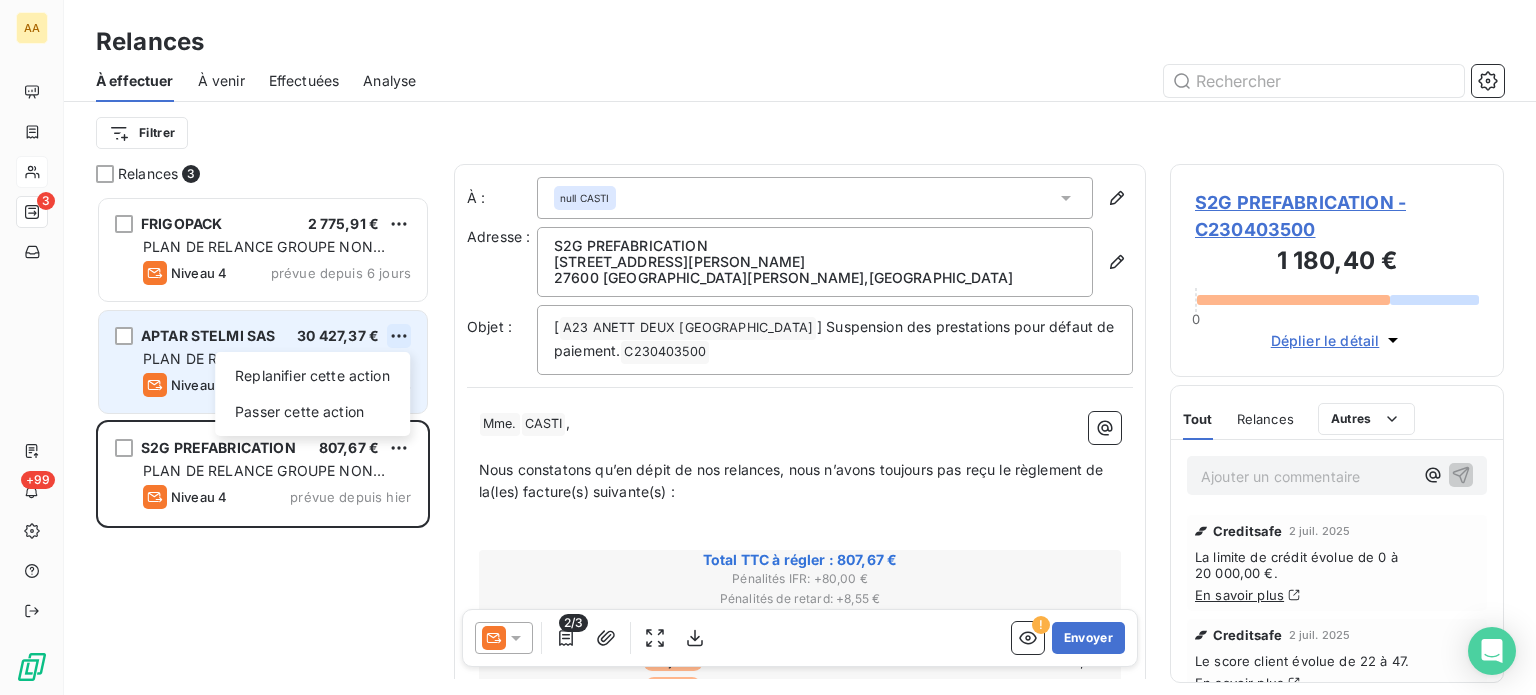 click on "AA 3 +99 Relances À effectuer À venir Effectuées Analyse Filtrer Relances 3 FRIGOPACK 2 775,91 € PLAN DE RELANCE GROUPE NON AUTOMATIQUE Niveau 4 prévue depuis 6 jours APTAR STELMI SAS 30 427,37 € Replanifier cette action Passer cette action PLAN DE RELANCE GROUPE NON AUTOMATIQUE Niveau 4 prévue depuis 5 jours S2G PREFABRICATION 807,67 € PLAN DE RELANCE GROUPE NON AUTOMATIQUE Niveau 4 prévue depuis hier À : null CASTI Adresse : S2G PREFABRICATION [STREET_ADDRESS][PERSON_NAME][PERSON_NAME] Objet : [ A23 ANETT DEUX NORMANDIE ﻿ ] Suspension des prestations pour défaut de paiement.  C230403500 ﻿ ﻿ ﻿ Mme. ﻿ ﻿ CASTI ﻿ , ﻿ Nous constatons qu’en dépit de nos relances, nous n’avons toujours pas reçu le règlement de la(les) facture(s) suivante(s) : ﻿ ﻿ Total TTC à régler :   807,67 € Pénalités IFR  : +  80,00 € Pénalités de retard  : +  8,55 € Factures échues Retard Date d’émission Date d’échéance 46 jours" at bounding box center (768, 347) 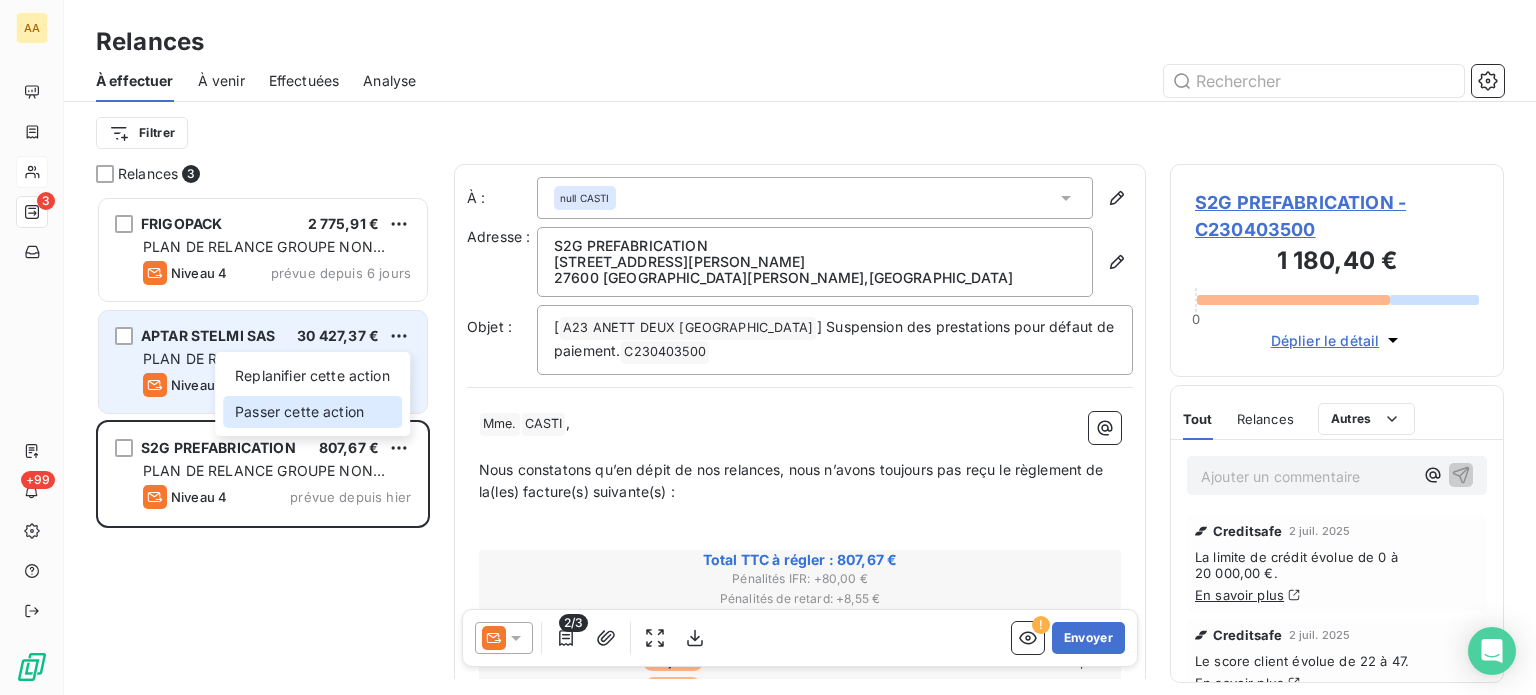click on "Passer cette action" at bounding box center [312, 412] 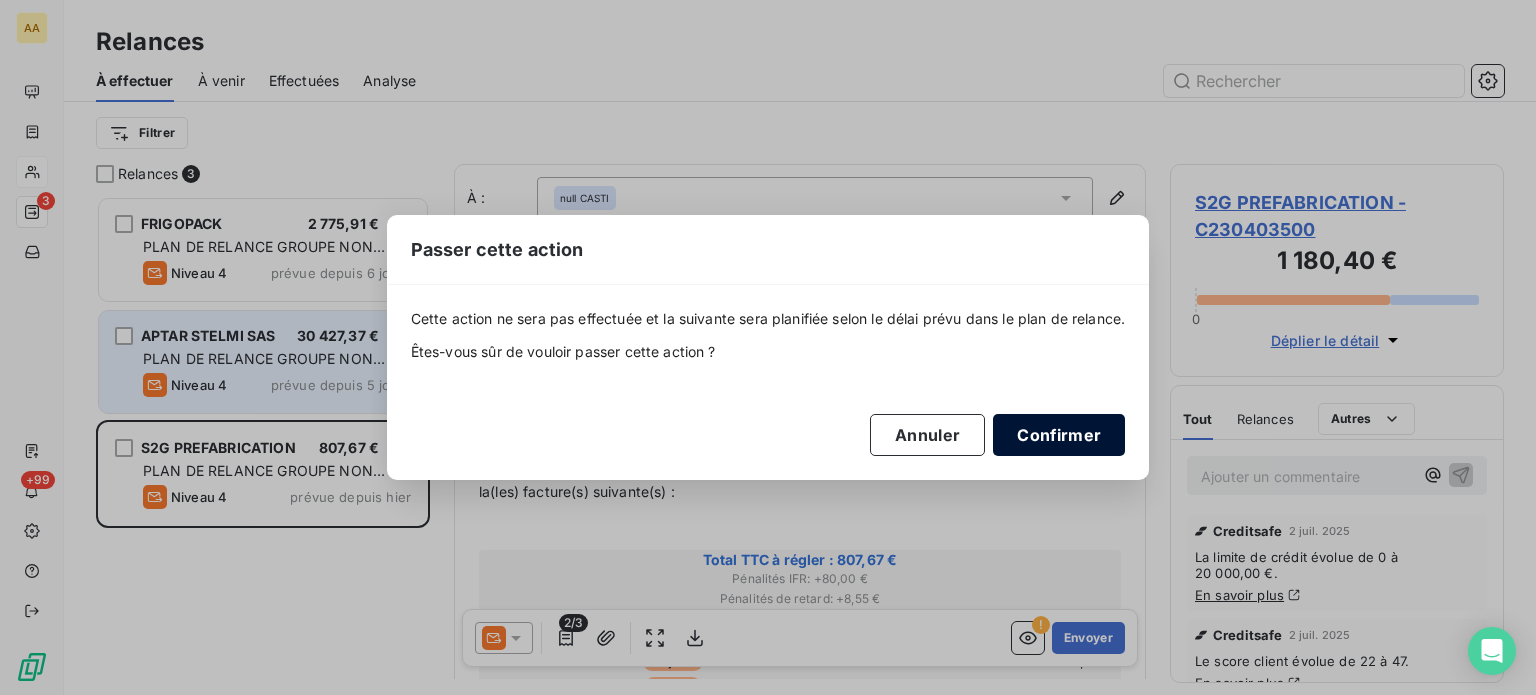 click on "Confirmer" at bounding box center (1059, 435) 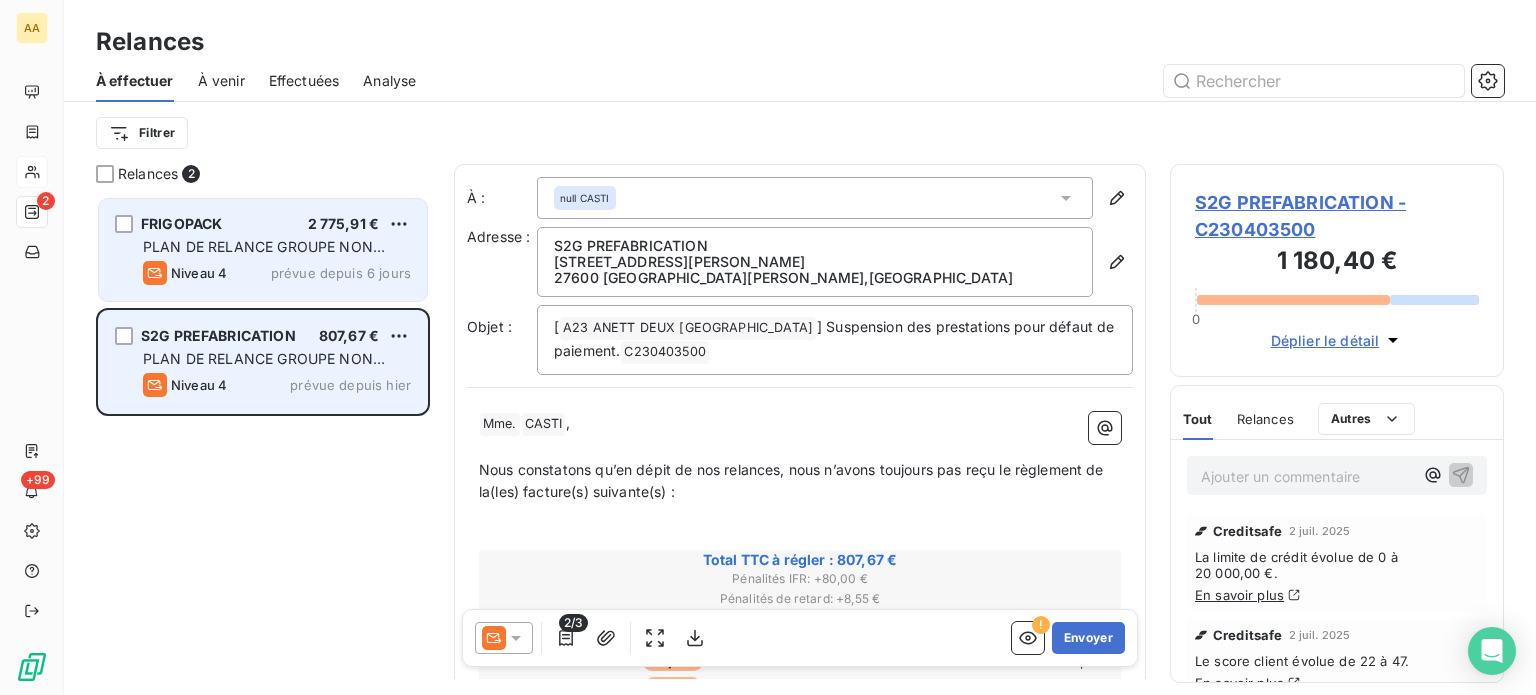click on "prévue depuis 6 jours" at bounding box center (341, 273) 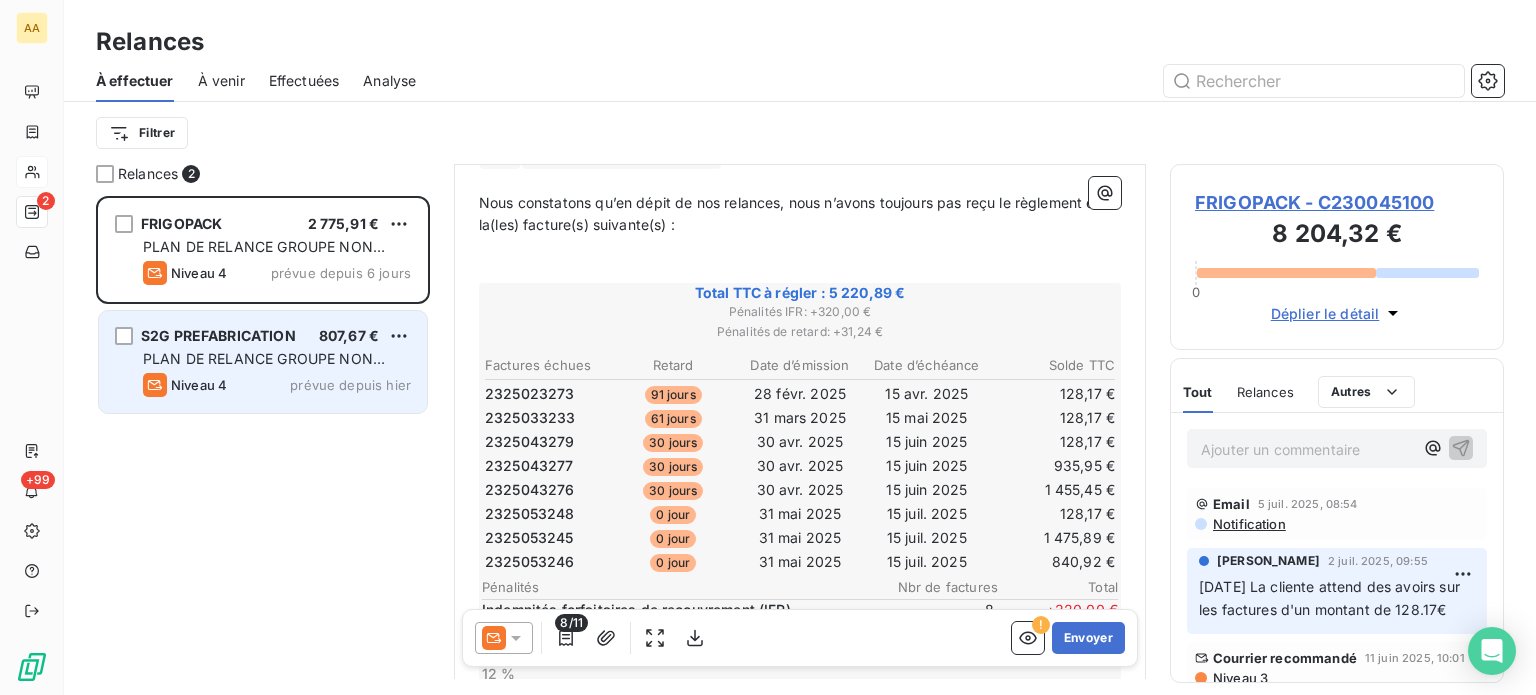 scroll, scrollTop: 300, scrollLeft: 0, axis: vertical 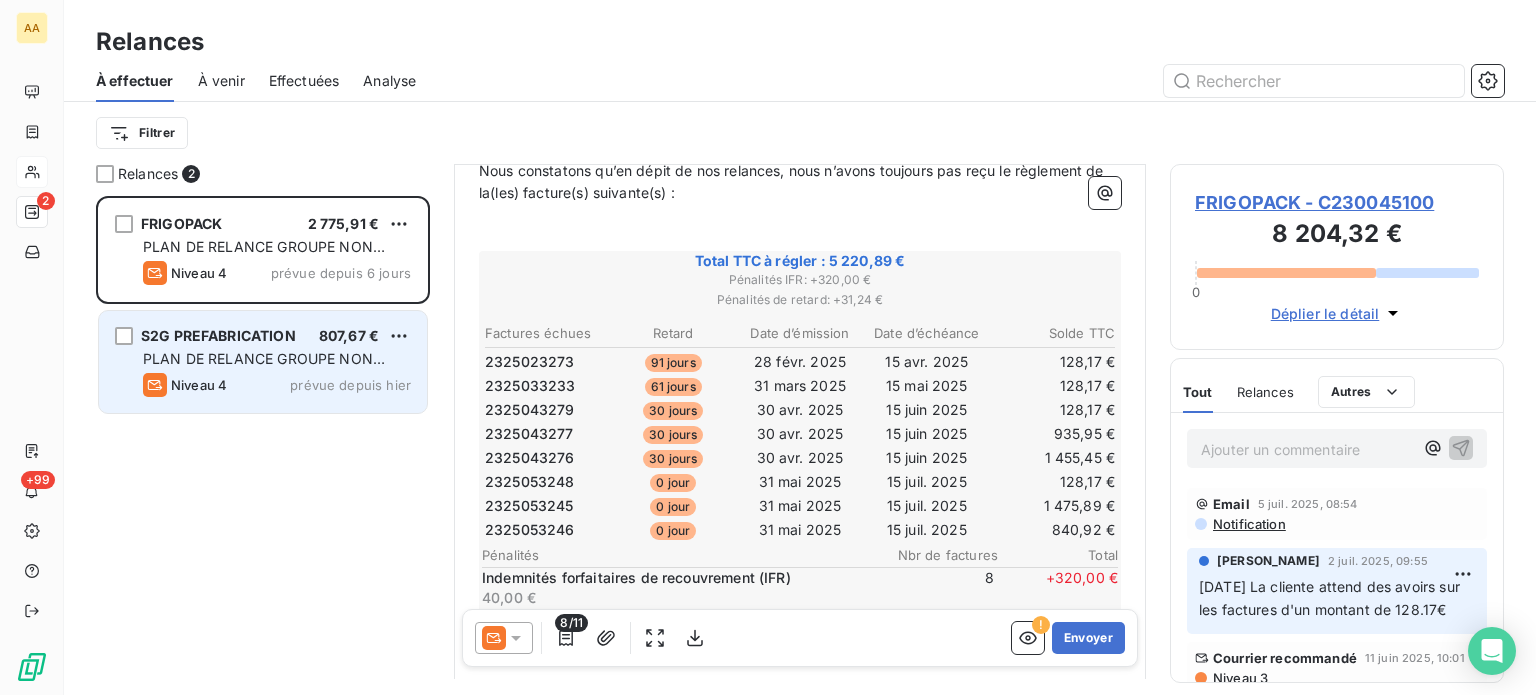 click 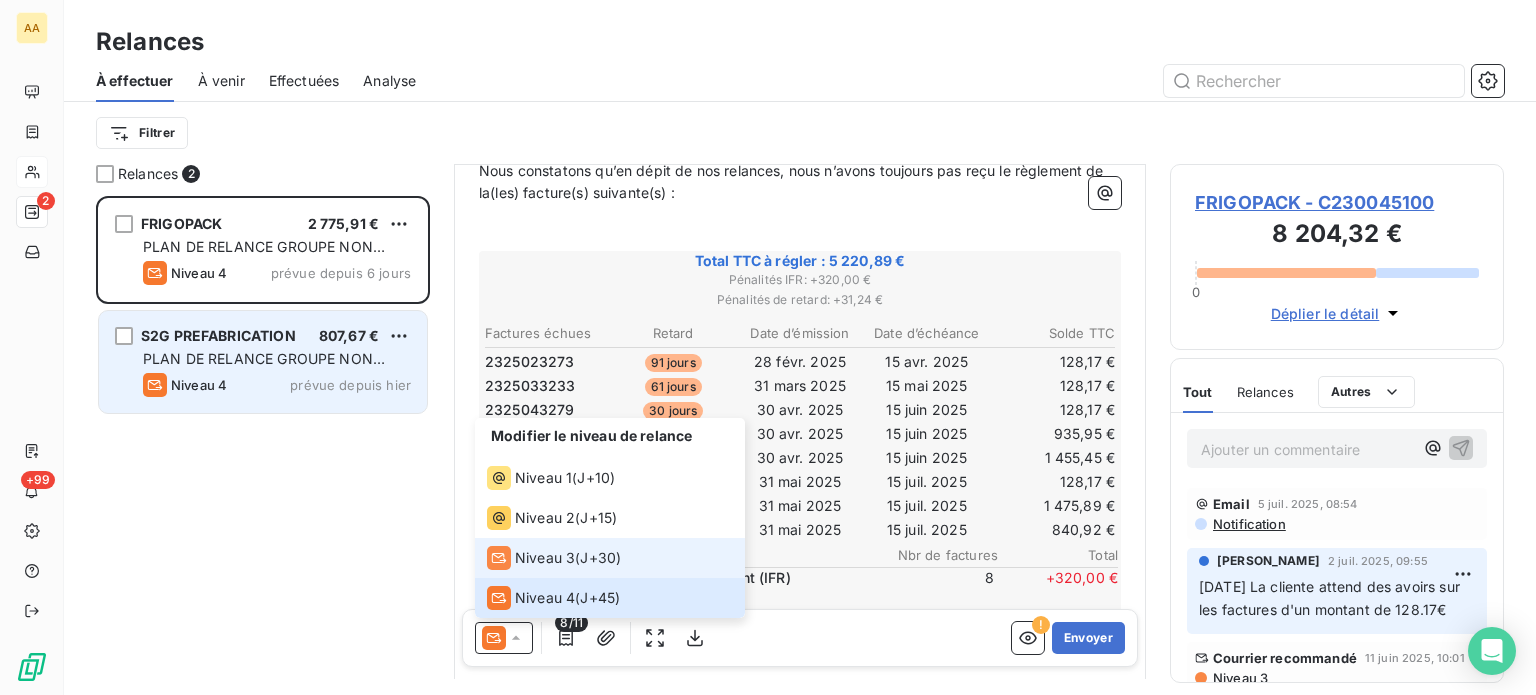 click on "Niveau 3  ( J+30 )" at bounding box center [610, 558] 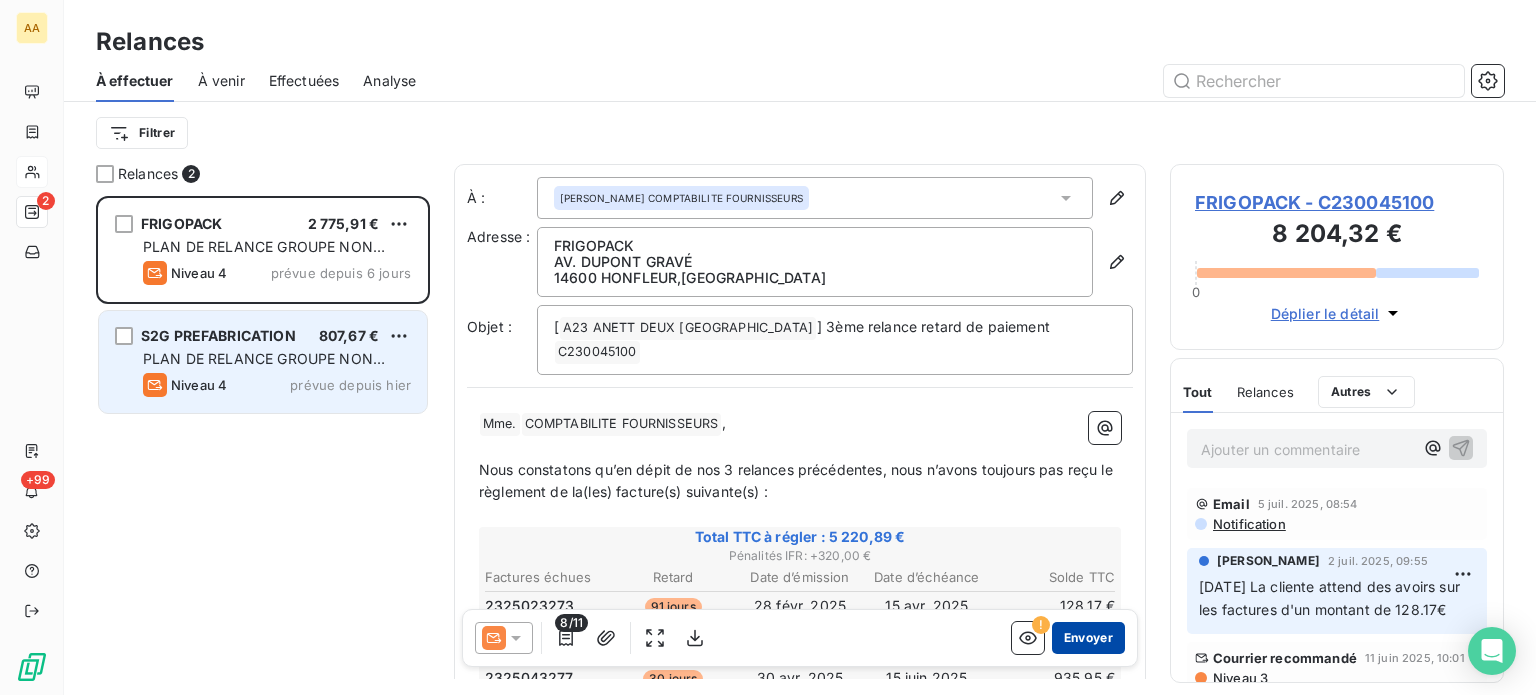 click on "Envoyer" at bounding box center (1088, 638) 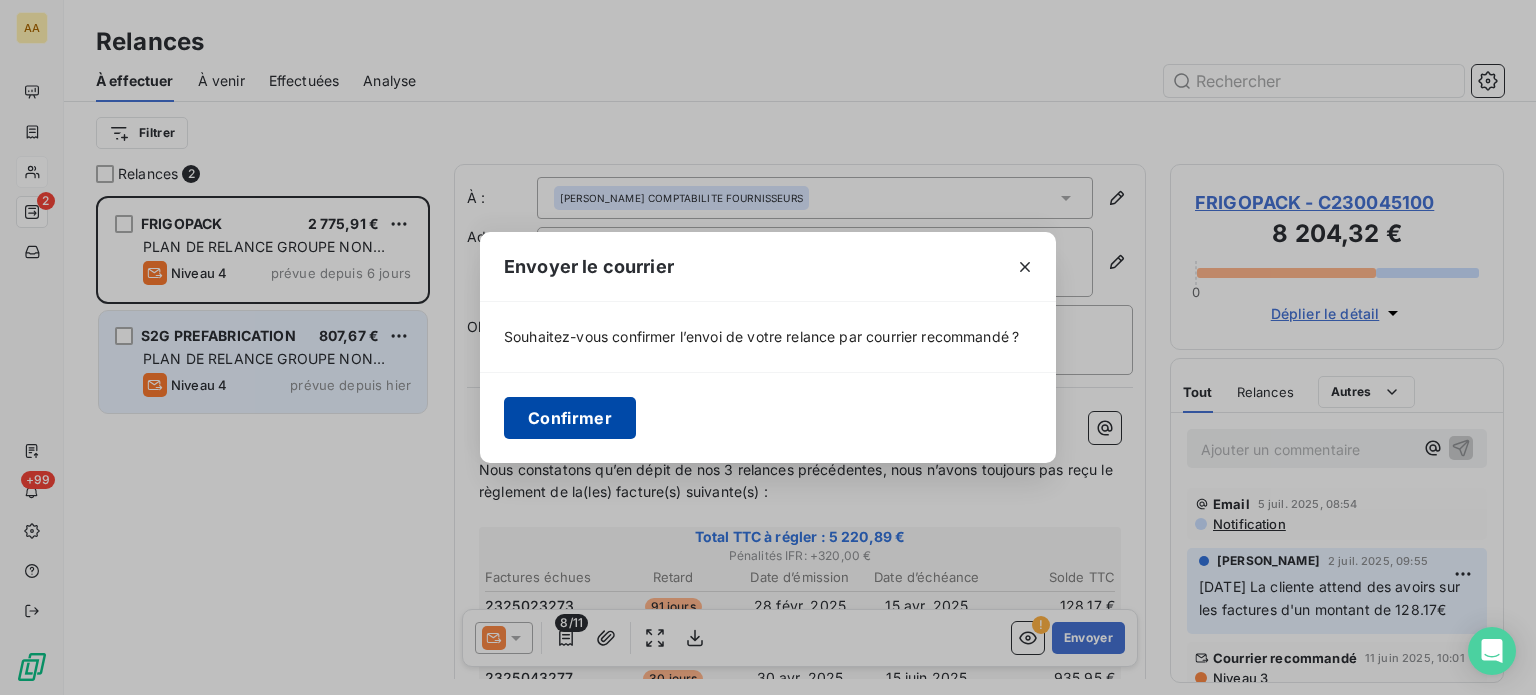 click on "Confirmer" at bounding box center [570, 418] 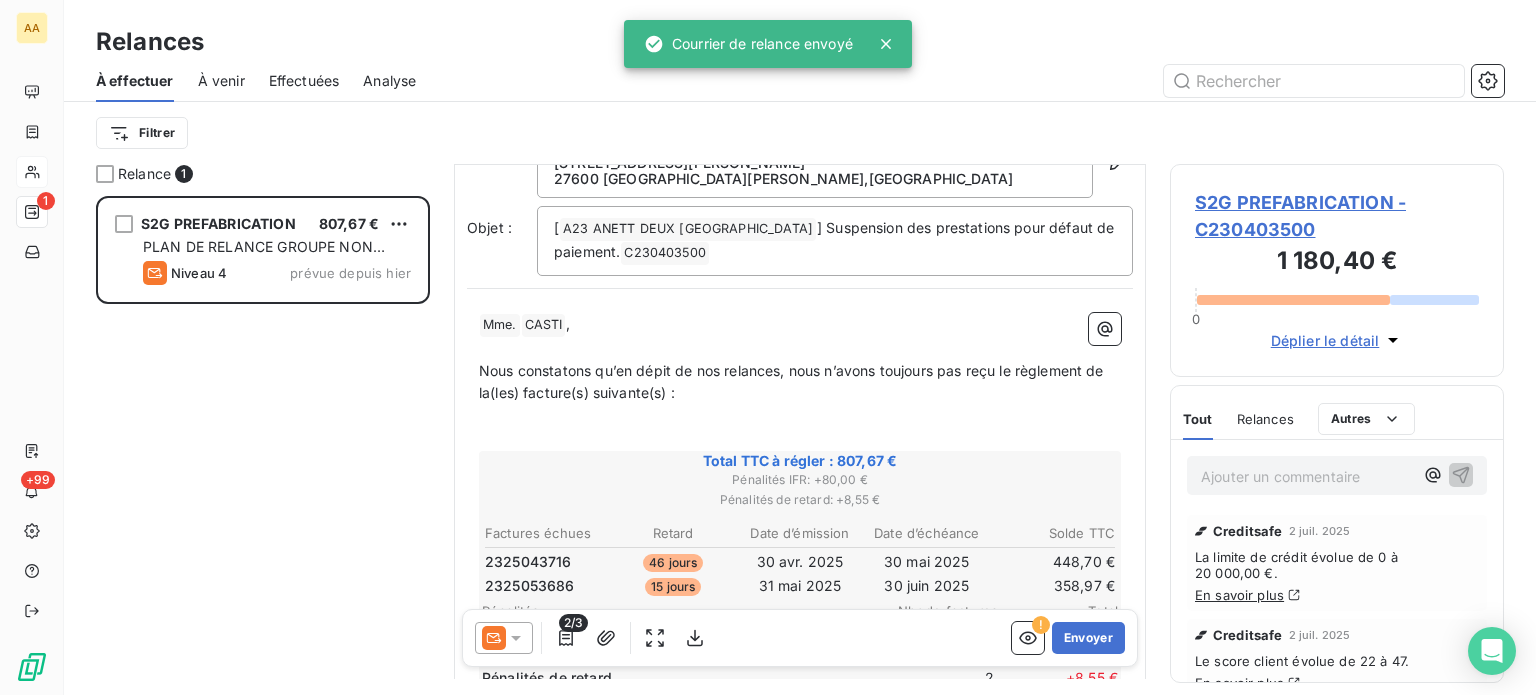 scroll, scrollTop: 200, scrollLeft: 0, axis: vertical 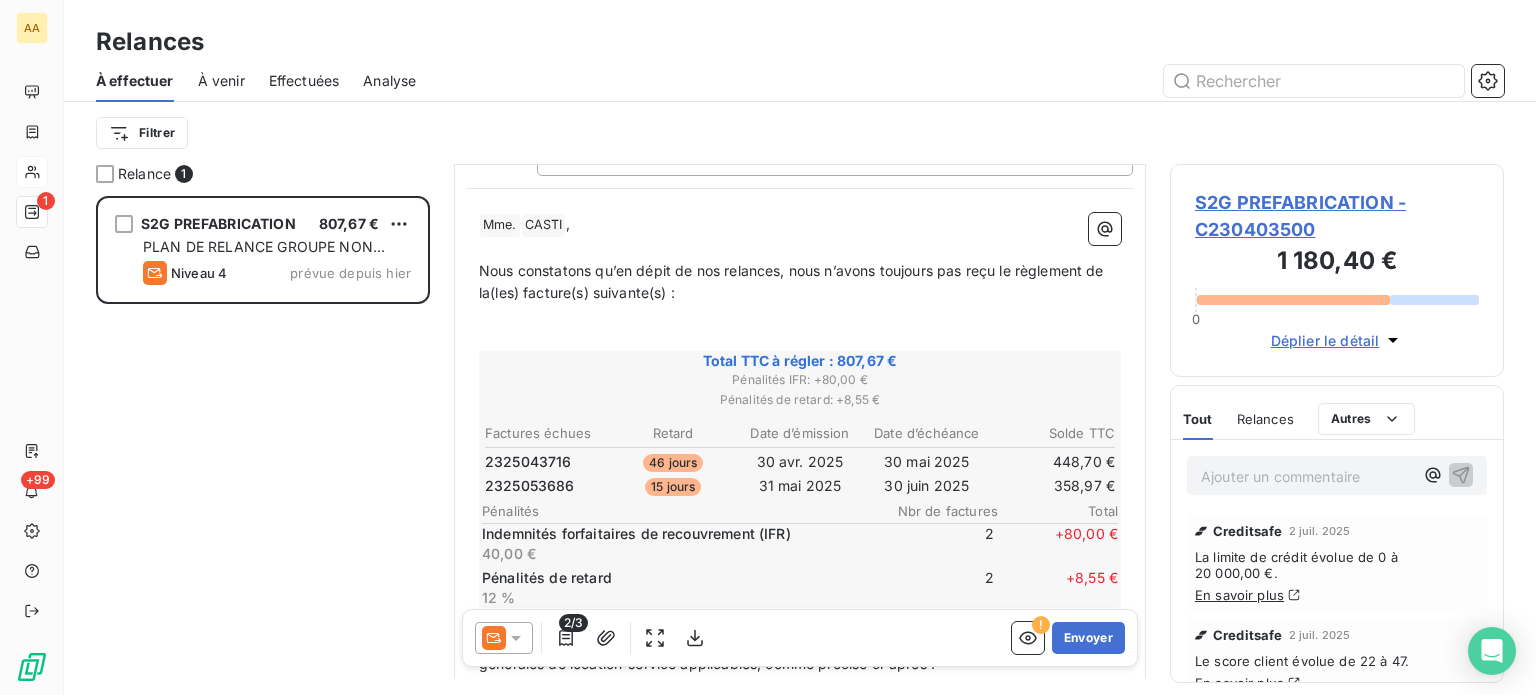click 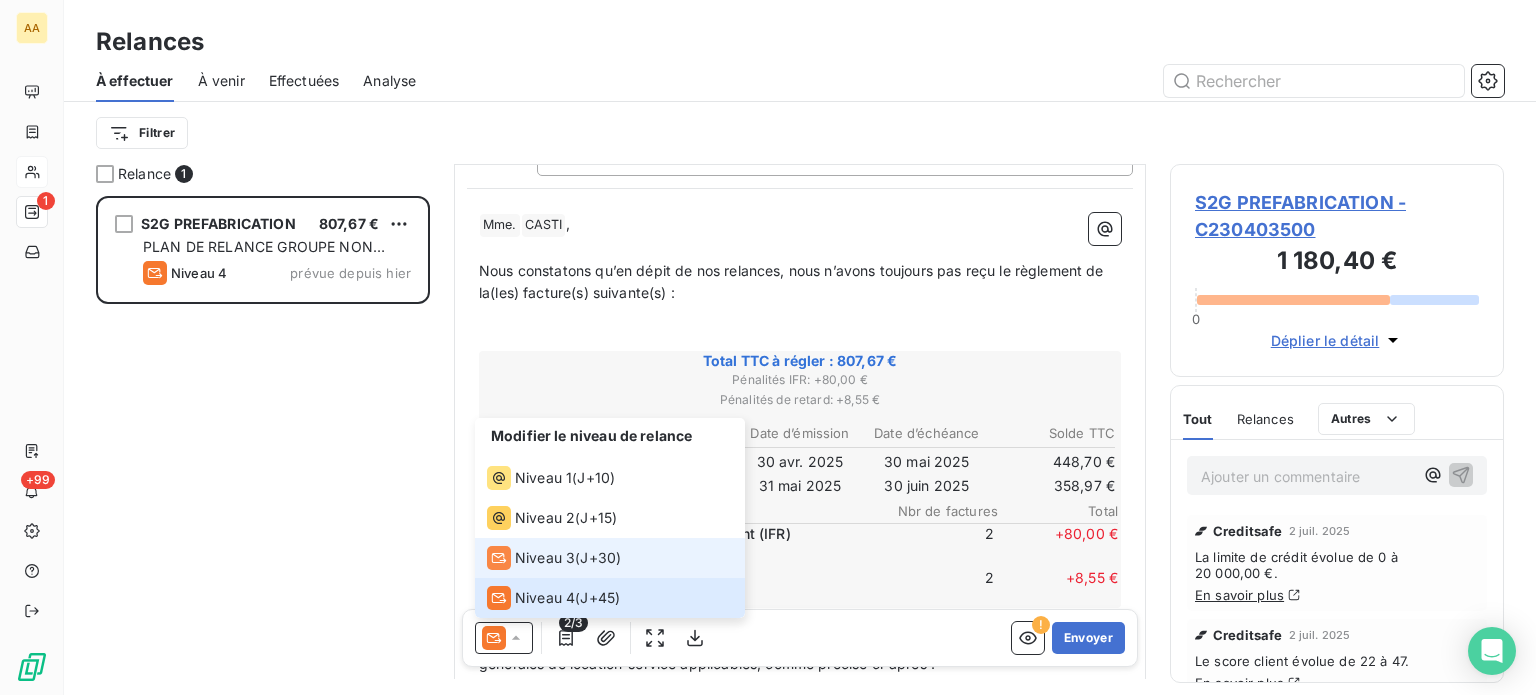 click on "Niveau 3" at bounding box center [531, 558] 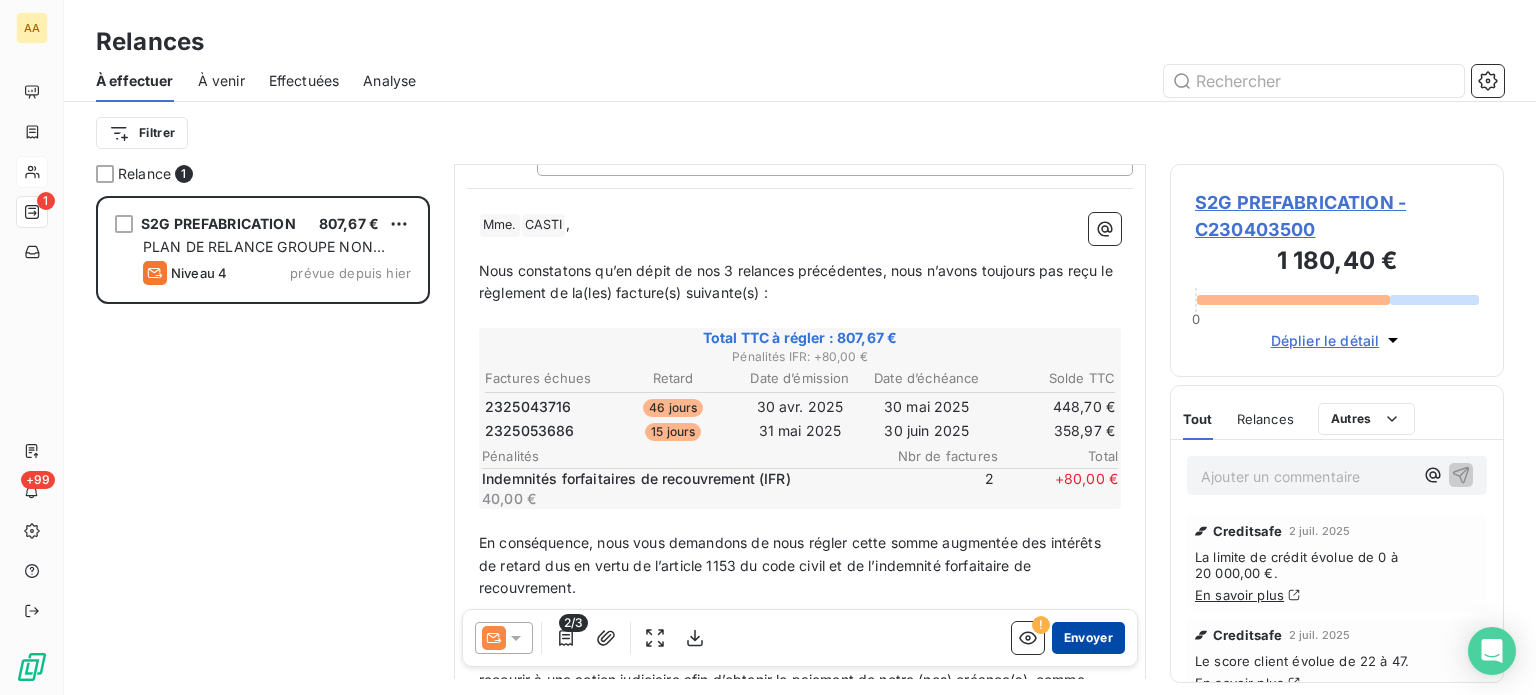 click on "Envoyer" at bounding box center (1088, 638) 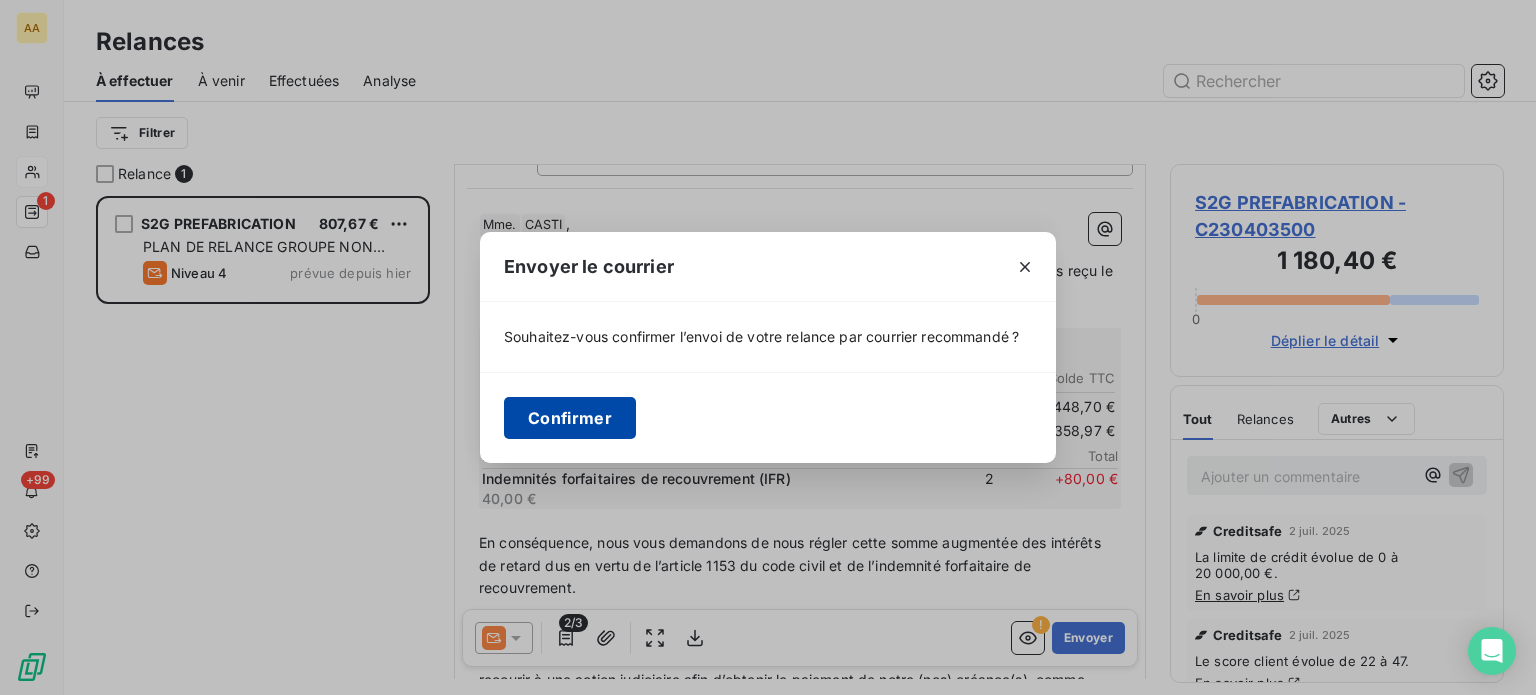 click on "Confirmer" at bounding box center (570, 418) 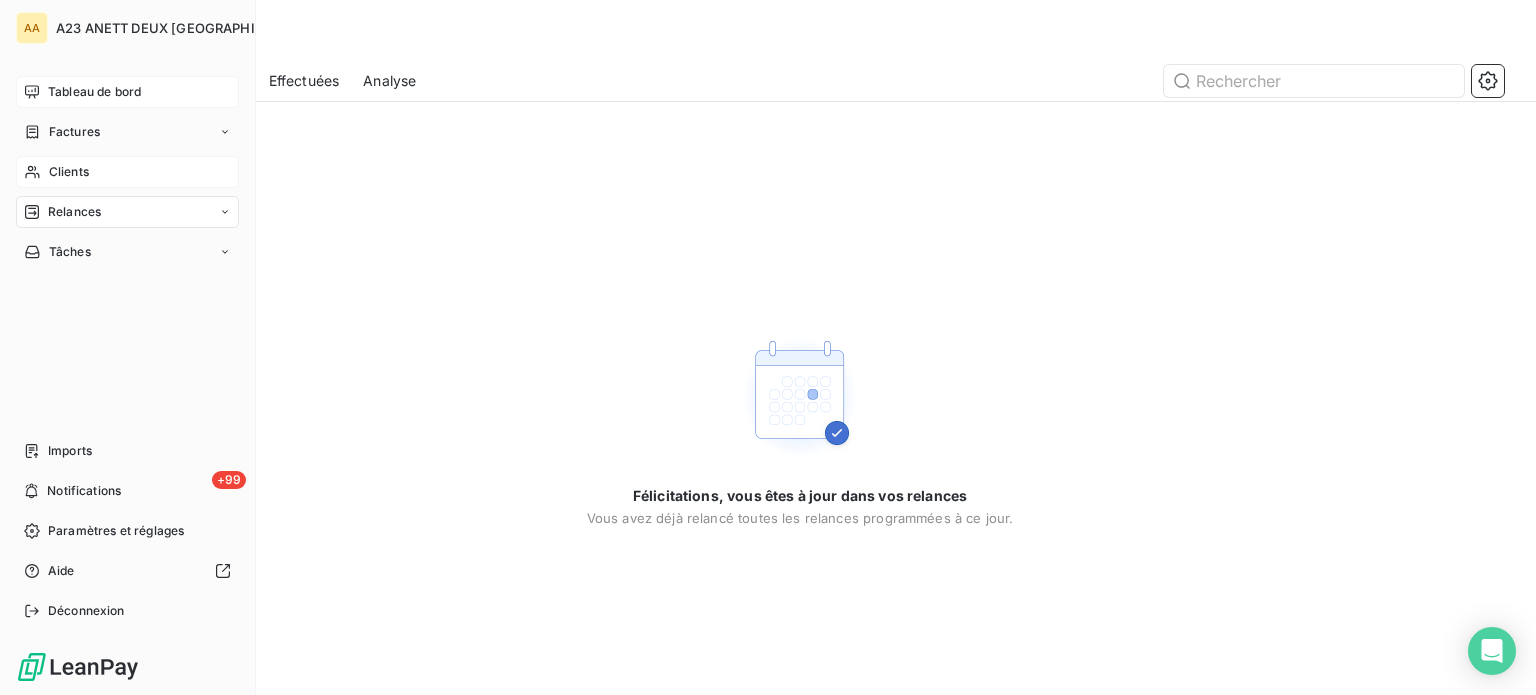 click on "Tableau de bord" at bounding box center [94, 92] 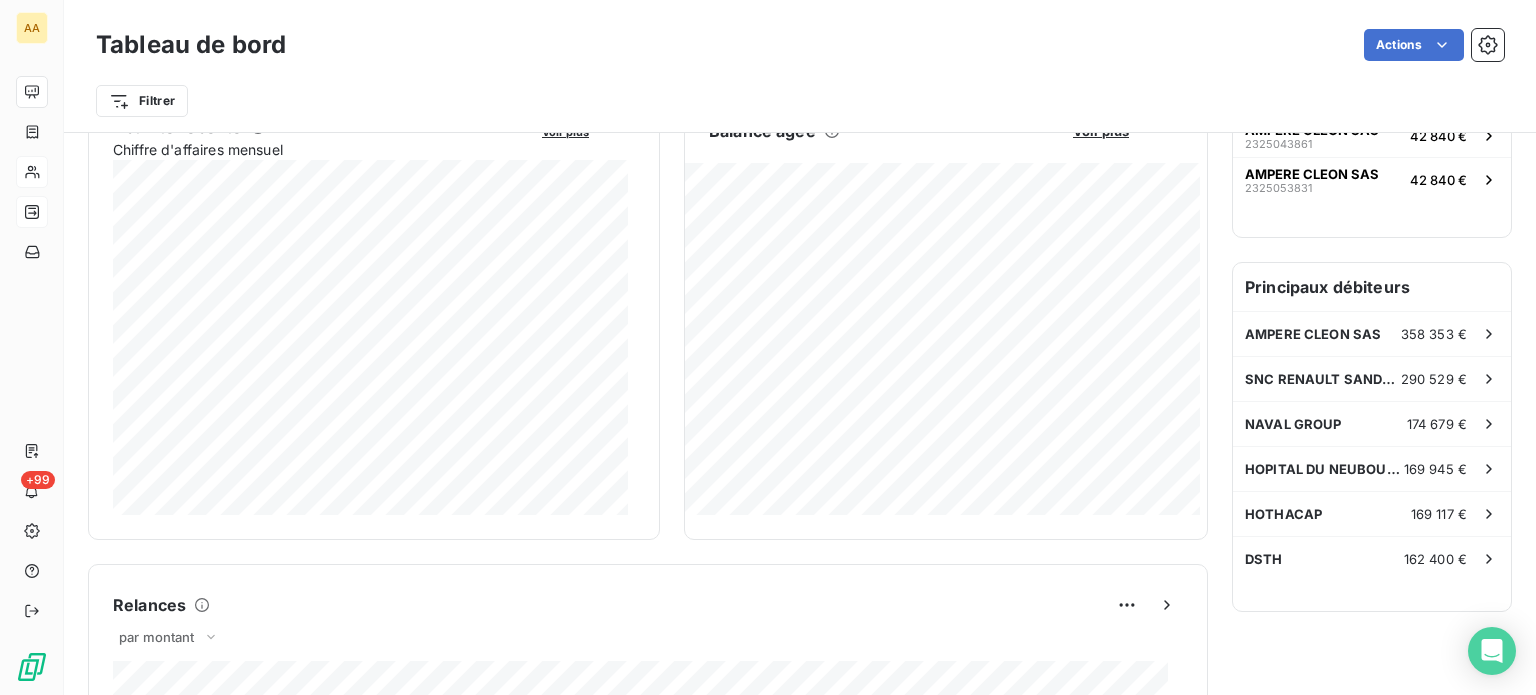 scroll, scrollTop: 12, scrollLeft: 0, axis: vertical 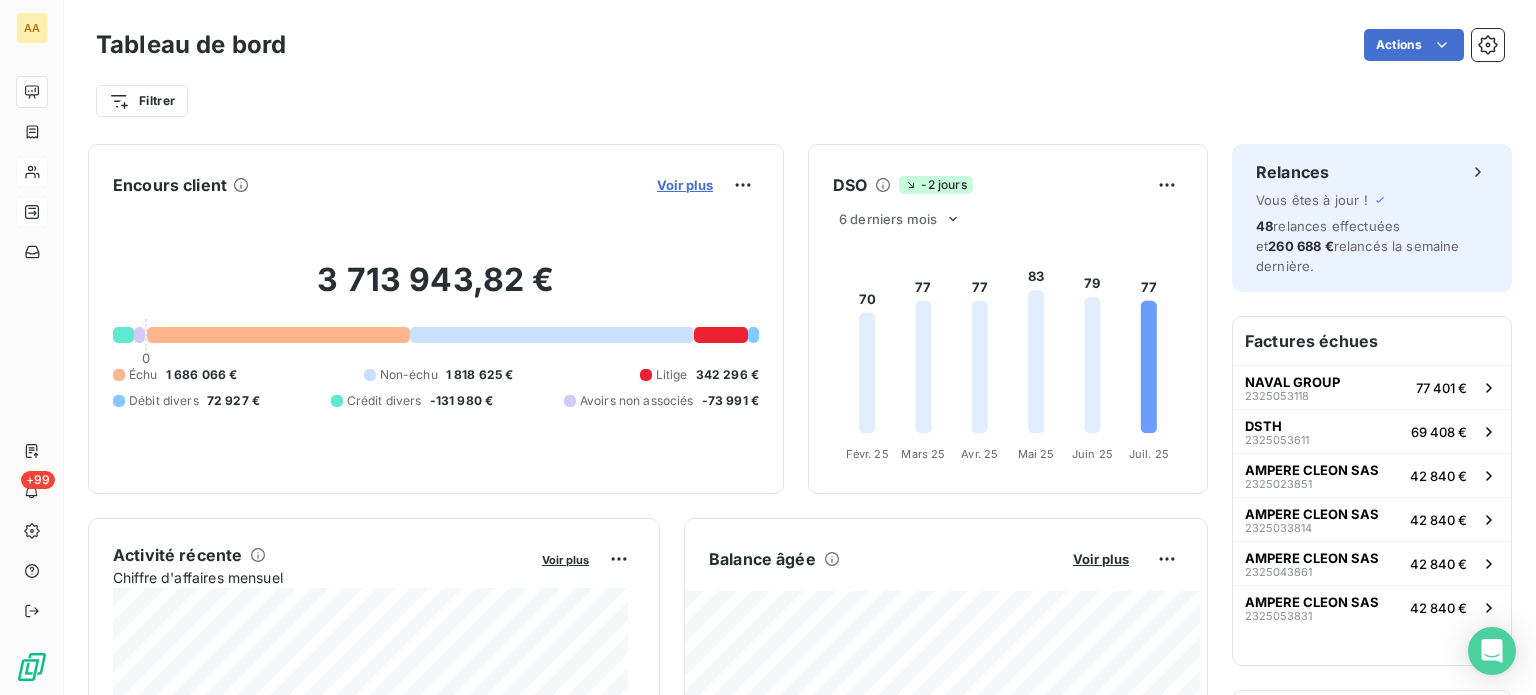 click on "Voir plus" at bounding box center [685, 185] 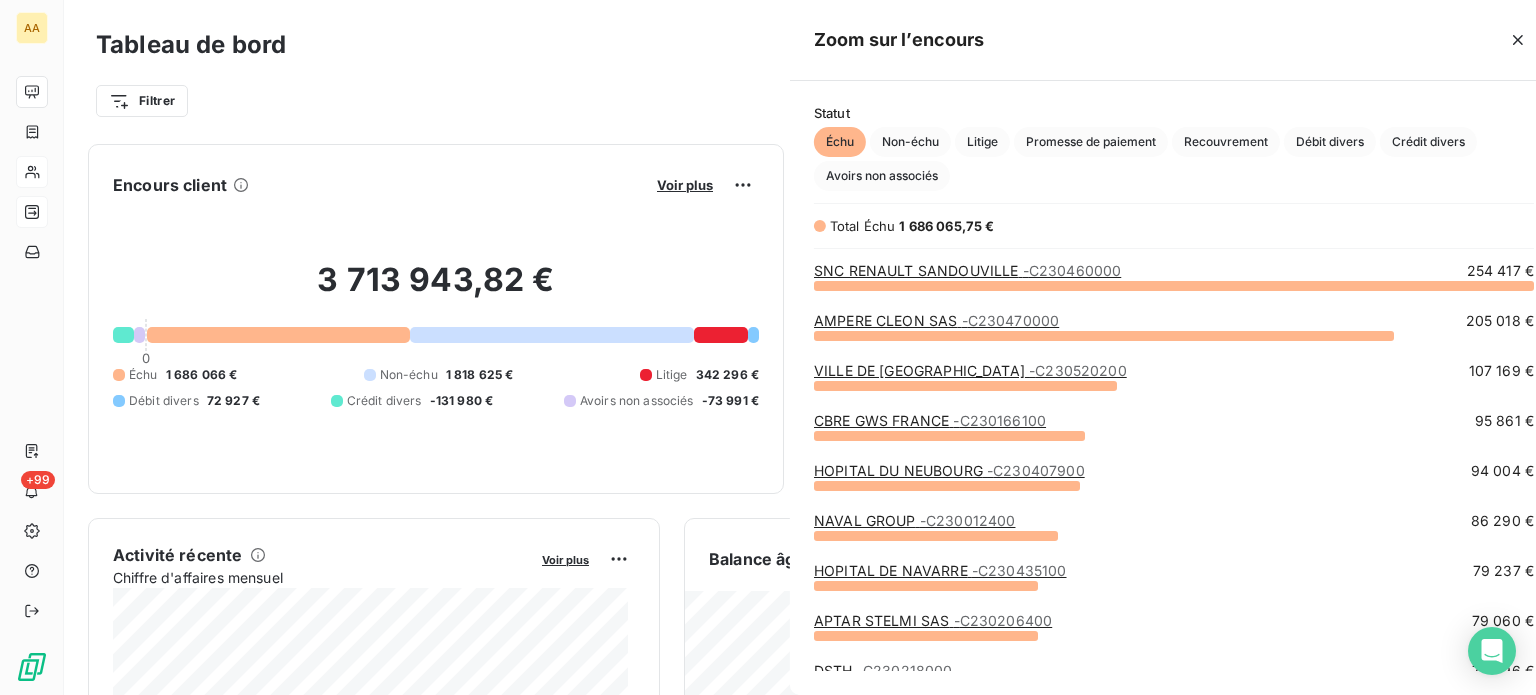 scroll, scrollTop: 16, scrollLeft: 16, axis: both 